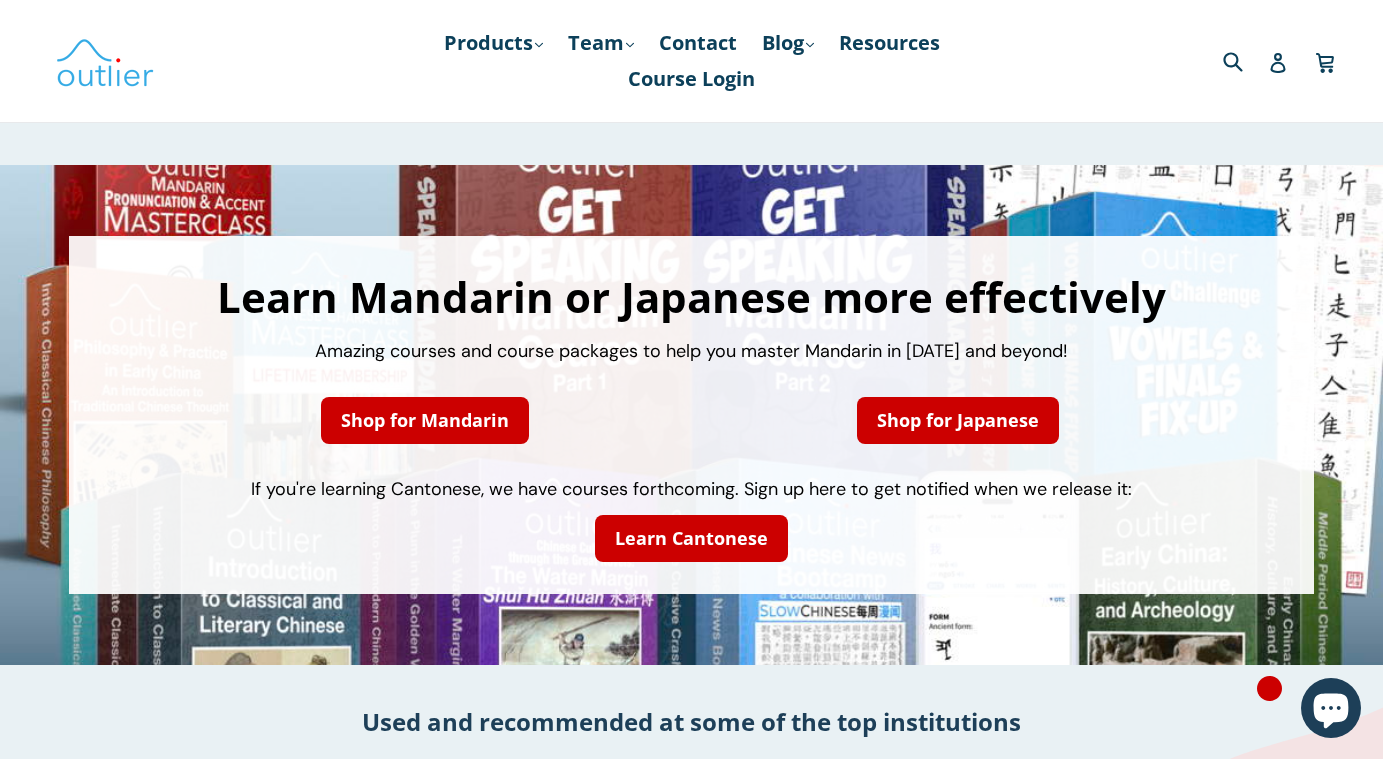 scroll, scrollTop: 0, scrollLeft: 0, axis: both 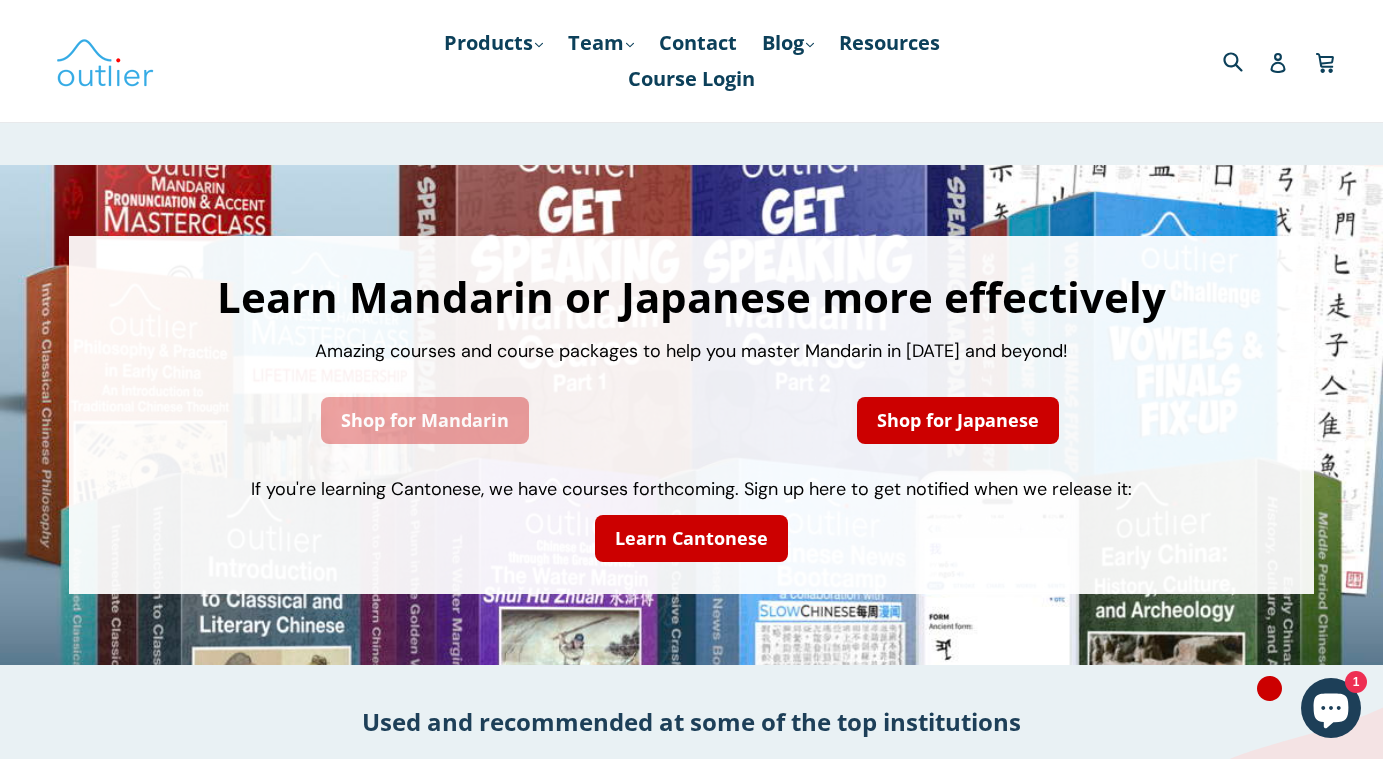 click on "Shop for Mandarin" at bounding box center (425, 420) 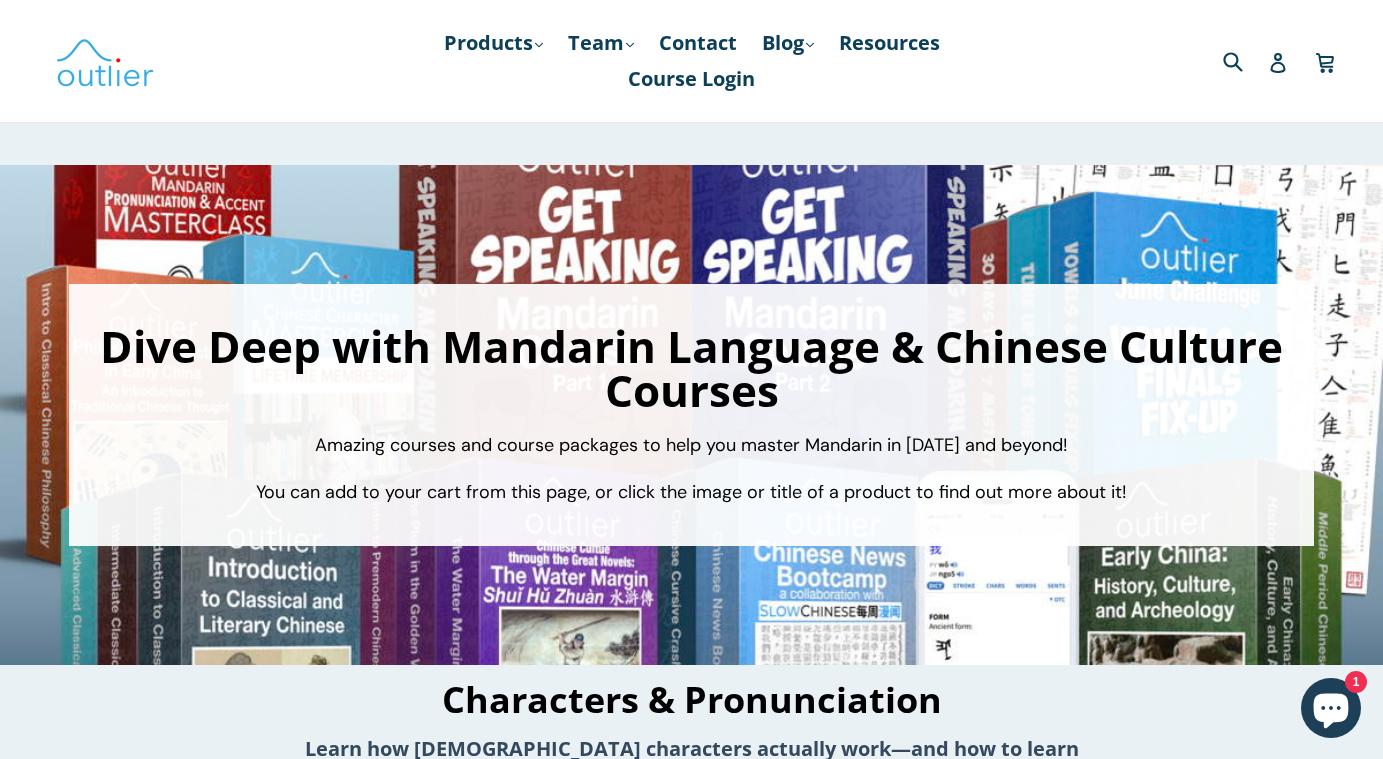 scroll, scrollTop: 0, scrollLeft: 0, axis: both 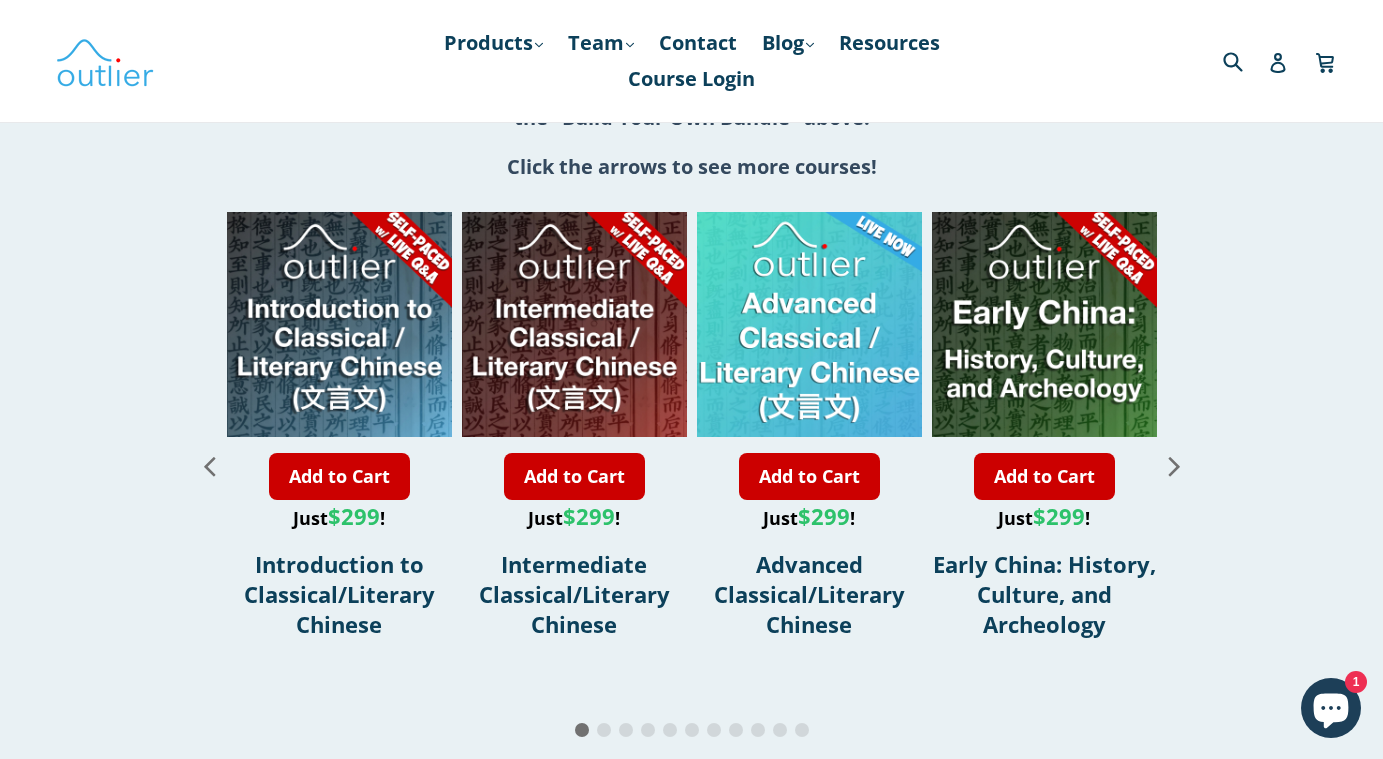 click 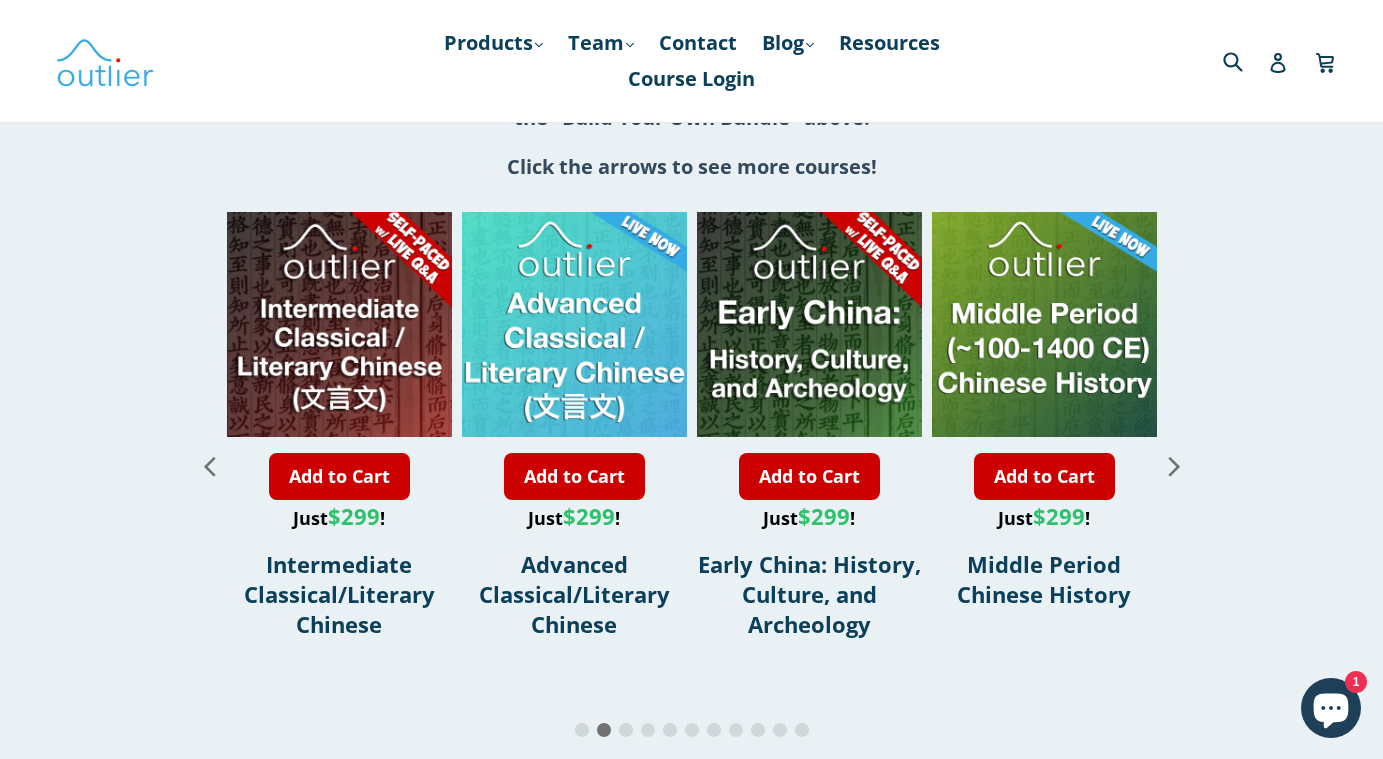 click 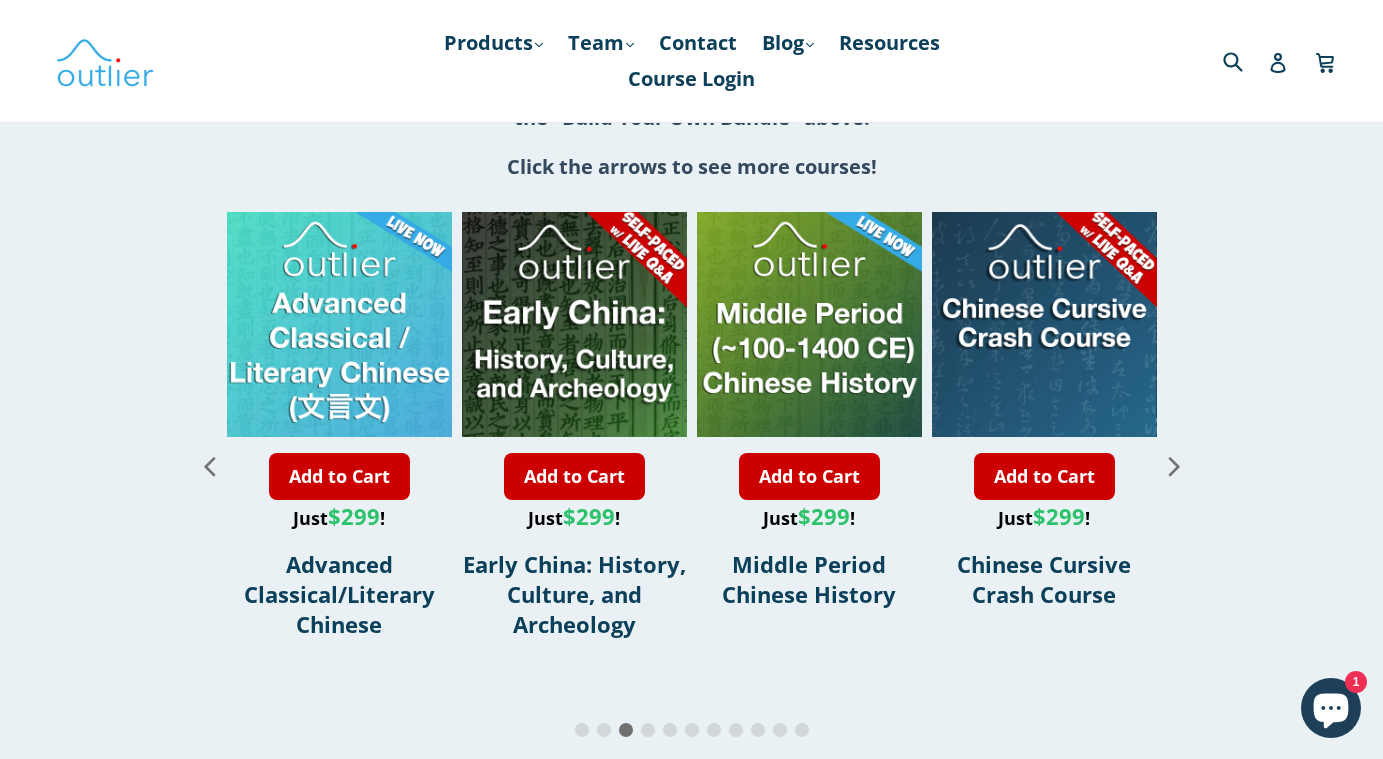 click 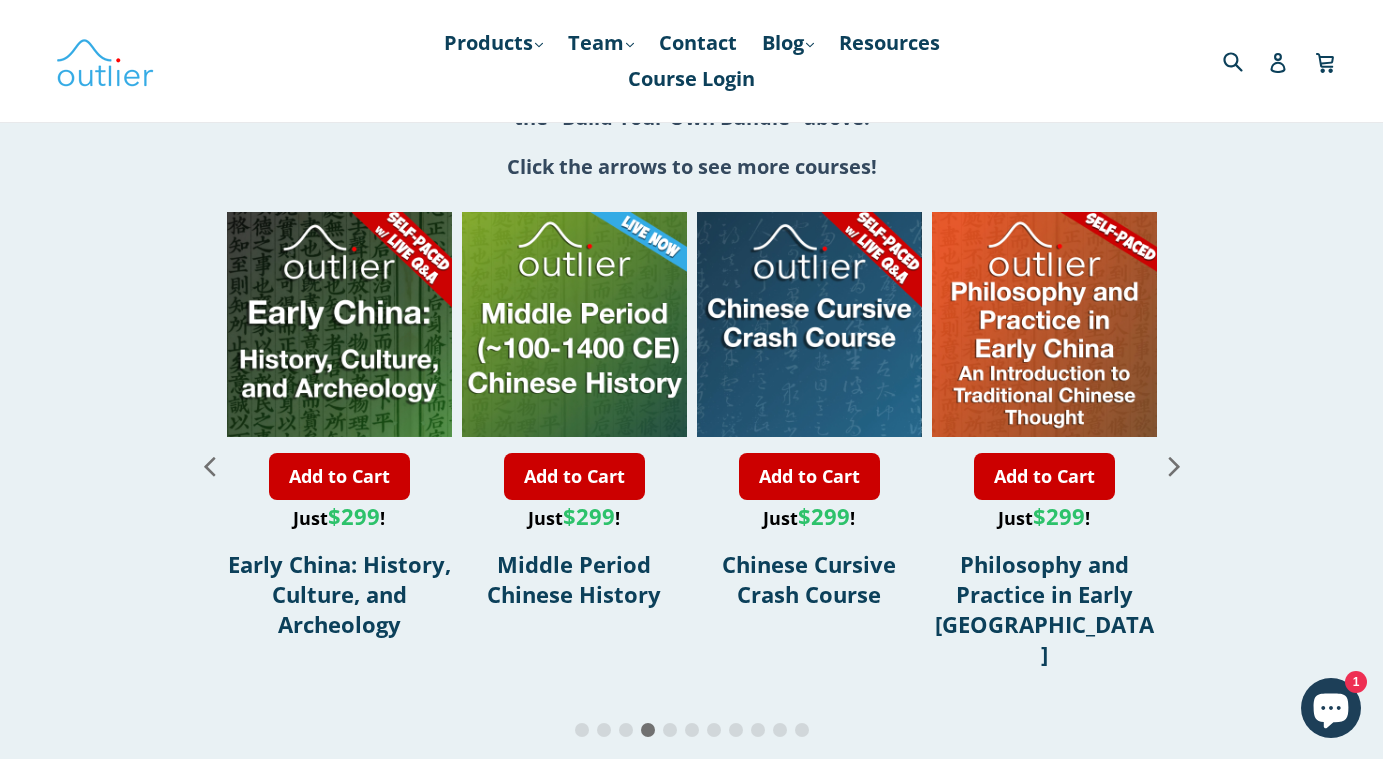 click 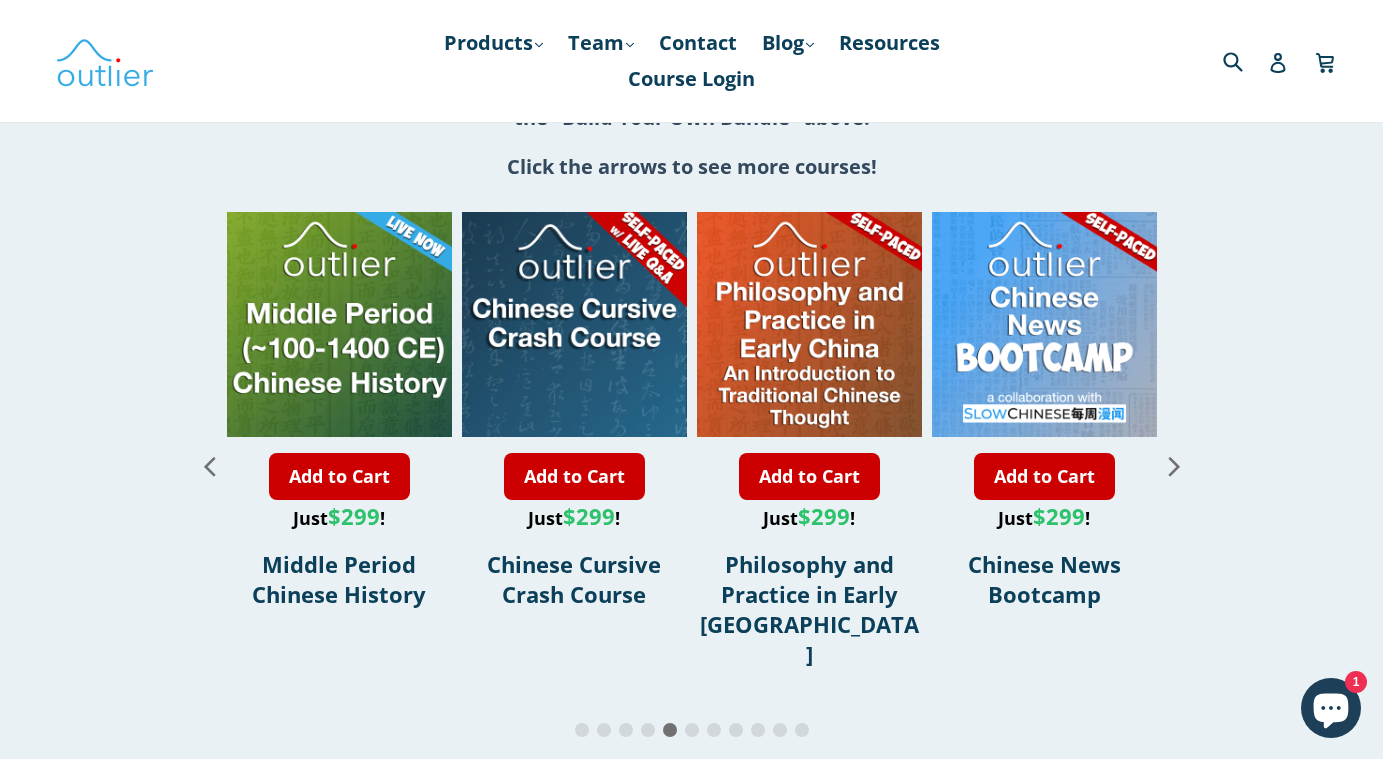 click 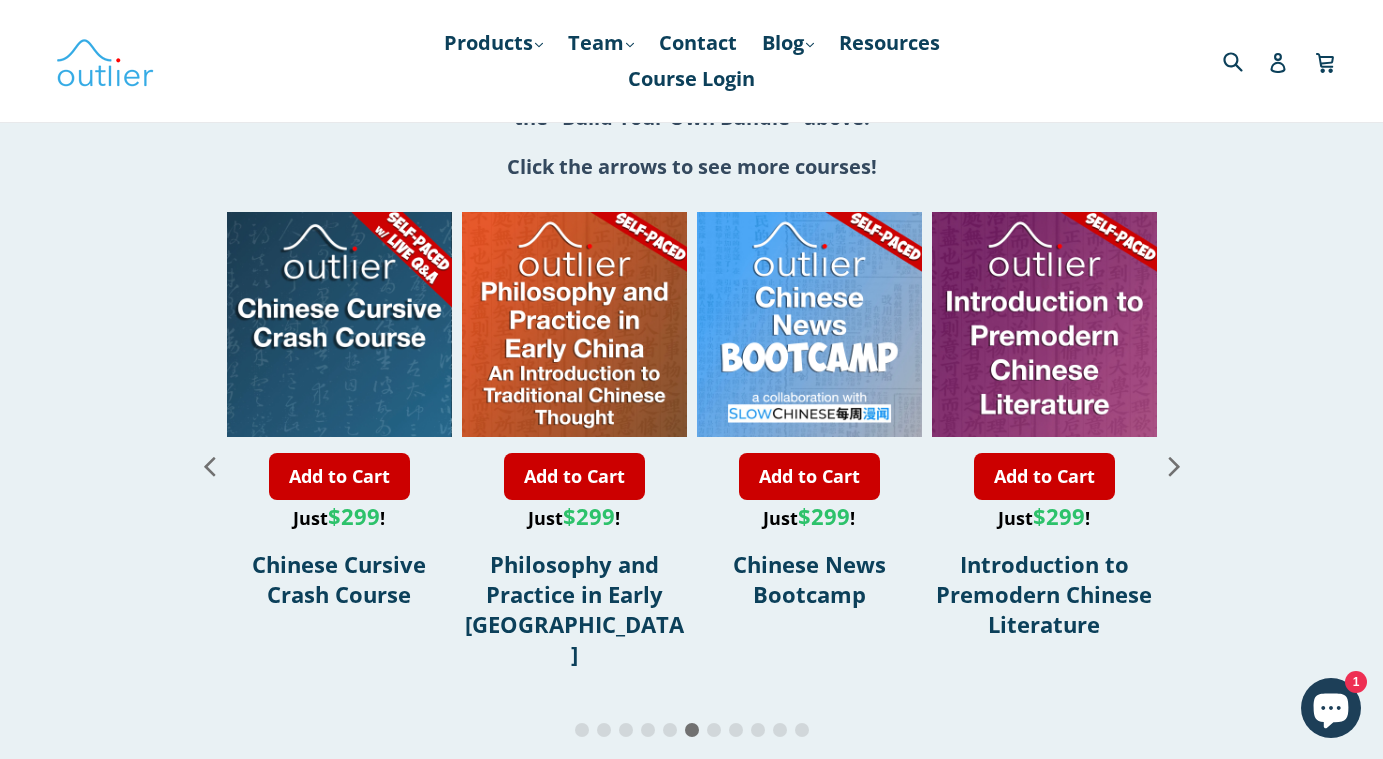 click 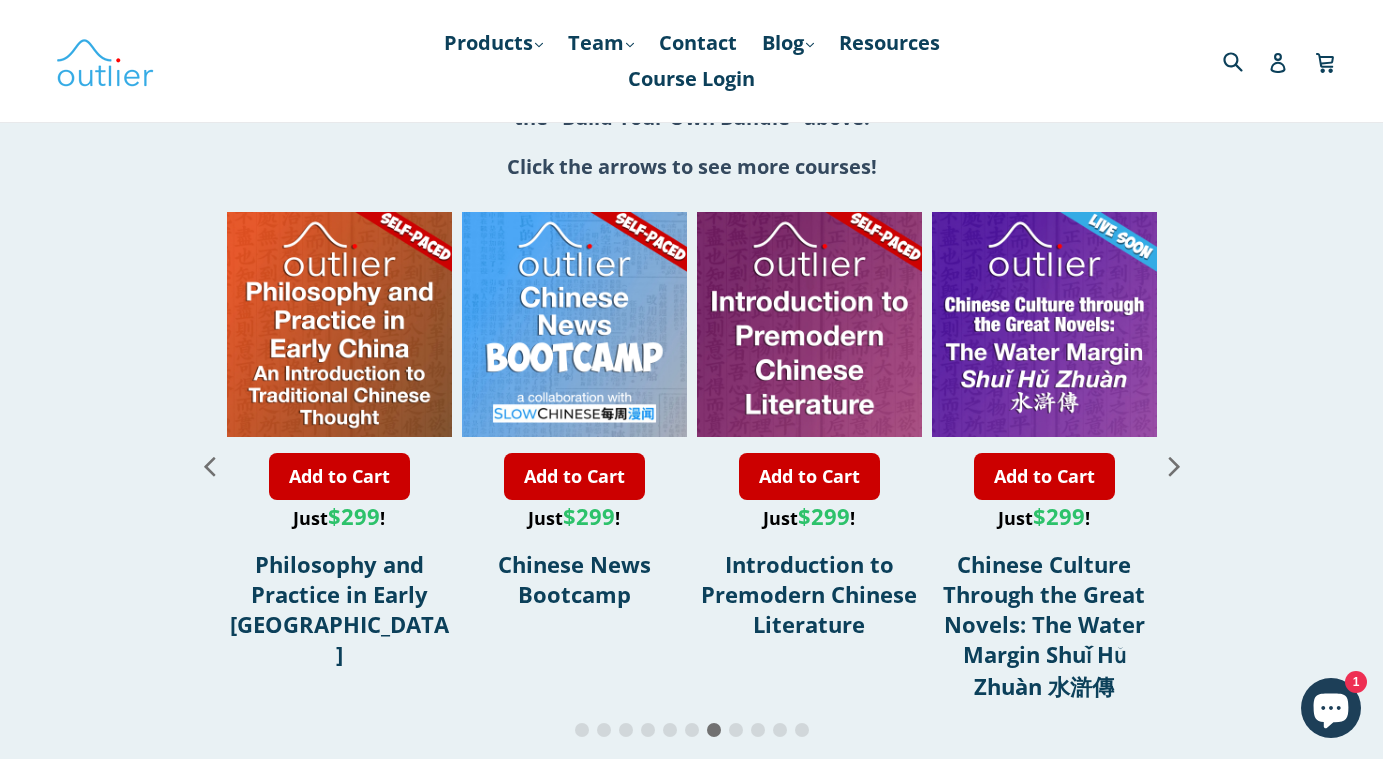 click 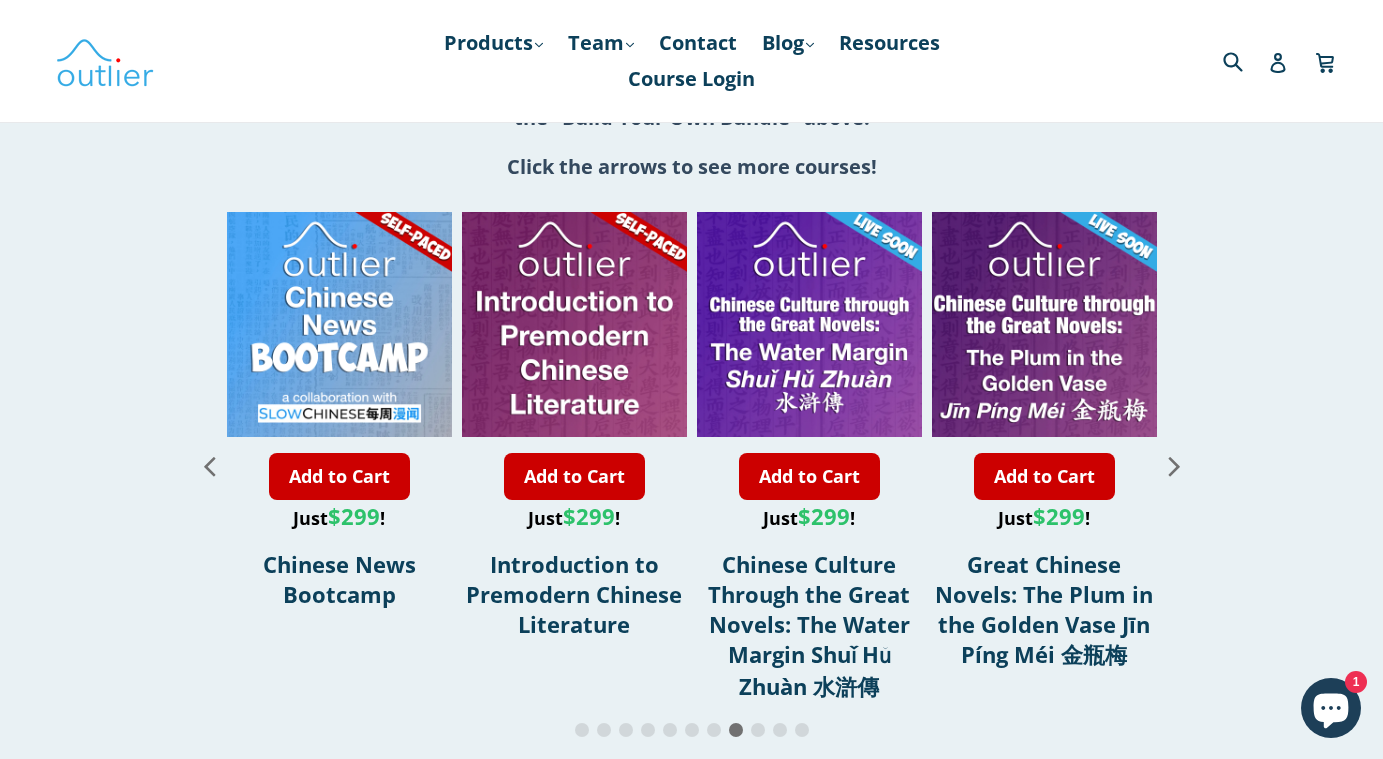 click 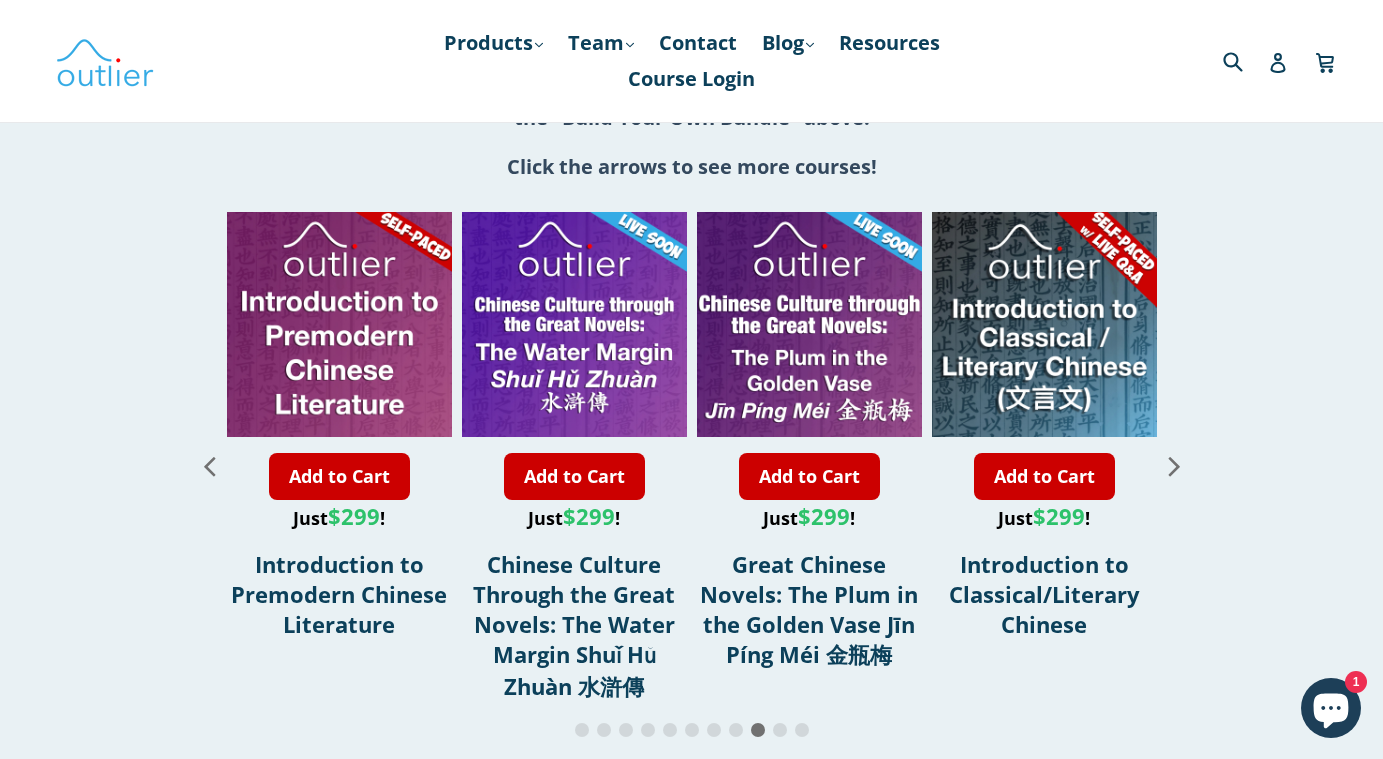 click 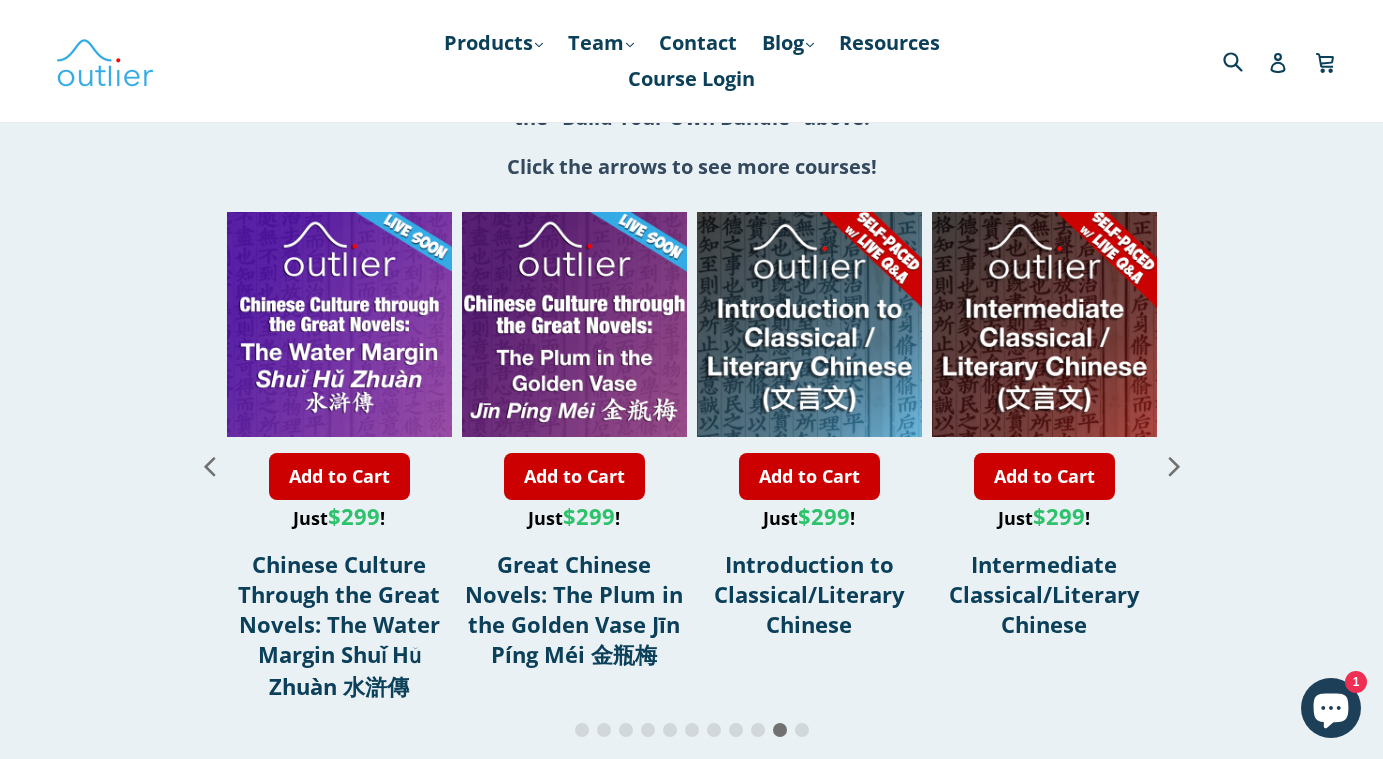 click 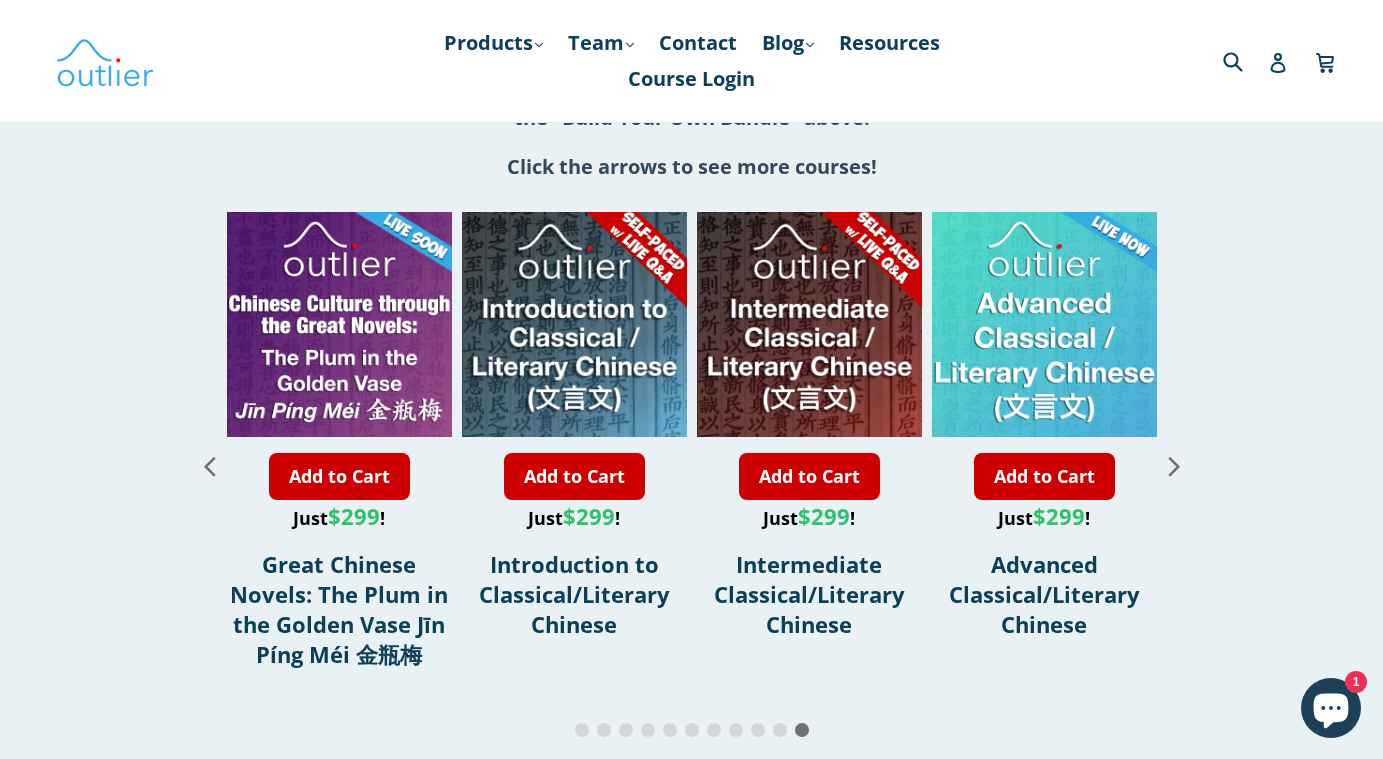 click 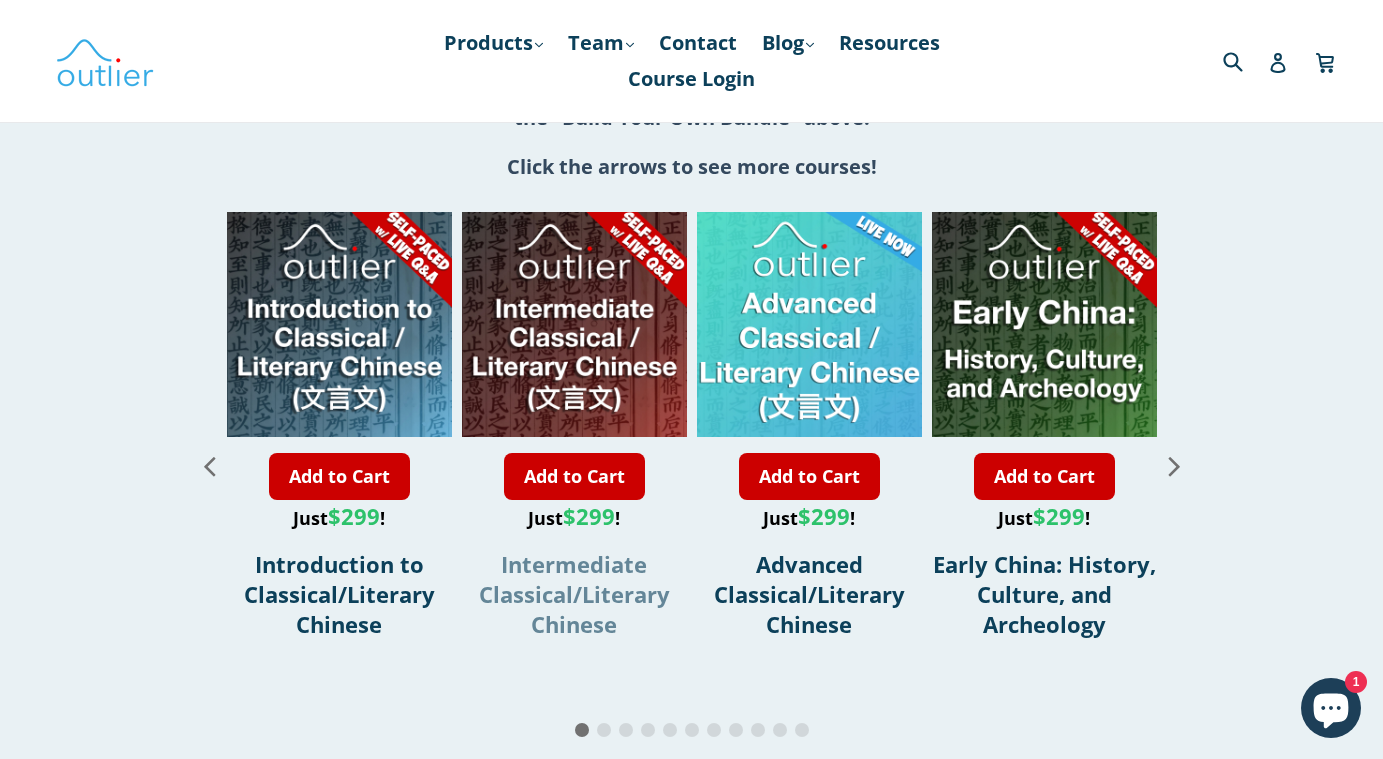 click on "Intermediate Classical/Literary Chinese" at bounding box center [574, 594] 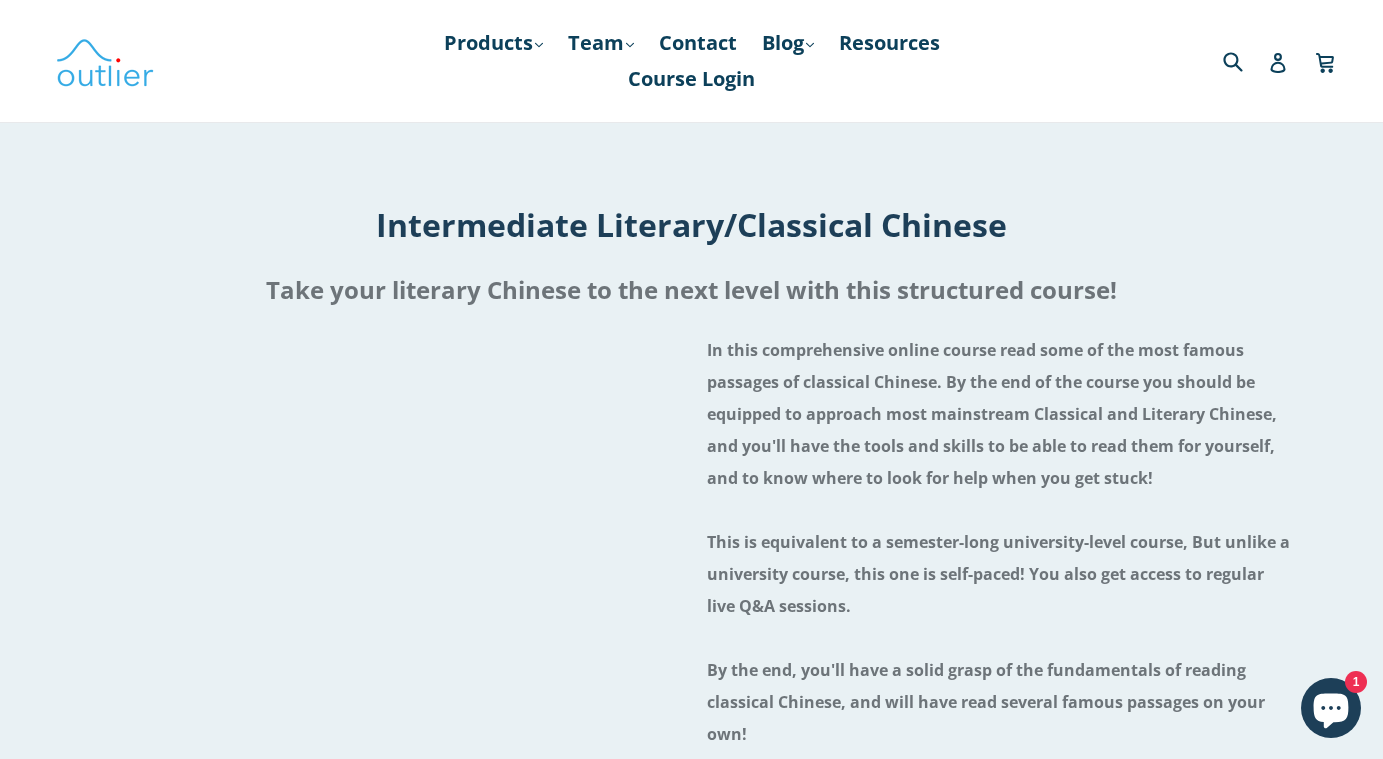 scroll, scrollTop: 0, scrollLeft: 0, axis: both 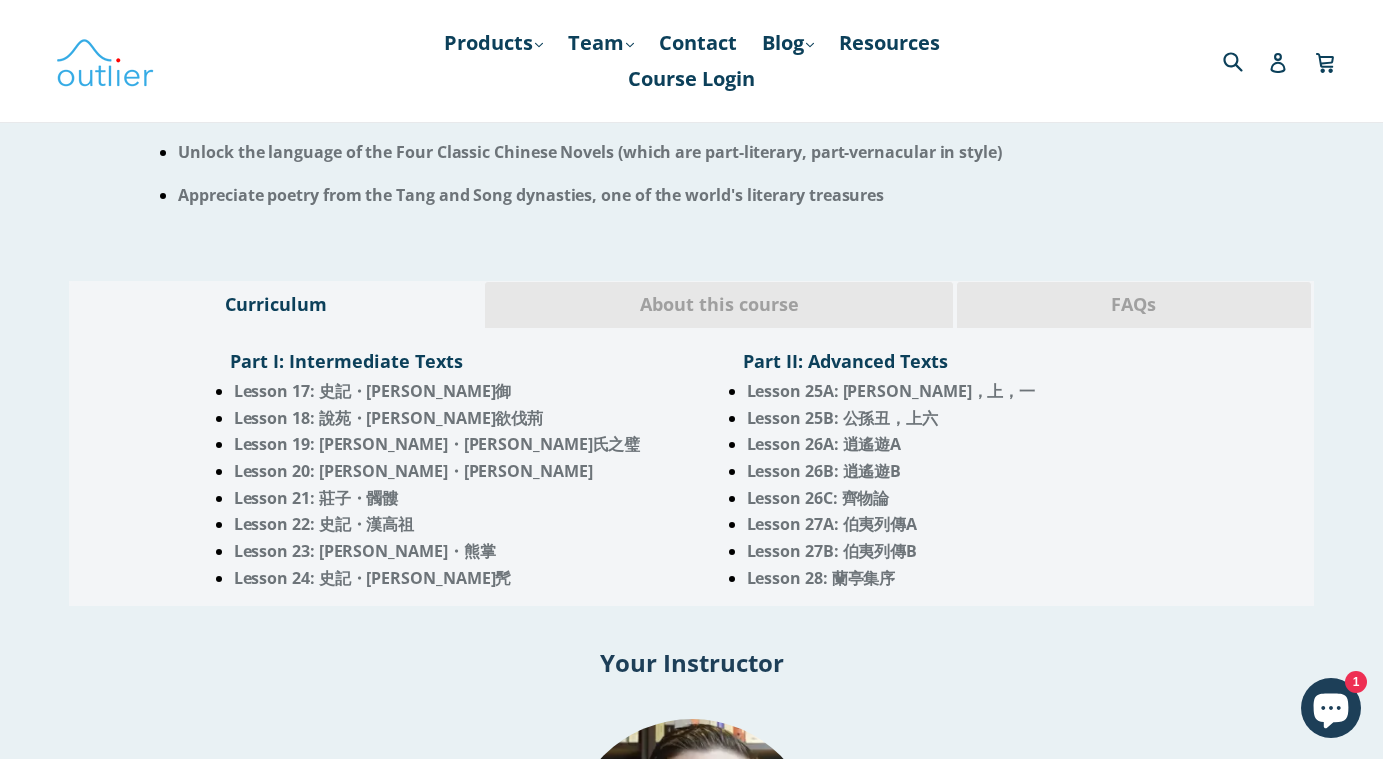 click on "About this course" at bounding box center (719, 305) 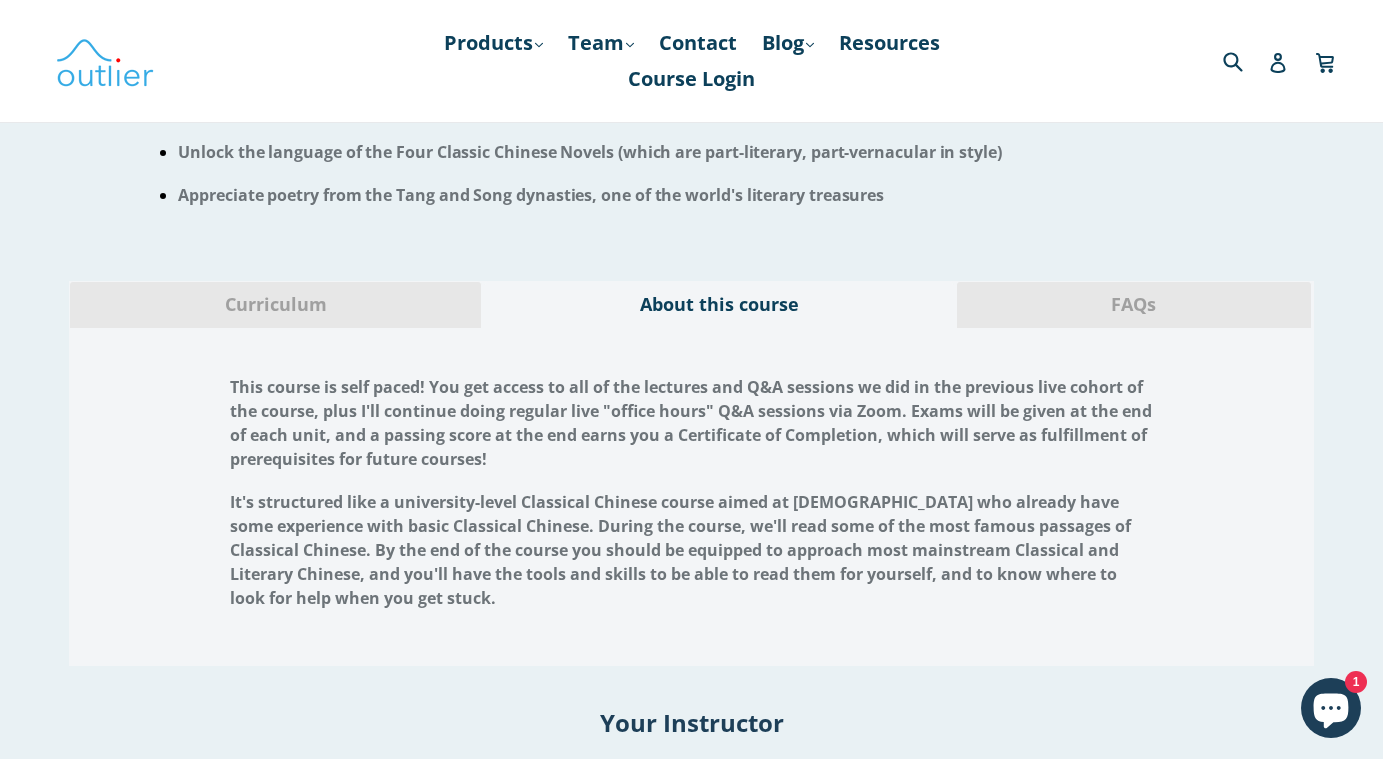 click on "This course is self paced! You get access to all of the lectures and Q&A sessions we did in the previous live cohort of the course, plus I'll continue doing regular live "office hours" Q&A sessions via Zoom. Exams will be given at the end of each unit, and a passing score at the end earns you a Certificate of Completion, which will serve as fulfillment of prerequisites for future courses!" at bounding box center [691, 423] 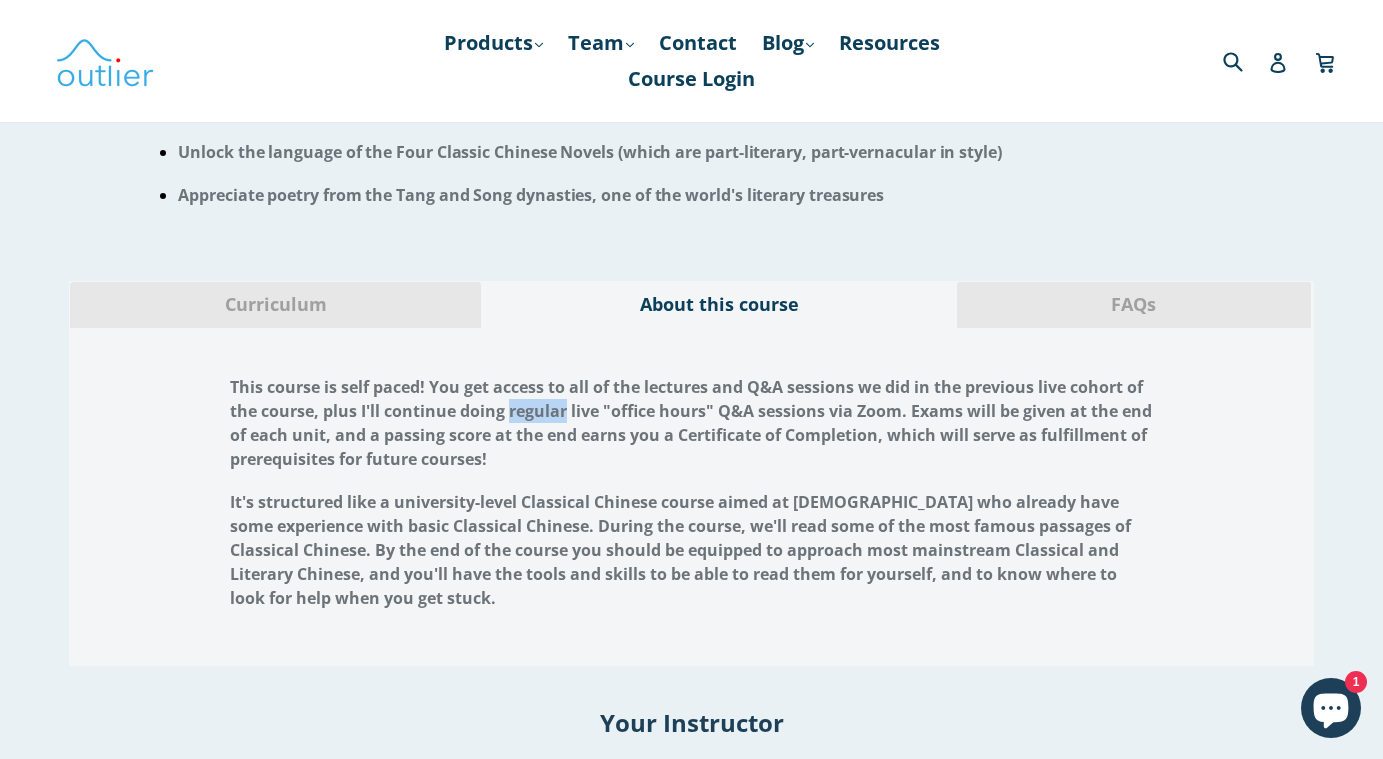 click on "This course is self paced! You get access to all of the lectures and Q&A sessions we did in the previous live cohort of the course, plus I'll continue doing regular live "office hours" Q&A sessions via Zoom. Exams will be given at the end of each unit, and a passing score at the end earns you a Certificate of Completion, which will serve as fulfillment of prerequisites for future courses!" at bounding box center [691, 423] 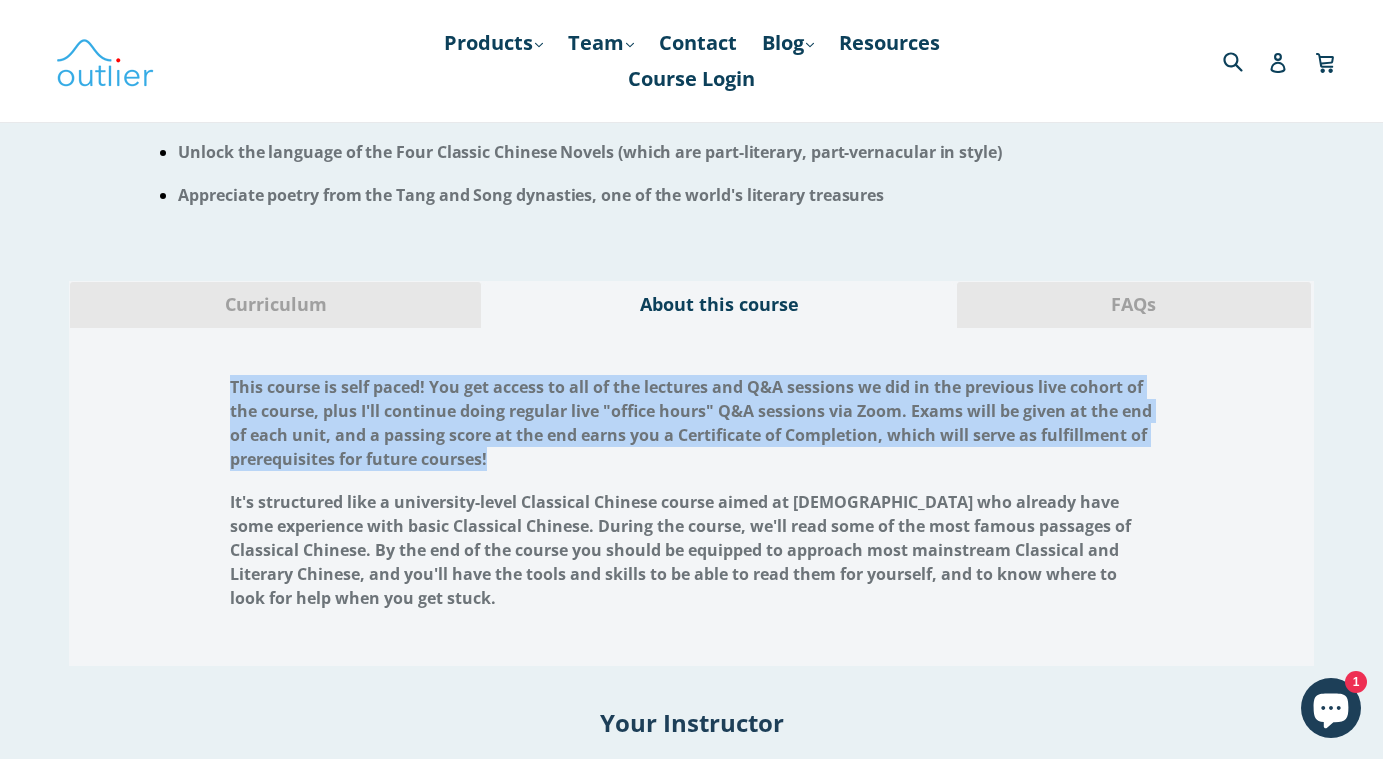 click on "This course is self paced! You get access to all of the lectures and Q&A sessions we did in the previous live cohort of the course, plus I'll continue doing regular live "office hours" Q&A sessions via Zoom. Exams will be given at the end of each unit, and a passing score at the end earns you a Certificate of Completion, which will serve as fulfillment of prerequisites for future courses!" at bounding box center (691, 423) 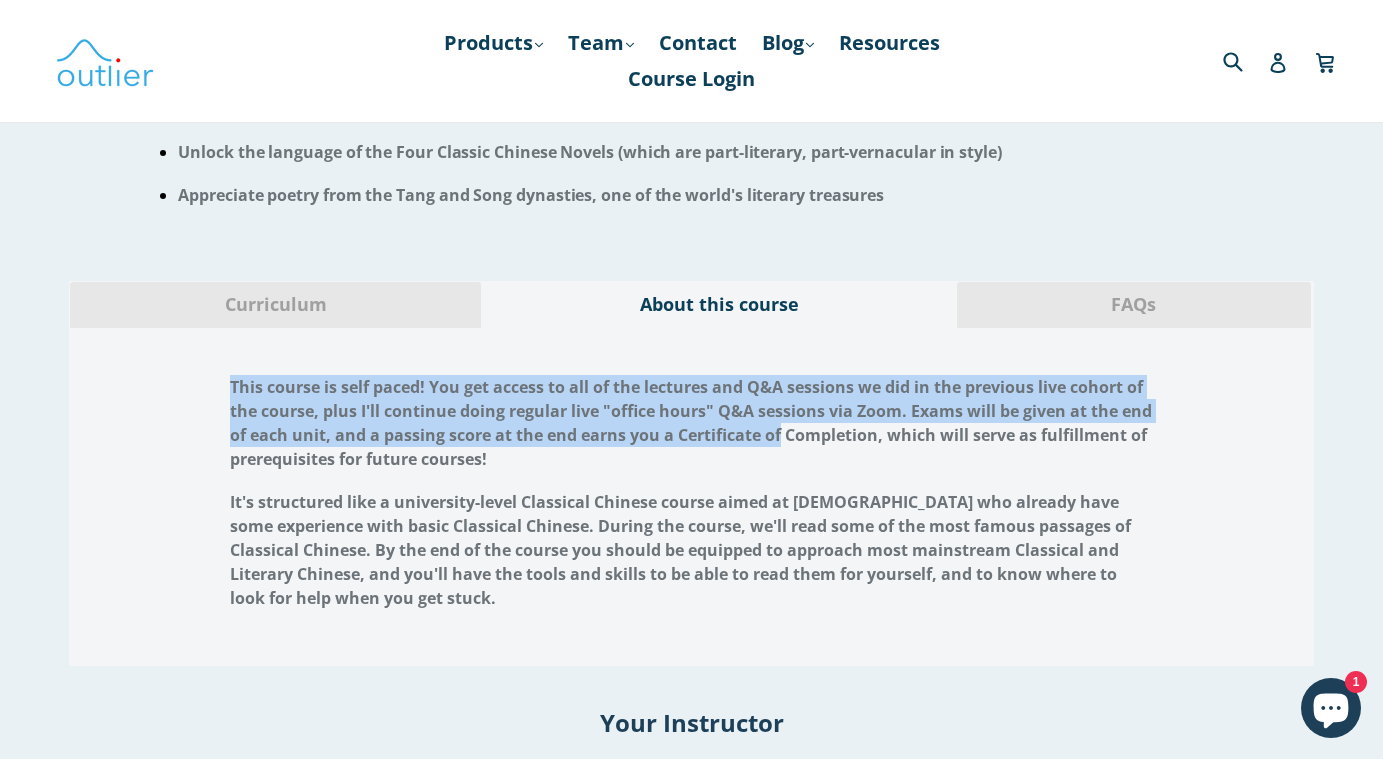 drag, startPoint x: 216, startPoint y: 351, endPoint x: 779, endPoint y: 407, distance: 565.7782 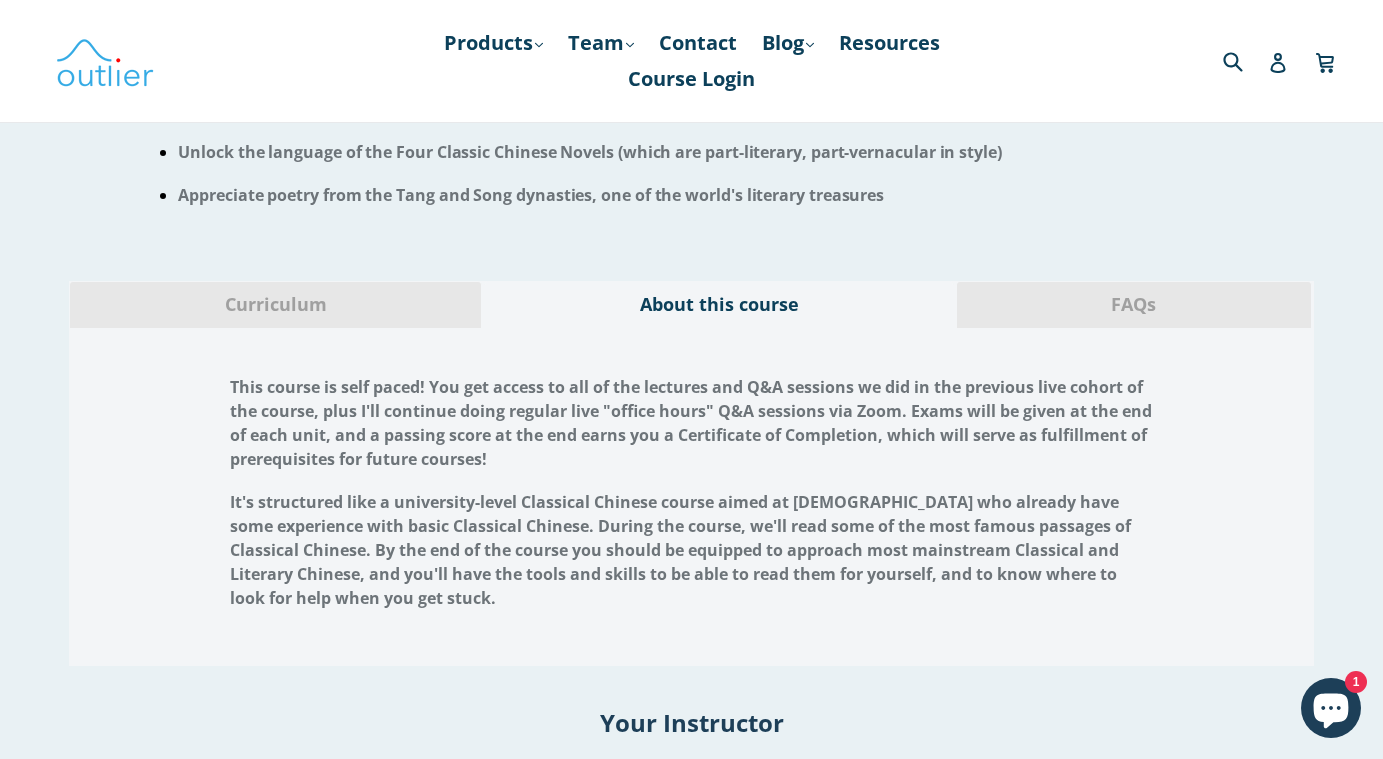 click on "This course is self paced! You get access to all of the lectures and Q&A sessions we did in the previous live cohort of the course, plus I'll continue doing regular live "office hours" Q&A sessions via Zoom. Exams will be given at the end of each unit, and a passing score at the end earns you a Certificate of Completion, which will serve as fulfillment of prerequisites for future courses!" at bounding box center (691, 423) 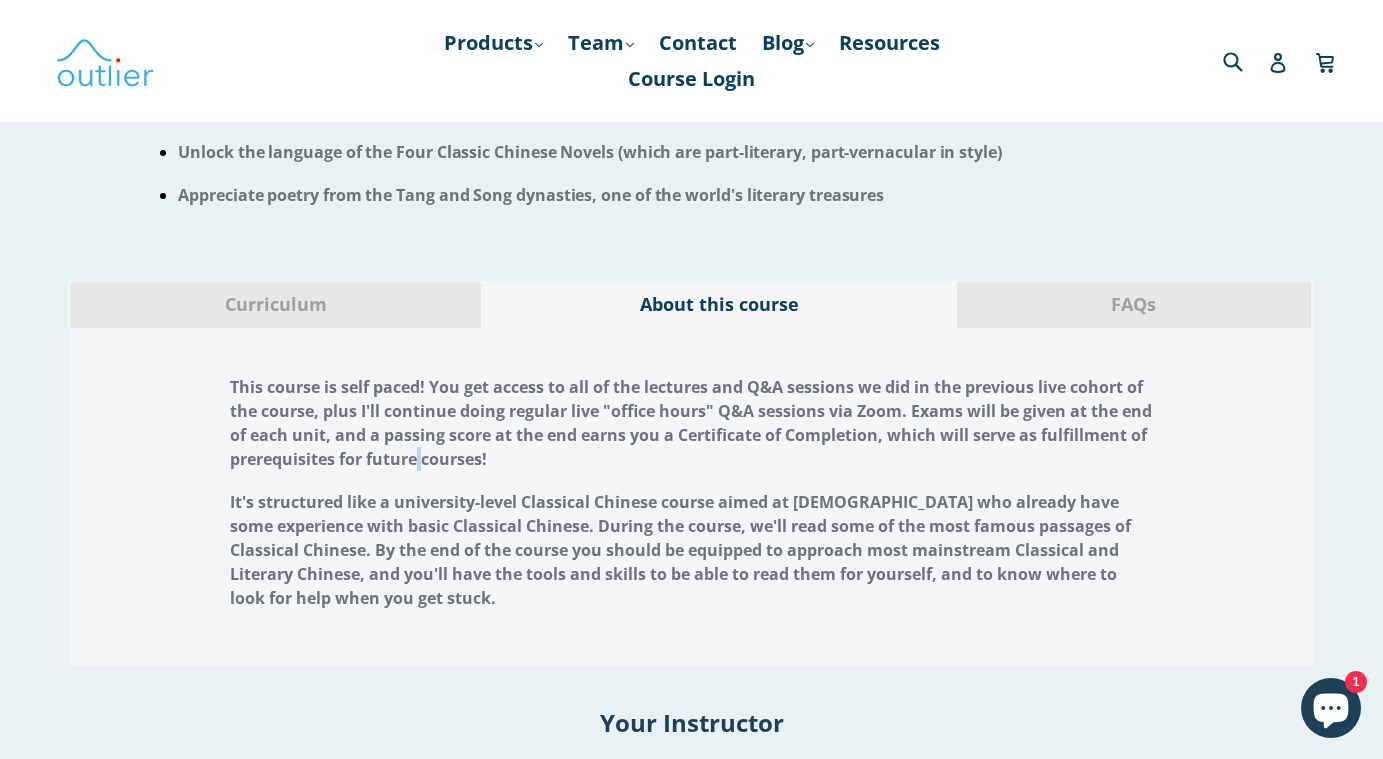 click on "This course is self paced! You get access to all of the lectures and Q&A sessions we did in the previous live cohort of the course, plus I'll continue doing regular live "office hours" Q&A sessions via Zoom. Exams will be given at the end of each unit, and a passing score at the end earns you a Certificate of Completion, which will serve as fulfillment of prerequisites for future courses!" at bounding box center (691, 423) 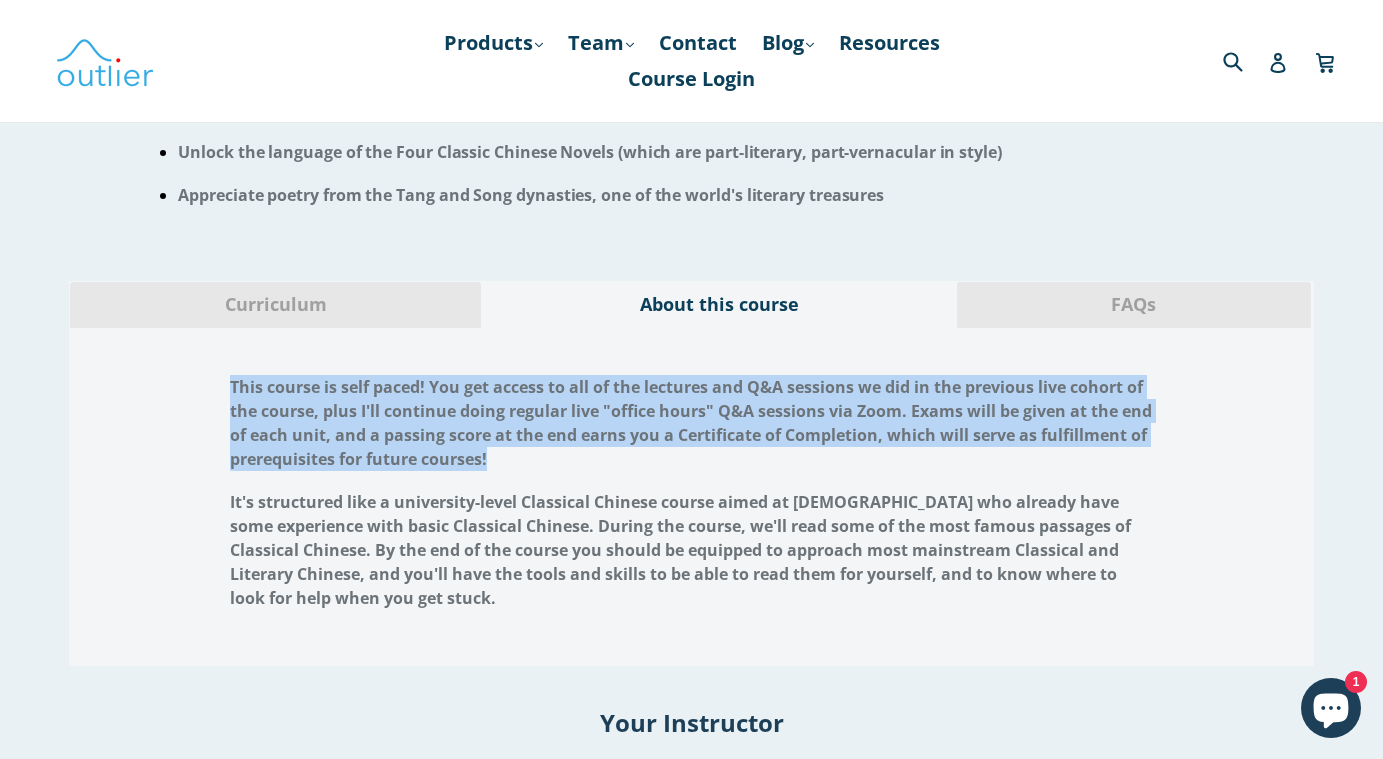 click on "This course is self paced! You get access to all of the lectures and Q&A sessions we did in the previous live cohort of the course, plus I'll continue doing regular live "office hours" Q&A sessions via Zoom. Exams will be given at the end of each unit, and a passing score at the end earns you a Certificate of Completion, which will serve as fulfillment of prerequisites for future courses!" at bounding box center [691, 423] 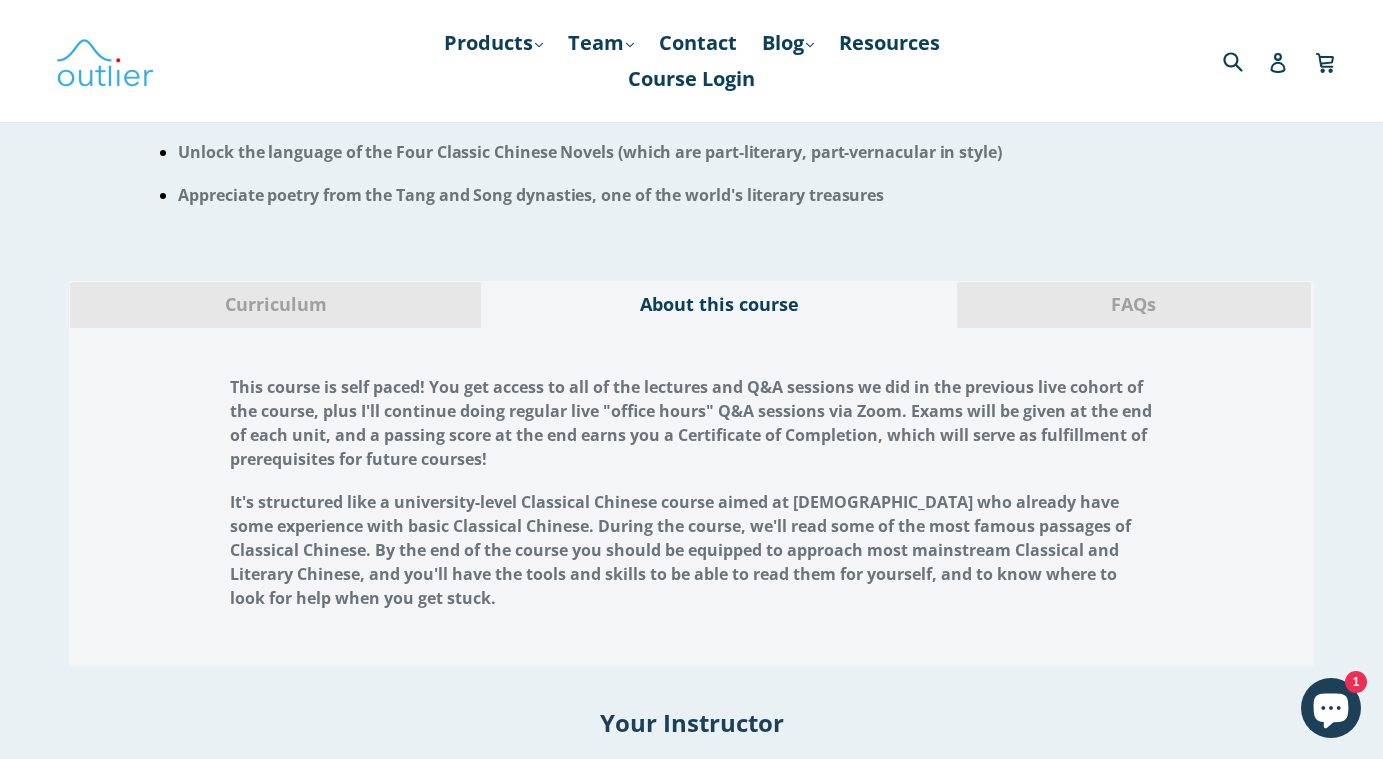 click on "It's structured like a university-level Classical Chinese course aimed at non-native speakers who already have some experience with basic Classical Chinese. During the course, we'll read some of the most famous passages of Classical Chinese. By the end of the course you should be equipped to approach most mainstream Classical and Literary Chinese, and you'll have the tools and skills to be able to read them for yourself, and to know where to look for help when you get stuck." at bounding box center [680, 550] 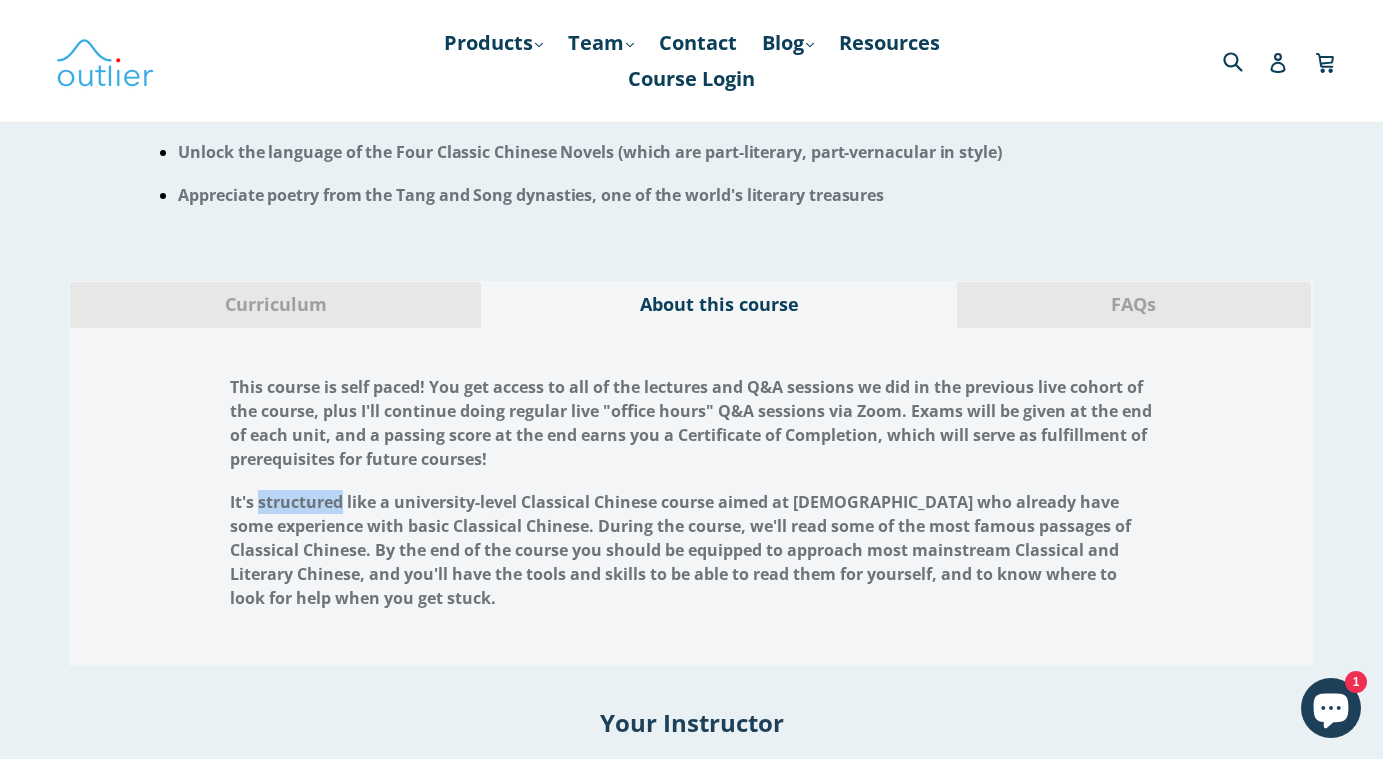 click on "It's structured like a university-level Classical Chinese course aimed at non-native speakers who already have some experience with basic Classical Chinese. During the course, we'll read some of the most famous passages of Classical Chinese. By the end of the course you should be equipped to approach most mainstream Classical and Literary Chinese, and you'll have the tools and skills to be able to read them for yourself, and to know where to look for help when you get stuck." at bounding box center (680, 550) 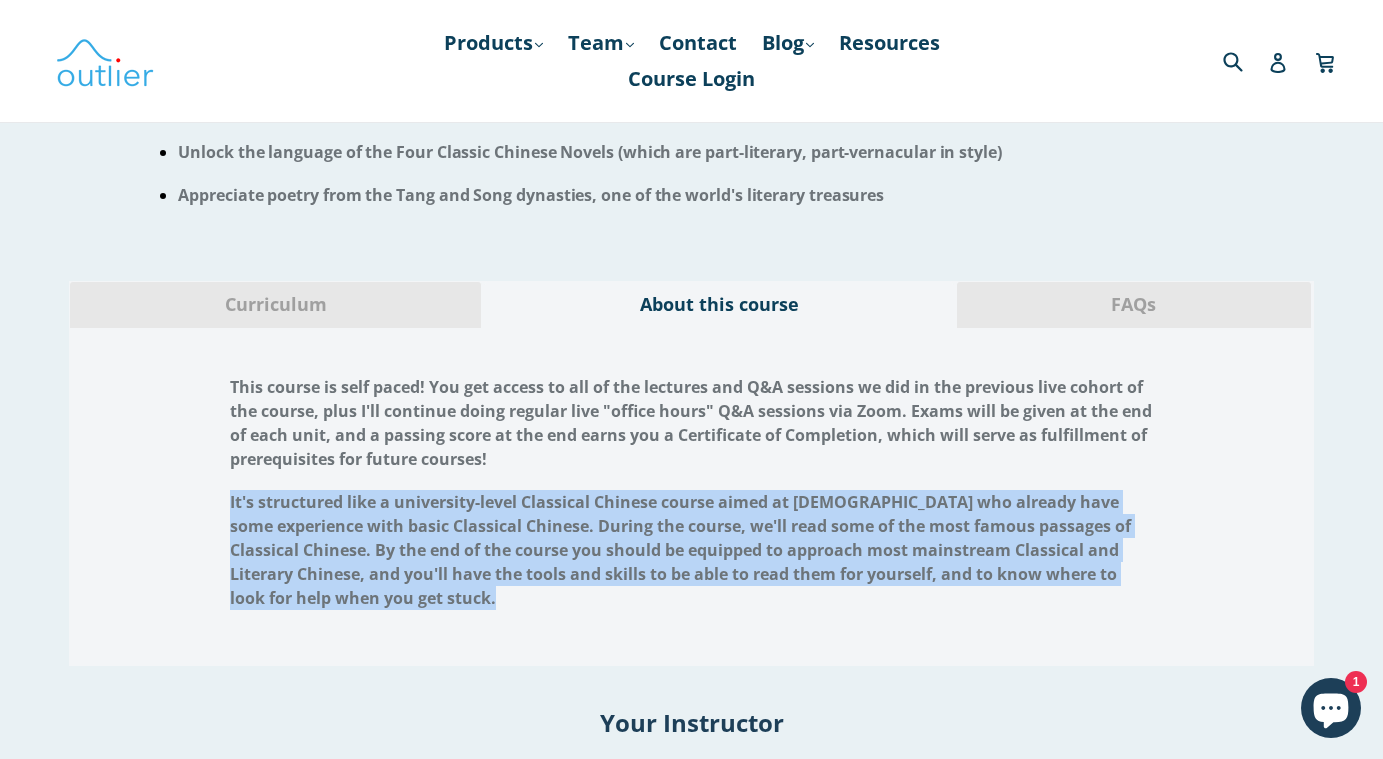 click on "It's structured like a university-level Classical Chinese course aimed at non-native speakers who already have some experience with basic Classical Chinese. During the course, we'll read some of the most famous passages of Classical Chinese. By the end of the course you should be equipped to approach most mainstream Classical and Literary Chinese, and you'll have the tools and skills to be able to read them for yourself, and to know where to look for help when you get stuck." at bounding box center [680, 550] 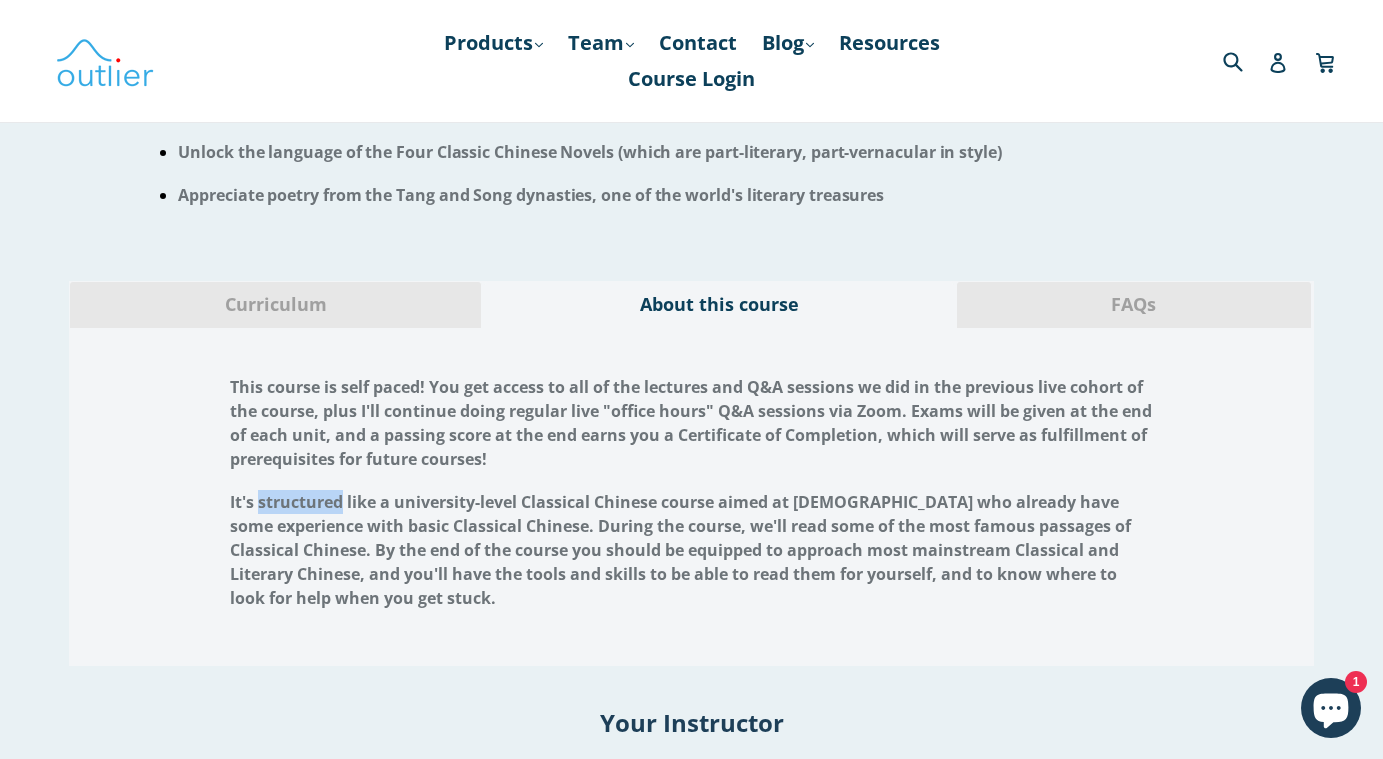 click on "It's structured like a university-level Classical Chinese course aimed at non-native speakers who already have some experience with basic Classical Chinese. During the course, we'll read some of the most famous passages of Classical Chinese. By the end of the course you should be equipped to approach most mainstream Classical and Literary Chinese, and you'll have the tools and skills to be able to read them for yourself, and to know where to look for help when you get stuck." at bounding box center (680, 550) 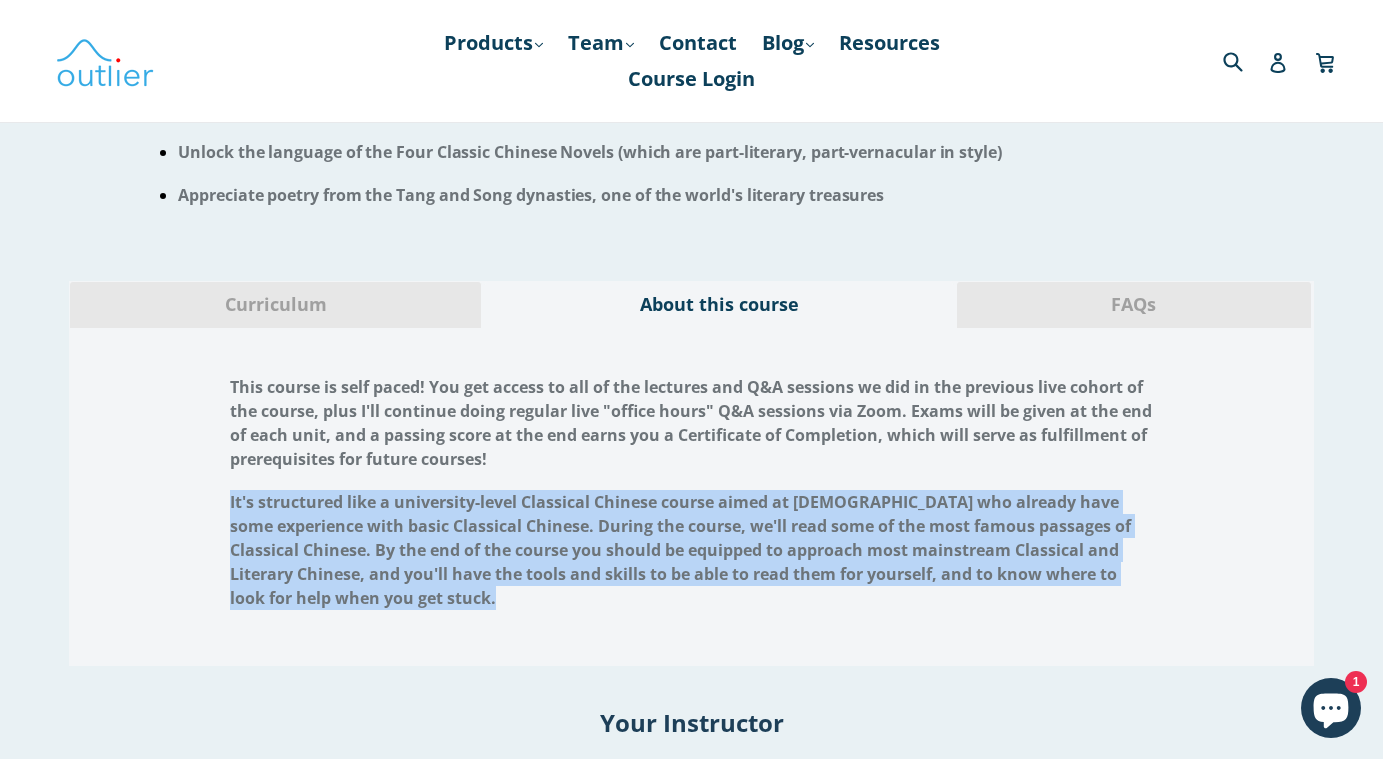 click on "It's structured like a university-level Classical Chinese course aimed at non-native speakers who already have some experience with basic Classical Chinese. During the course, we'll read some of the most famous passages of Classical Chinese. By the end of the course you should be equipped to approach most mainstream Classical and Literary Chinese, and you'll have the tools and skills to be able to read them for yourself, and to know where to look for help when you get stuck." at bounding box center (680, 550) 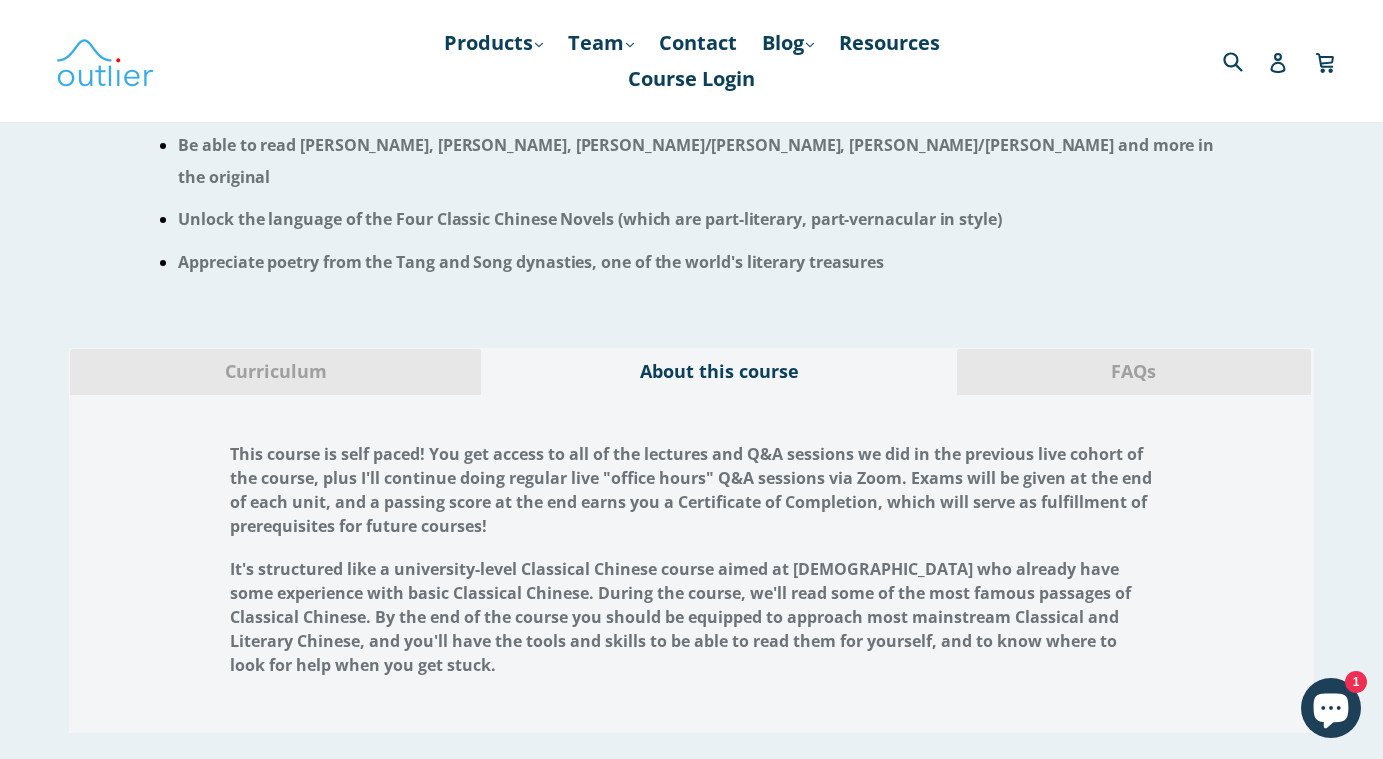 scroll, scrollTop: 1559, scrollLeft: 0, axis: vertical 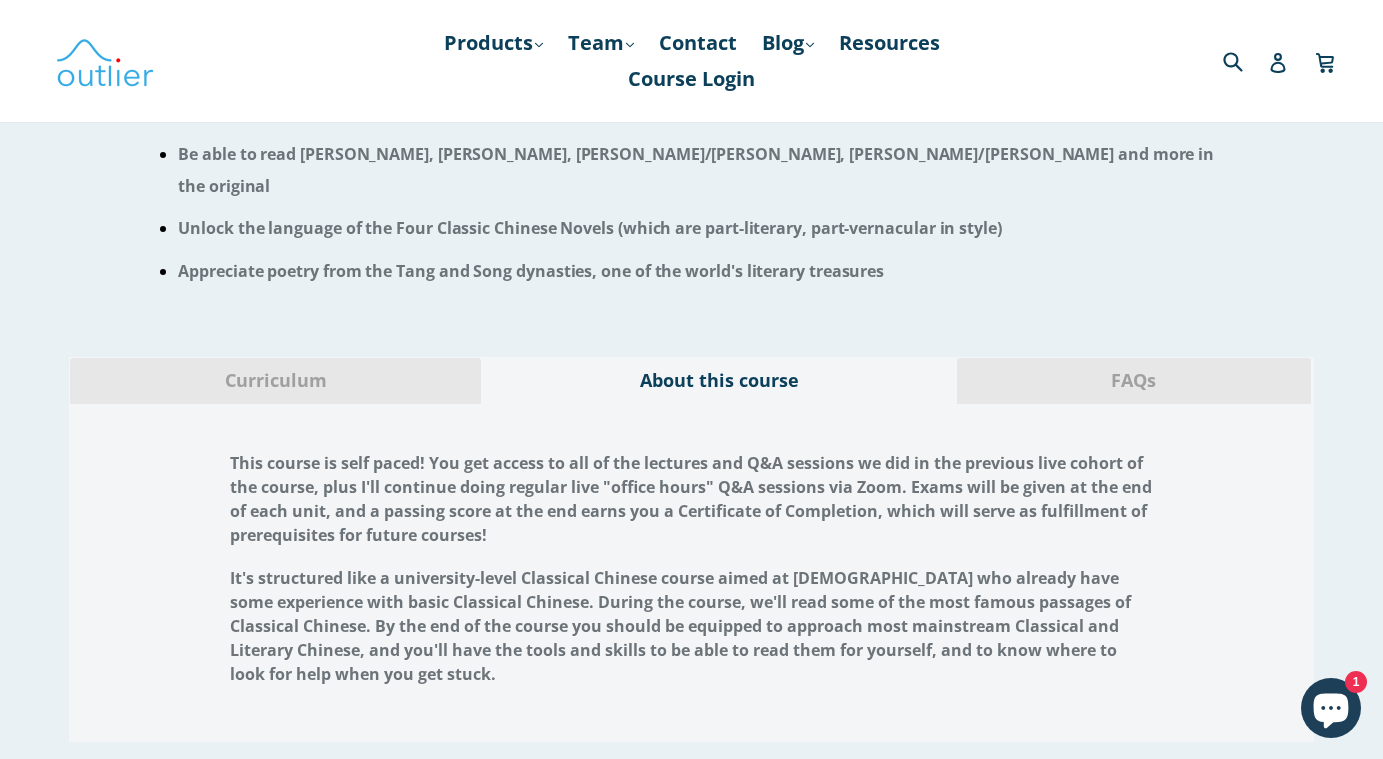 click on "FAQs" at bounding box center (1134, 380) 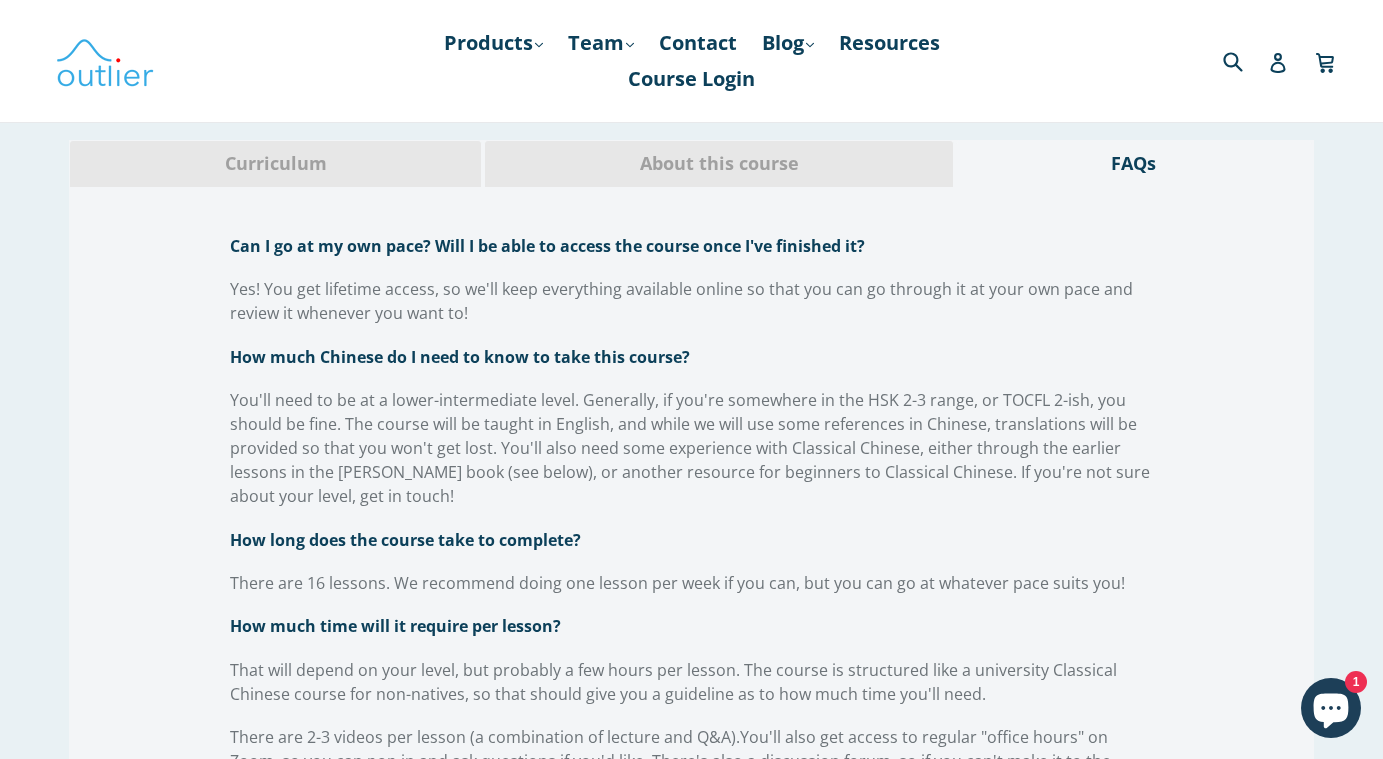 scroll, scrollTop: 1823, scrollLeft: 0, axis: vertical 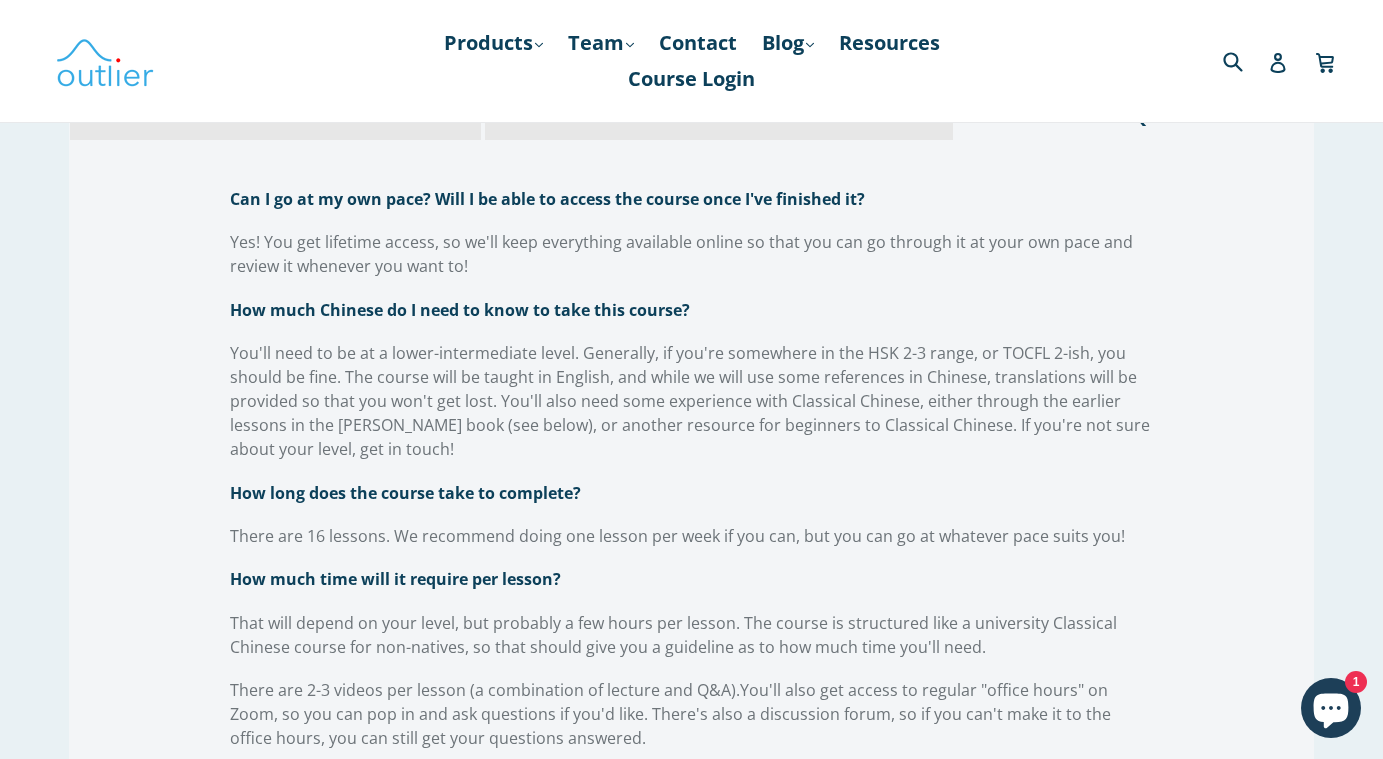 click on "You'll need to be at a lower-intermediate level. Generally, if you're somewhere in the HSK 2-3 range, or TOCFL 2-ish, you should be fine. The course will be taught in English, and while we will use some references in Chinese, translations will be provided so that you won't get lost. You'll also need some experience with Classical Chinese, either through the earlier lessons in the Fuller book (see below), or another resource for beginners to Classical Chinese. If you're not sure about your level, get in touch!" at bounding box center [690, 401] 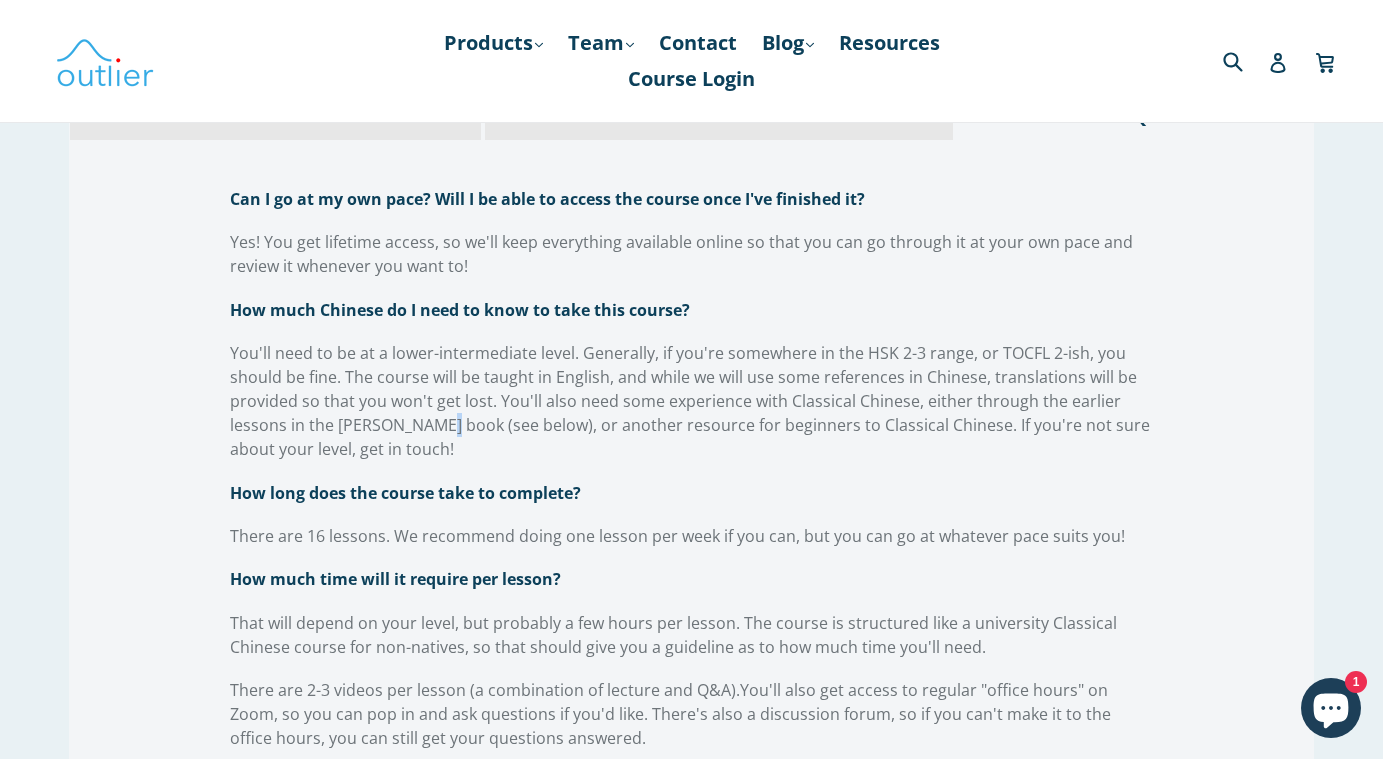 click on "You'll need to be at a lower-intermediate level. Generally, if you're somewhere in the HSK 2-3 range, or TOCFL 2-ish, you should be fine. The course will be taught in English, and while we will use some references in Chinese, translations will be provided so that you won't get lost. You'll also need some experience with Classical Chinese, either through the earlier lessons in the Fuller book (see below), or another resource for beginners to Classical Chinese. If you're not sure about your level, get in touch!" at bounding box center (690, 401) 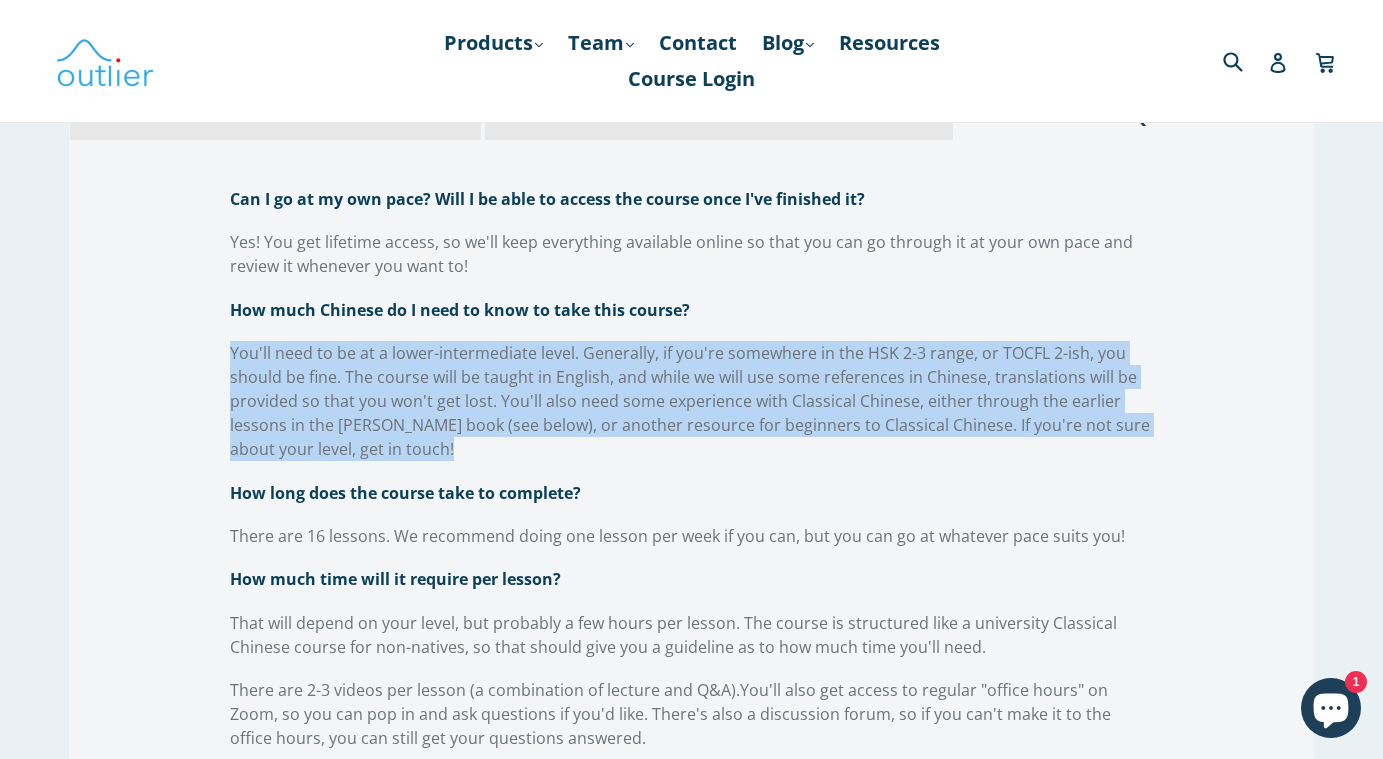 click on "You'll need to be at a lower-intermediate level. Generally, if you're somewhere in the HSK 2-3 range, or TOCFL 2-ish, you should be fine. The course will be taught in English, and while we will use some references in Chinese, translations will be provided so that you won't get lost. You'll also need some experience with Classical Chinese, either through the earlier lessons in the Fuller book (see below), or another resource for beginners to Classical Chinese. If you're not sure about your level, get in touch!" at bounding box center [690, 401] 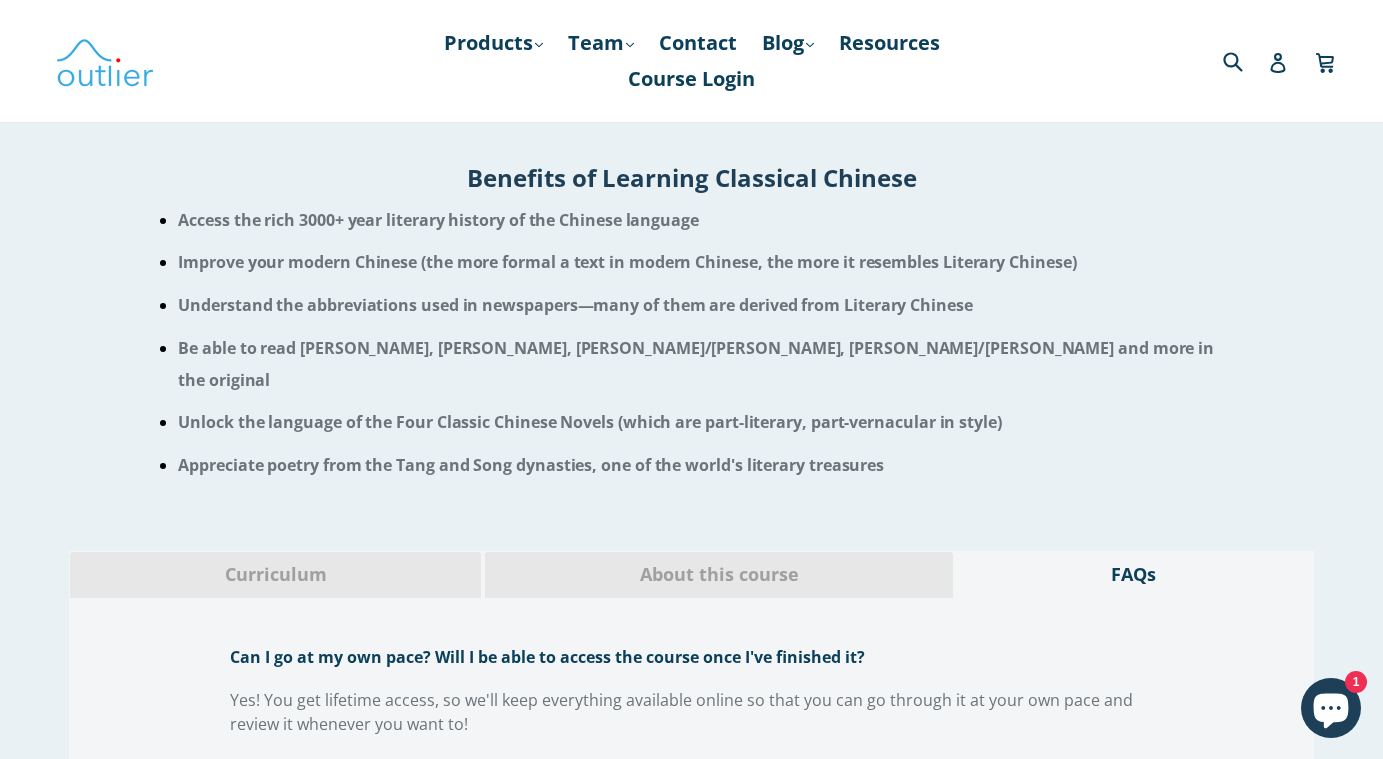 scroll, scrollTop: 1365, scrollLeft: 0, axis: vertical 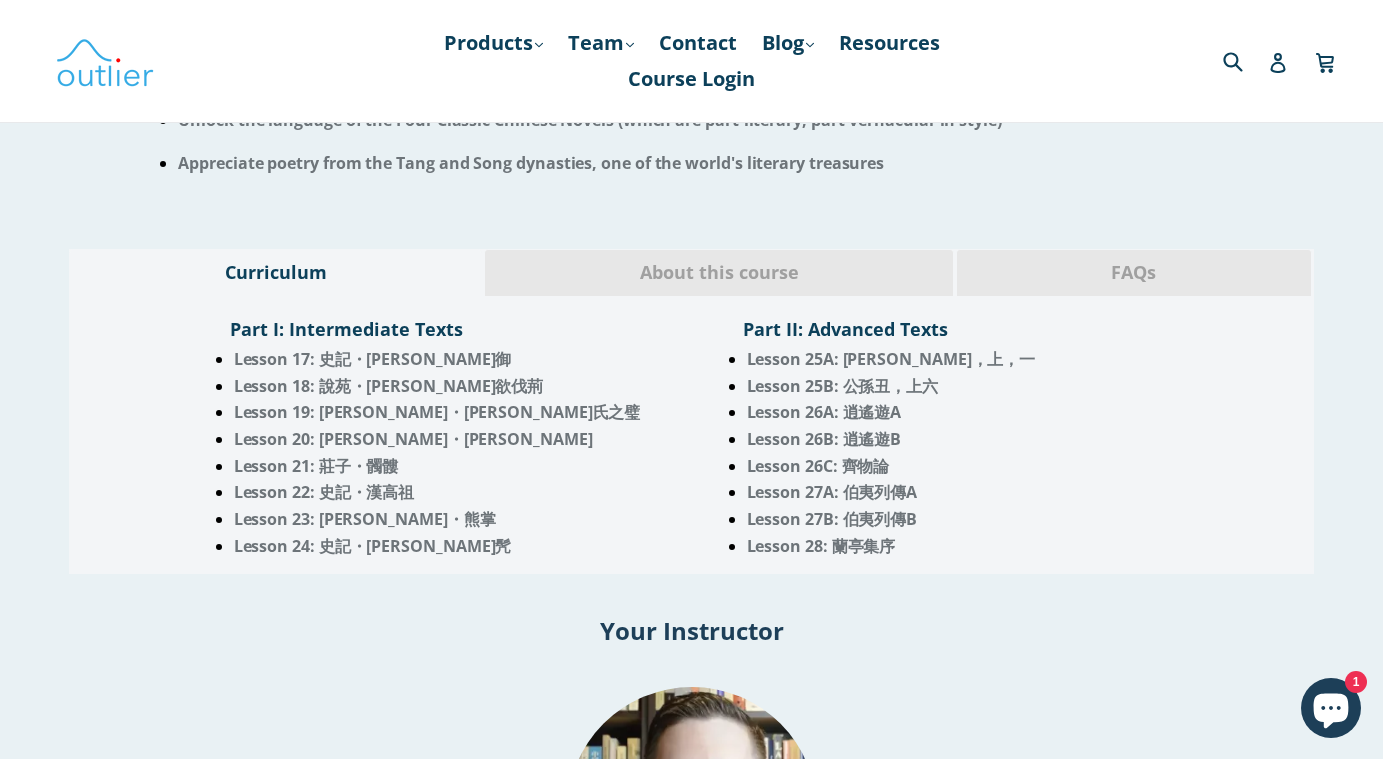 click on "About this course" at bounding box center [719, 273] 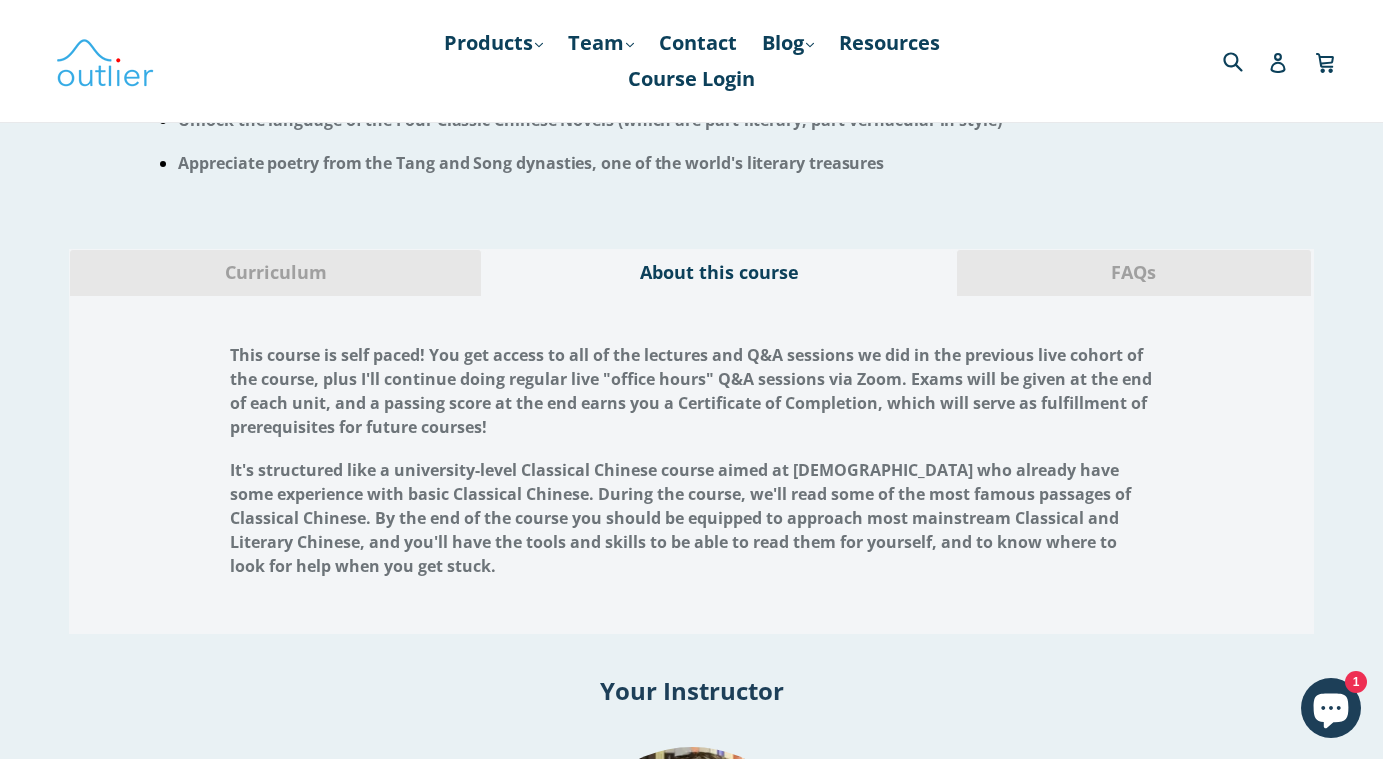 click on "It's structured like a university-level Classical Chinese course aimed at non-native speakers who already have some experience with basic Classical Chinese. During the course, we'll read some of the most famous passages of Classical Chinese. By the end of the course you should be equipped to approach most mainstream Classical and Literary Chinese, and you'll have the tools and skills to be able to read them for yourself, and to know where to look for help when you get stuck." at bounding box center (680, 518) 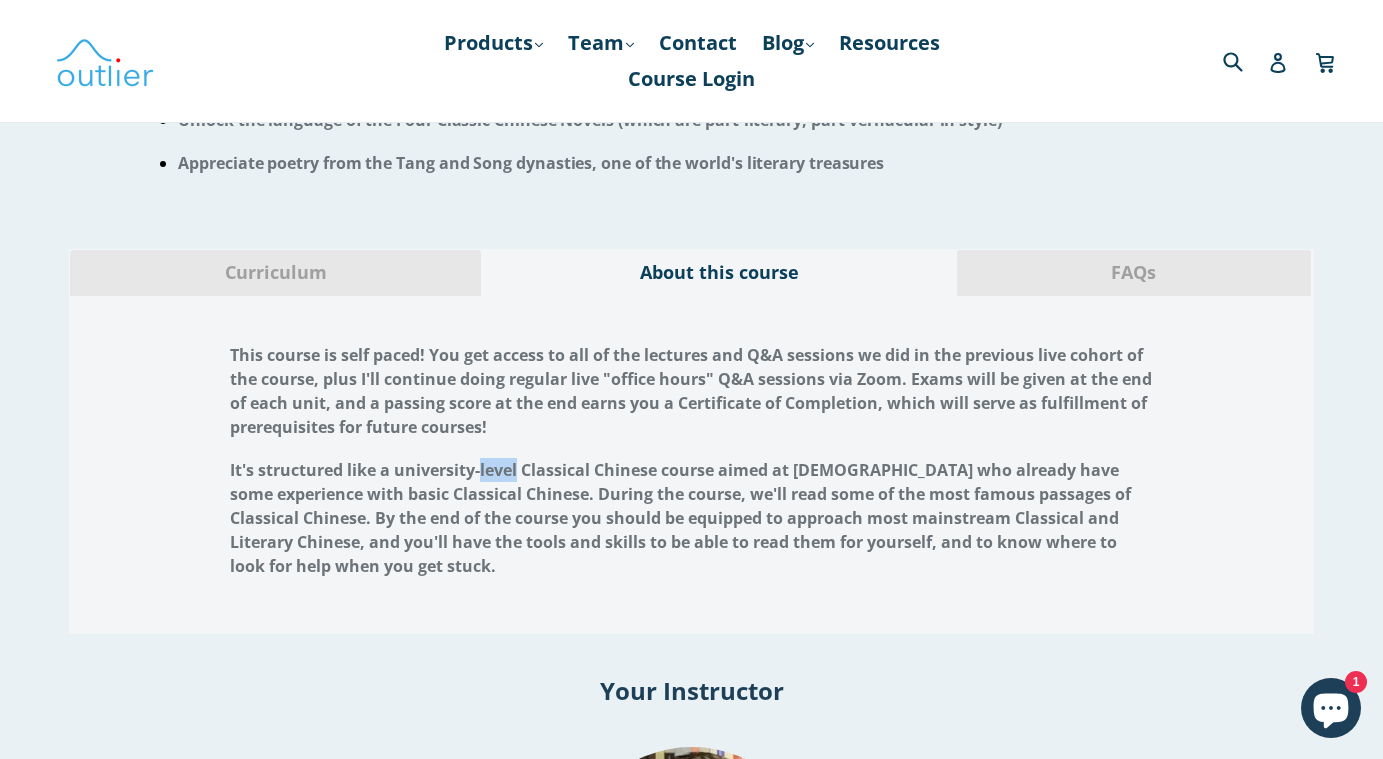 click on "It's structured like a university-level Classical Chinese course aimed at non-native speakers who already have some experience with basic Classical Chinese. During the course, we'll read some of the most famous passages of Classical Chinese. By the end of the course you should be equipped to approach most mainstream Classical and Literary Chinese, and you'll have the tools and skills to be able to read them for yourself, and to know where to look for help when you get stuck." at bounding box center (680, 518) 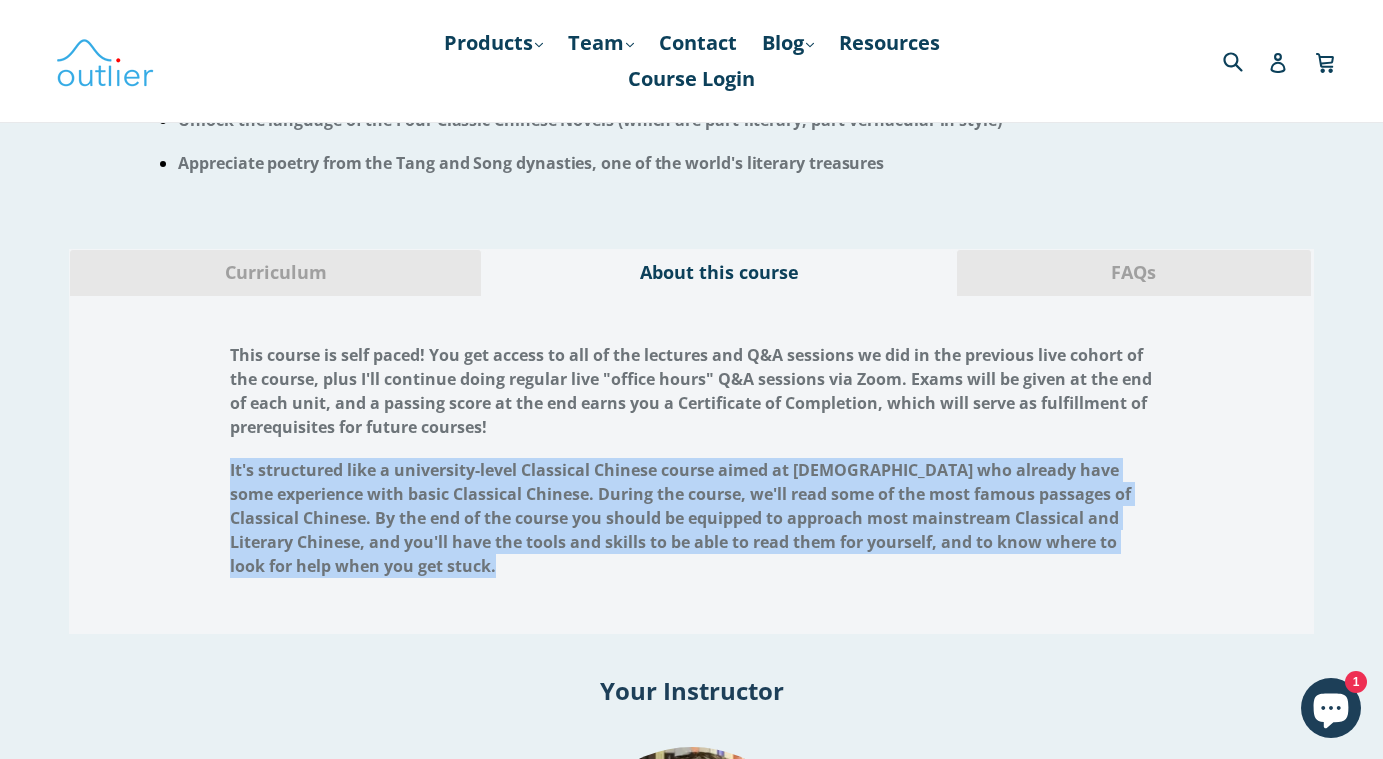 click on "It's structured like a university-level Classical Chinese course aimed at non-native speakers who already have some experience with basic Classical Chinese. During the course, we'll read some of the most famous passages of Classical Chinese. By the end of the course you should be equipped to approach most mainstream Classical and Literary Chinese, and you'll have the tools and skills to be able to read them for yourself, and to know where to look for help when you get stuck." at bounding box center [680, 518] 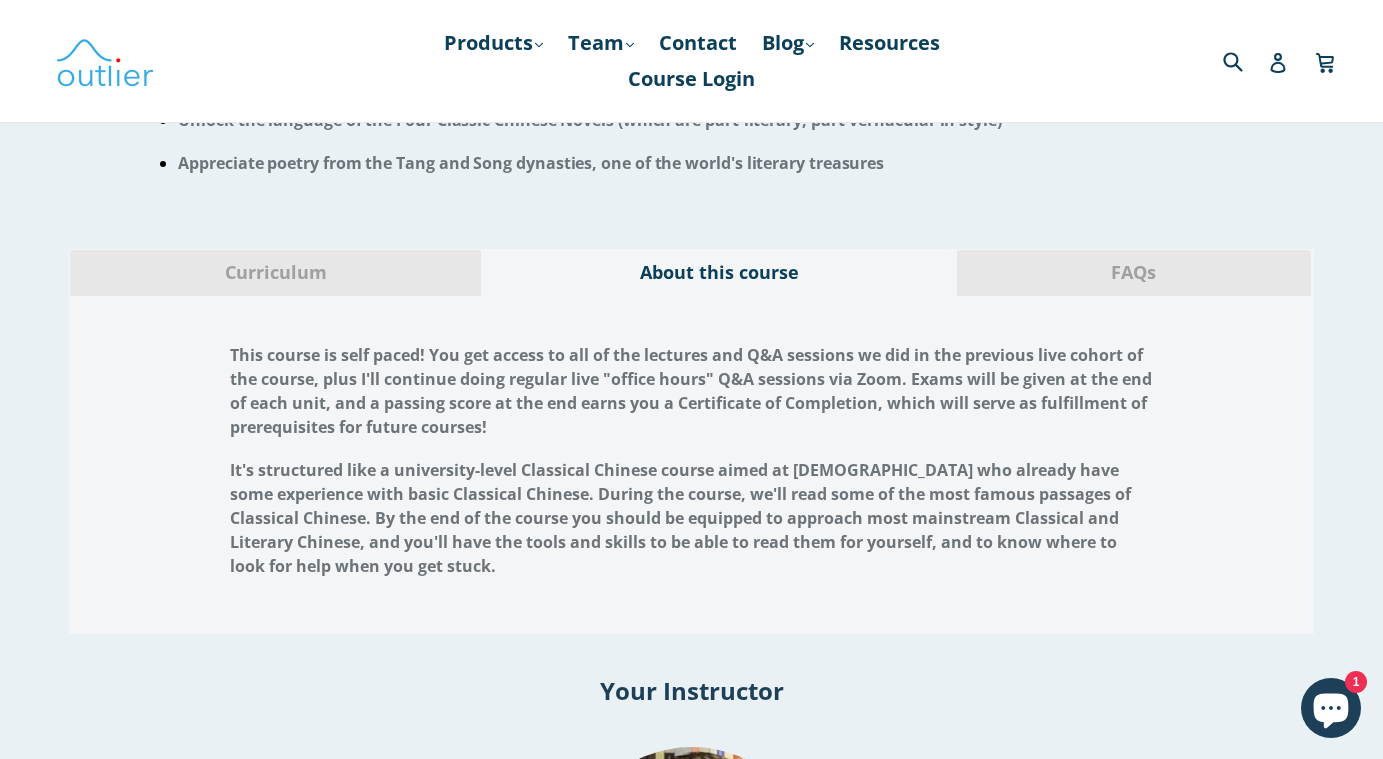 click on "FAQs" at bounding box center [1134, 273] 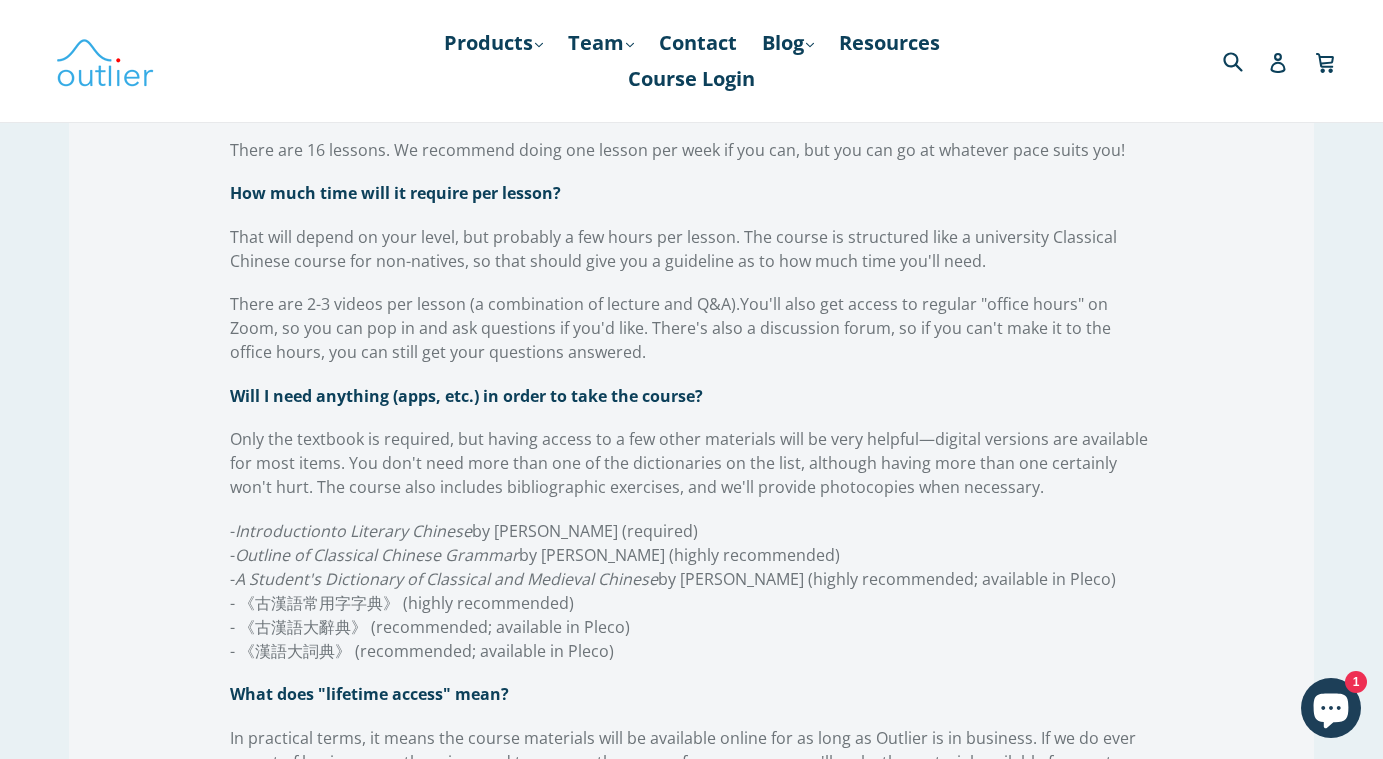 scroll, scrollTop: 2210, scrollLeft: 0, axis: vertical 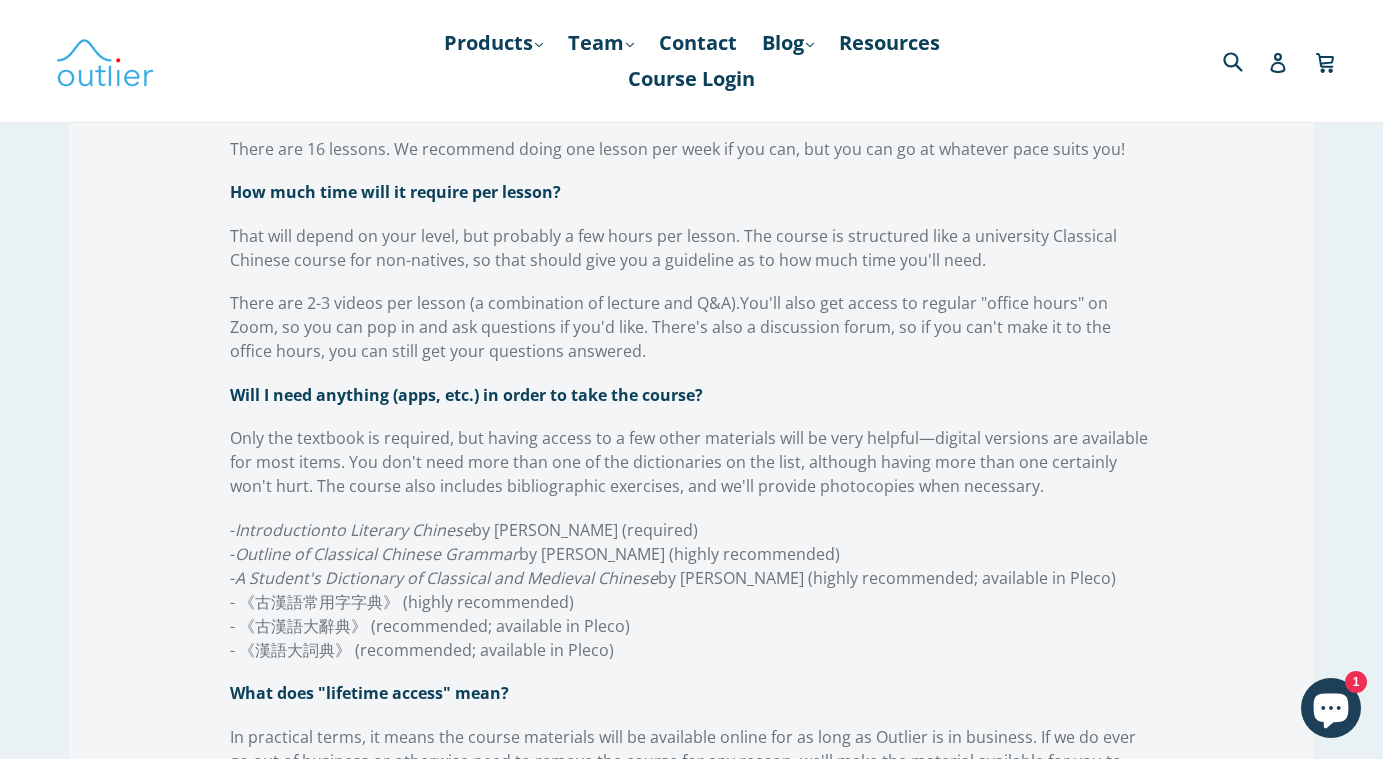 click on "Outline of Classical Chinese Grammar" at bounding box center (377, 554) 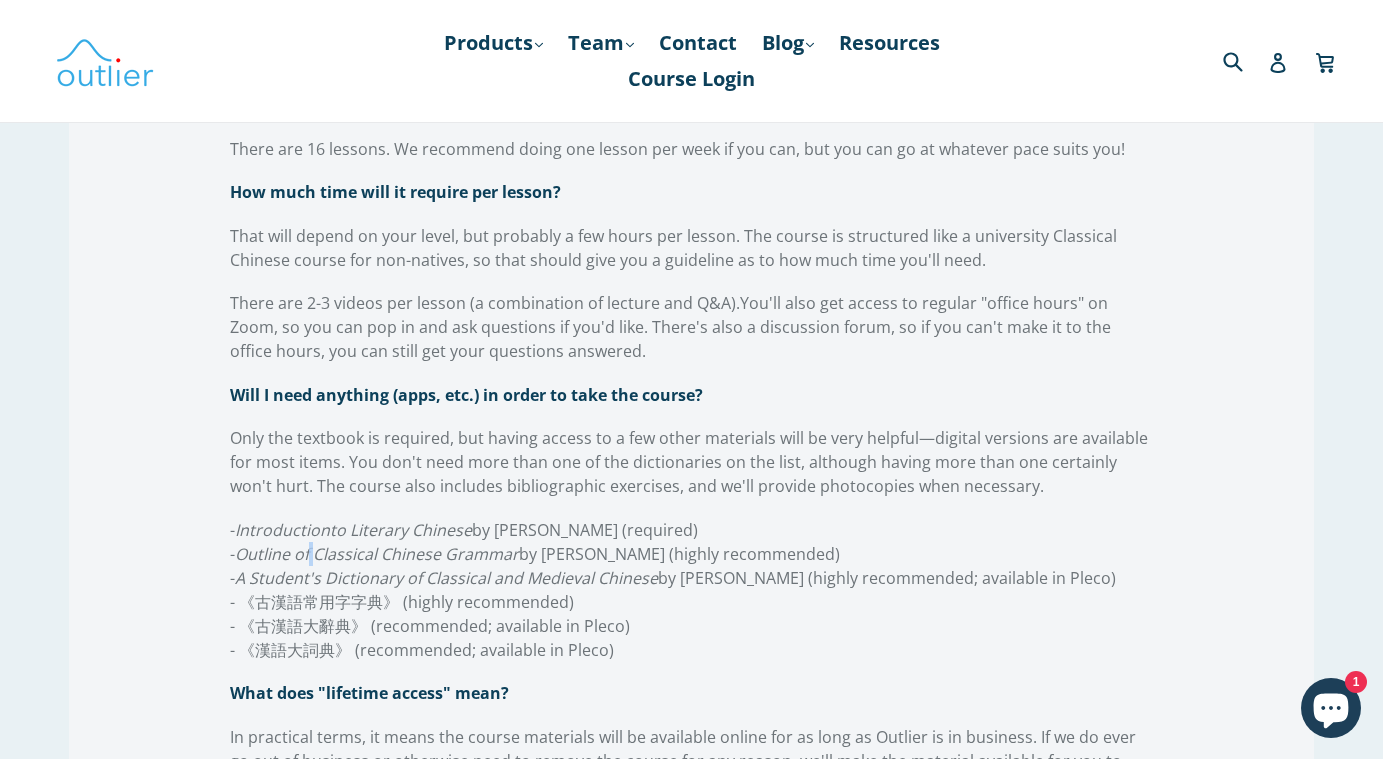 click on "Outline of Classical Chinese Grammar" at bounding box center [377, 554] 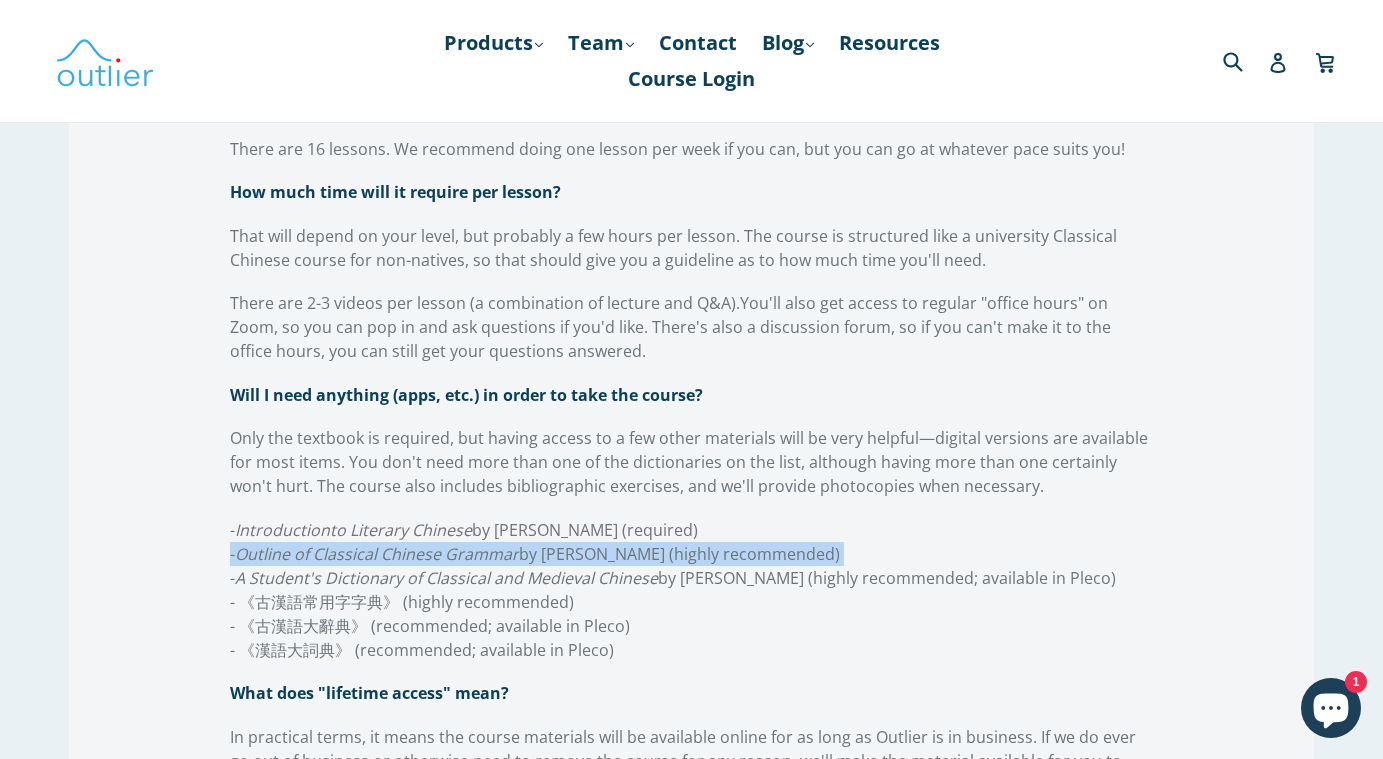 click on "Outline of Classical Chinese Grammar" at bounding box center (377, 554) 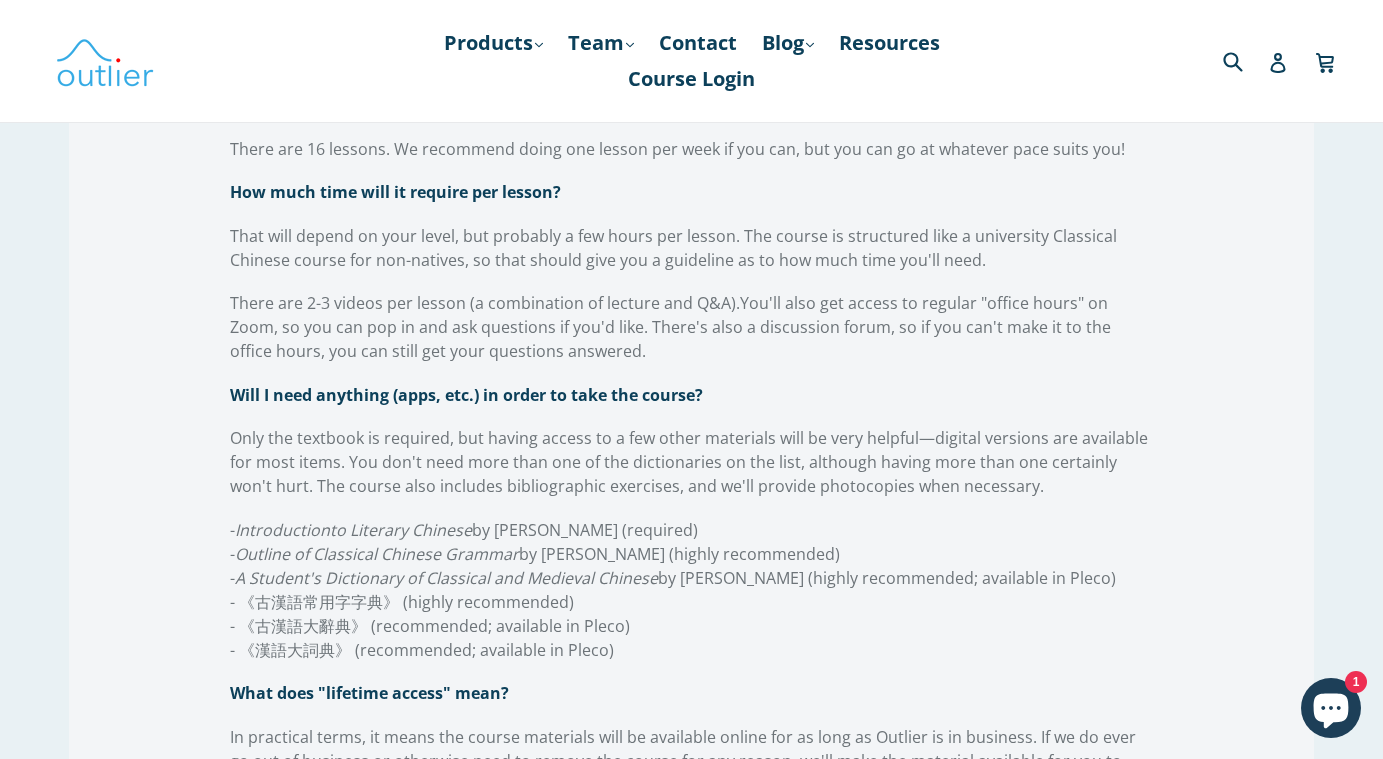 click on "A Student's Dictionary of Classical and Medieval Chinese" at bounding box center (446, 578) 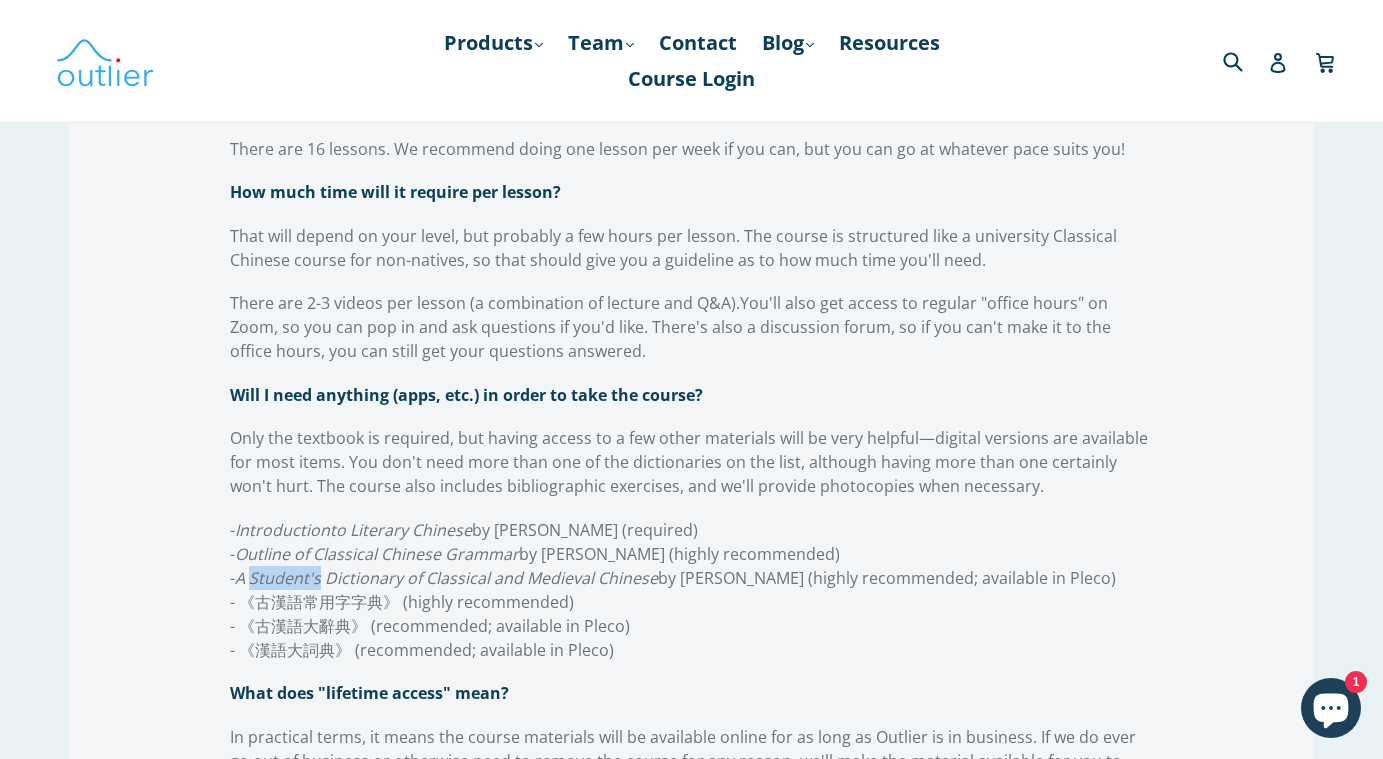click on "A Student's Dictionary of Classical and Medieval Chinese" at bounding box center (446, 578) 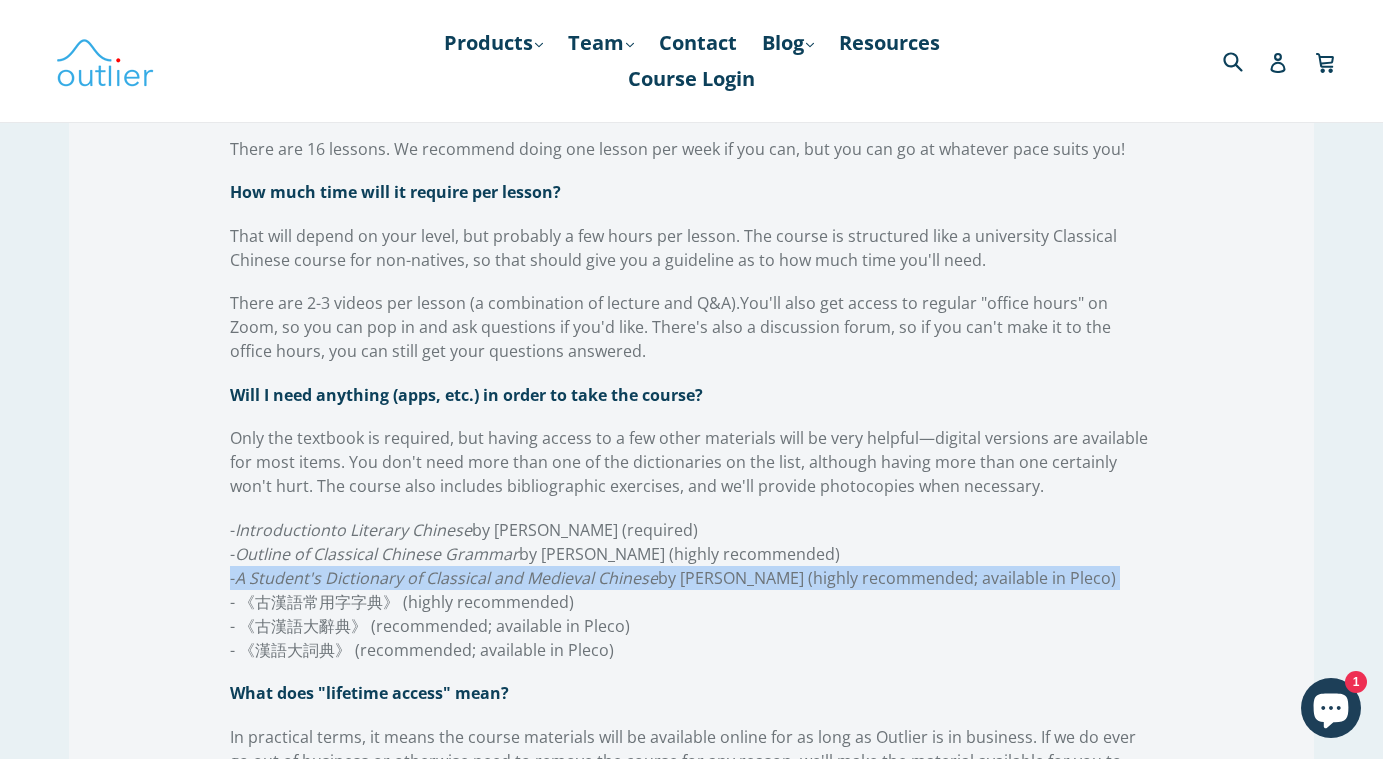 click on "A Student's Dictionary of Classical and Medieval Chinese" at bounding box center [446, 578] 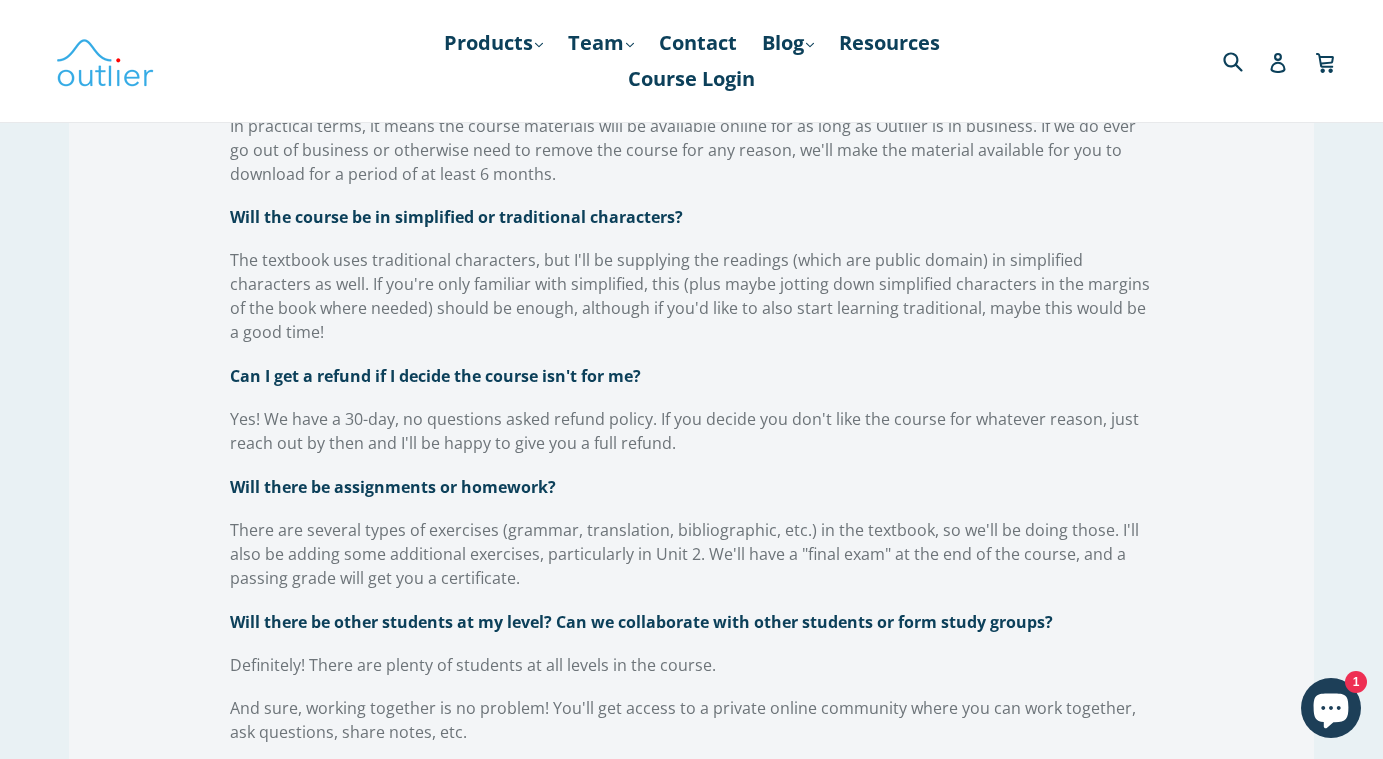 scroll, scrollTop: 2825, scrollLeft: 0, axis: vertical 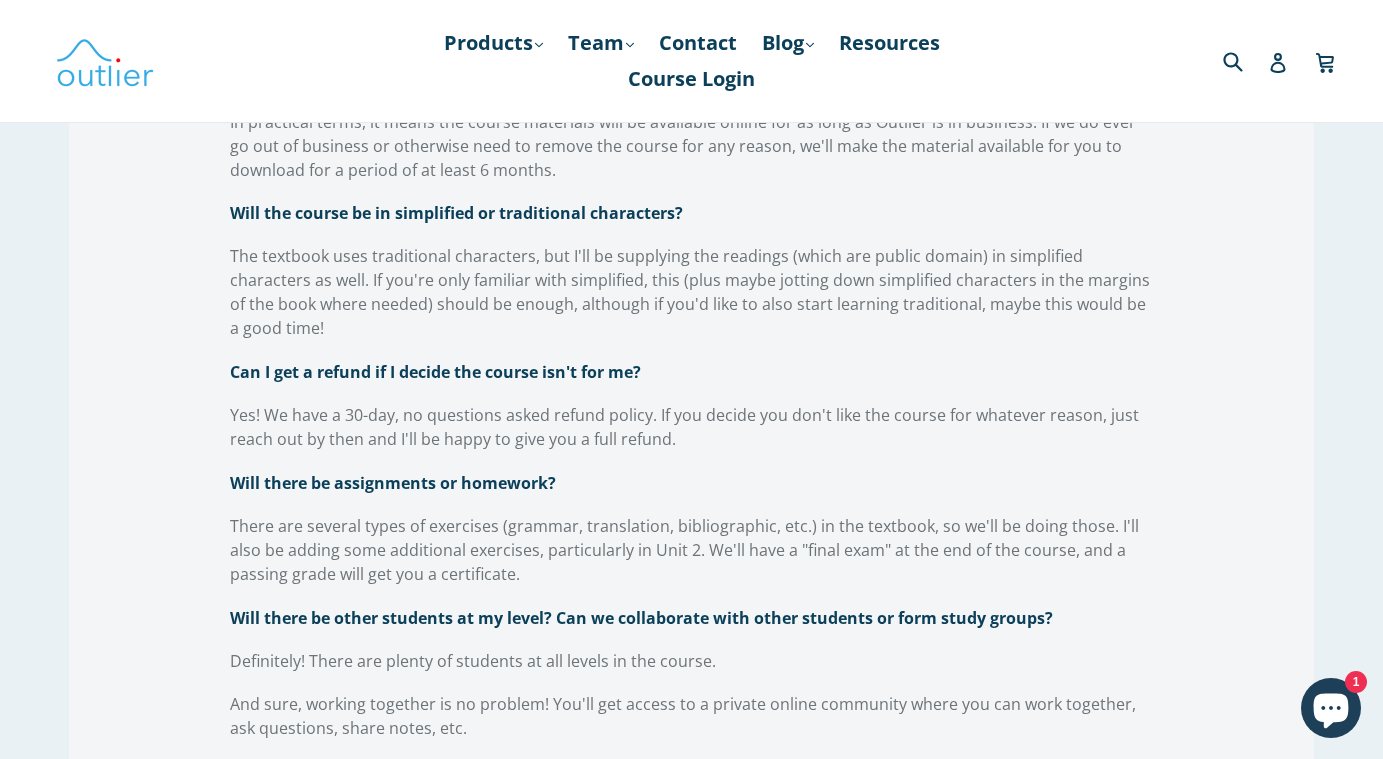 click on "Yes! We have a 30-day, no questions asked refund policy. If you decide you don't like the course for whatever reason, just reach out by then and I'll be happy to give you a full refund." at bounding box center [684, 427] 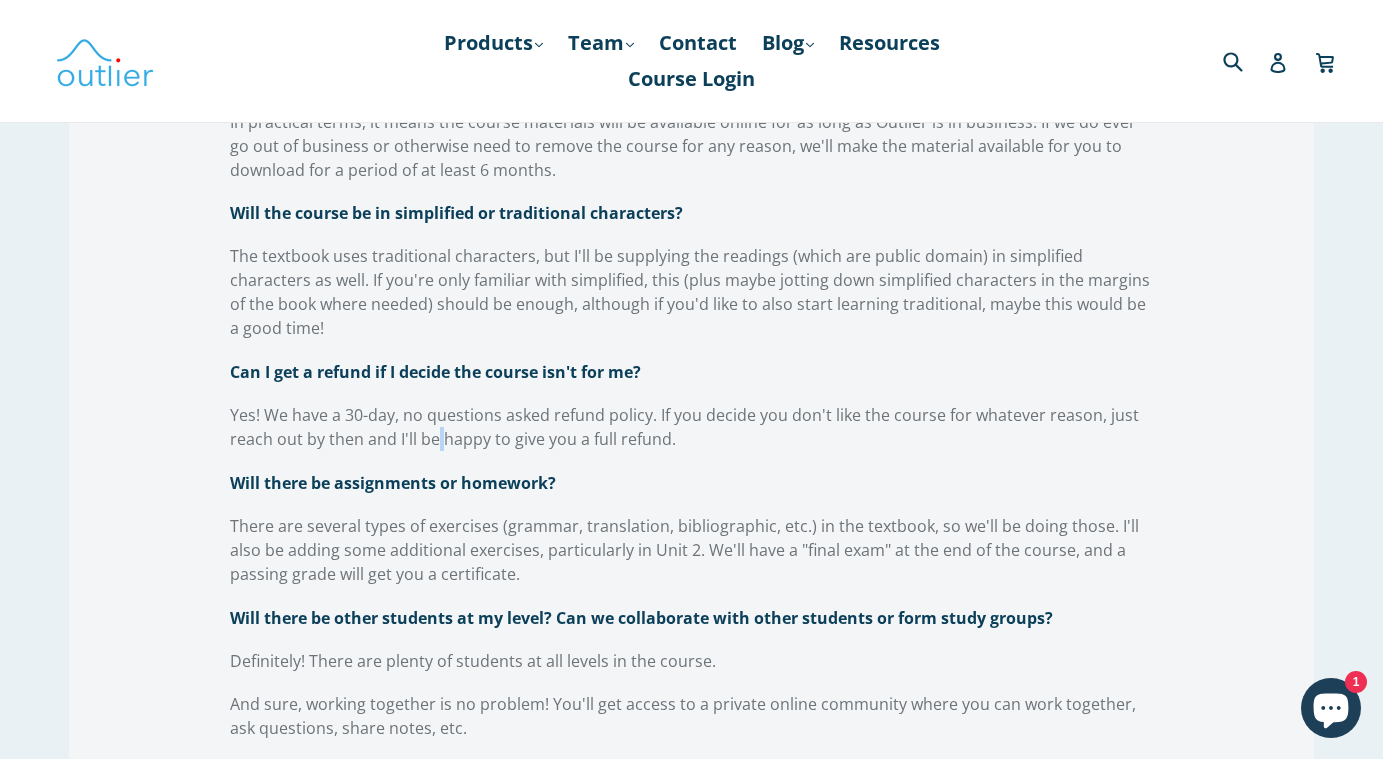 click on "Yes! We have a 30-day, no questions asked refund policy. If you decide you don't like the course for whatever reason, just reach out by then and I'll be happy to give you a full refund." at bounding box center [684, 427] 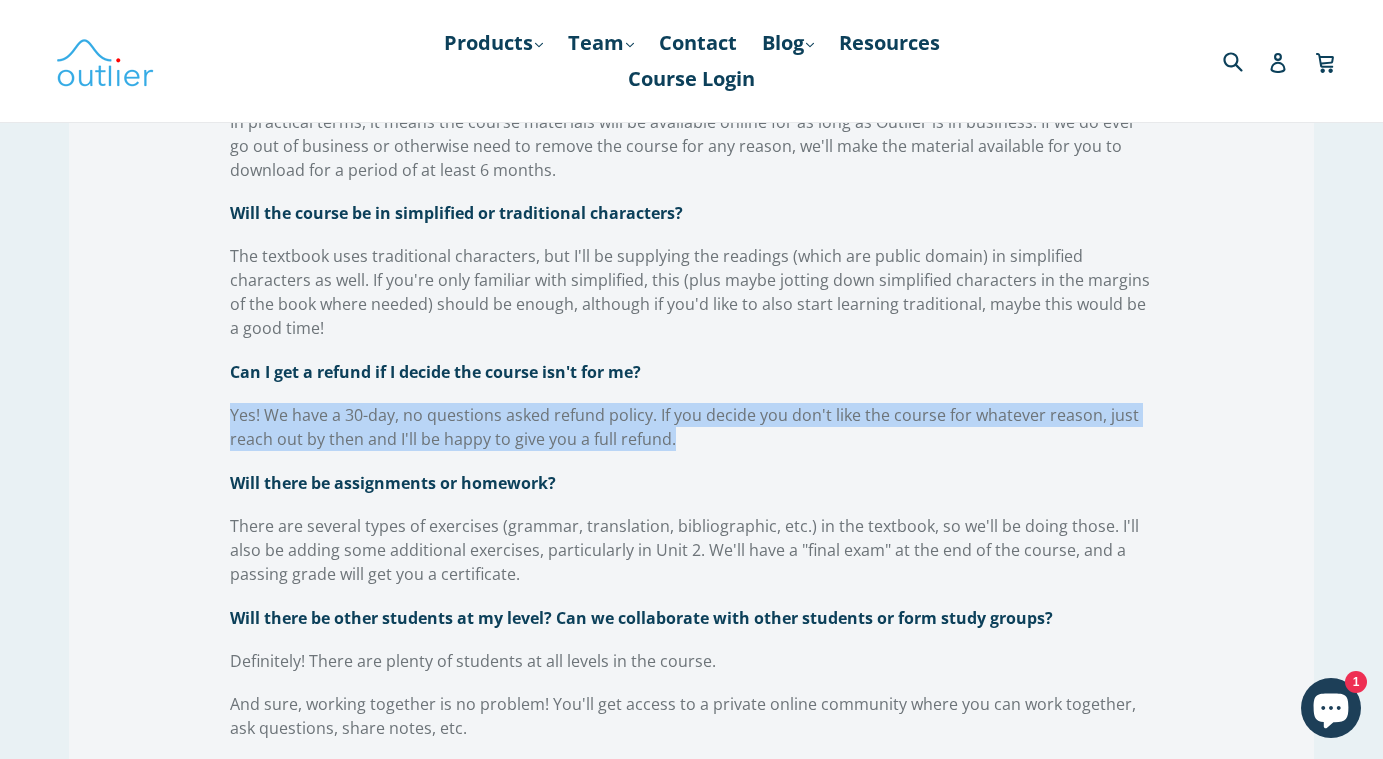 click on "Yes! We have a 30-day, no questions asked refund policy. If you decide you don't like the course for whatever reason, just reach out by then and I'll be happy to give you a full refund." at bounding box center [684, 427] 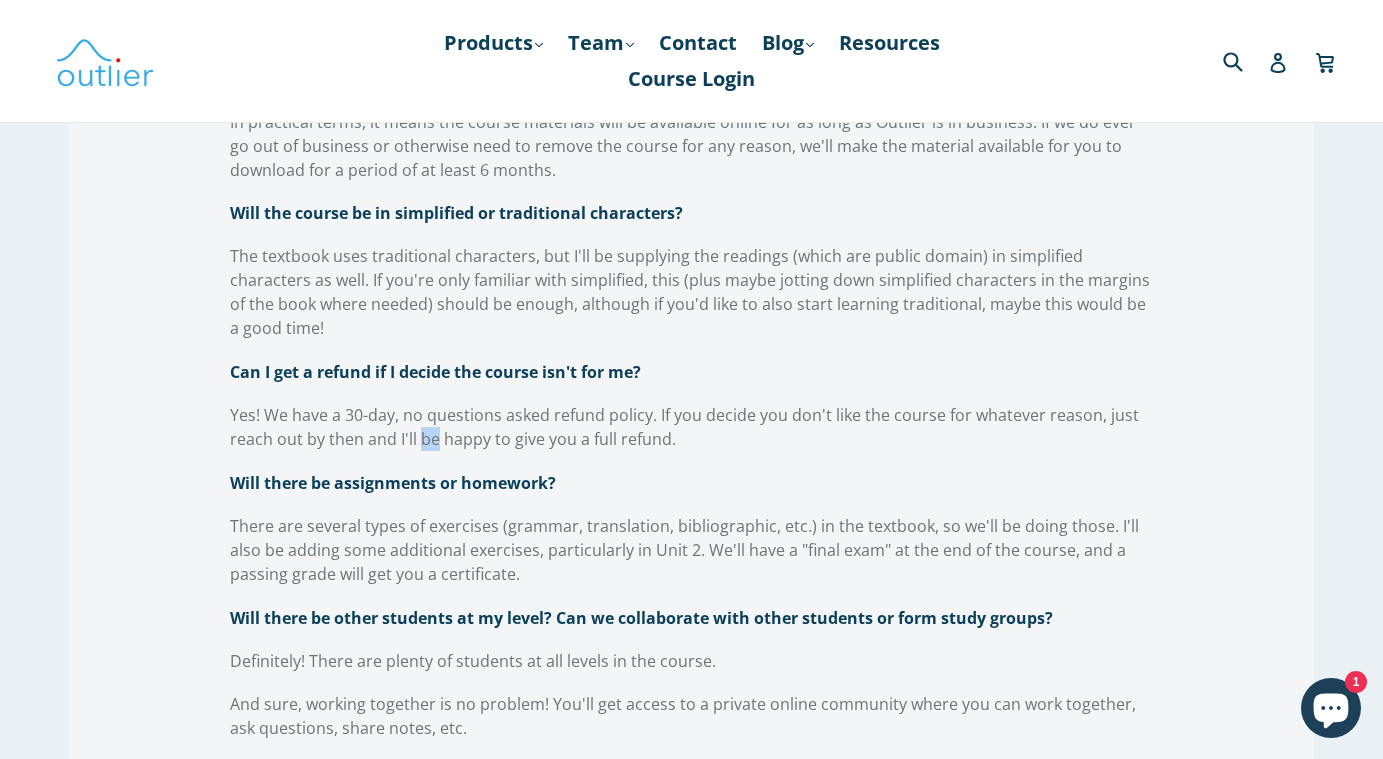 click on "Yes! We have a 30-day, no questions asked refund policy. If you decide you don't like the course for whatever reason, just reach out by then and I'll be happy to give you a full refund." at bounding box center (684, 427) 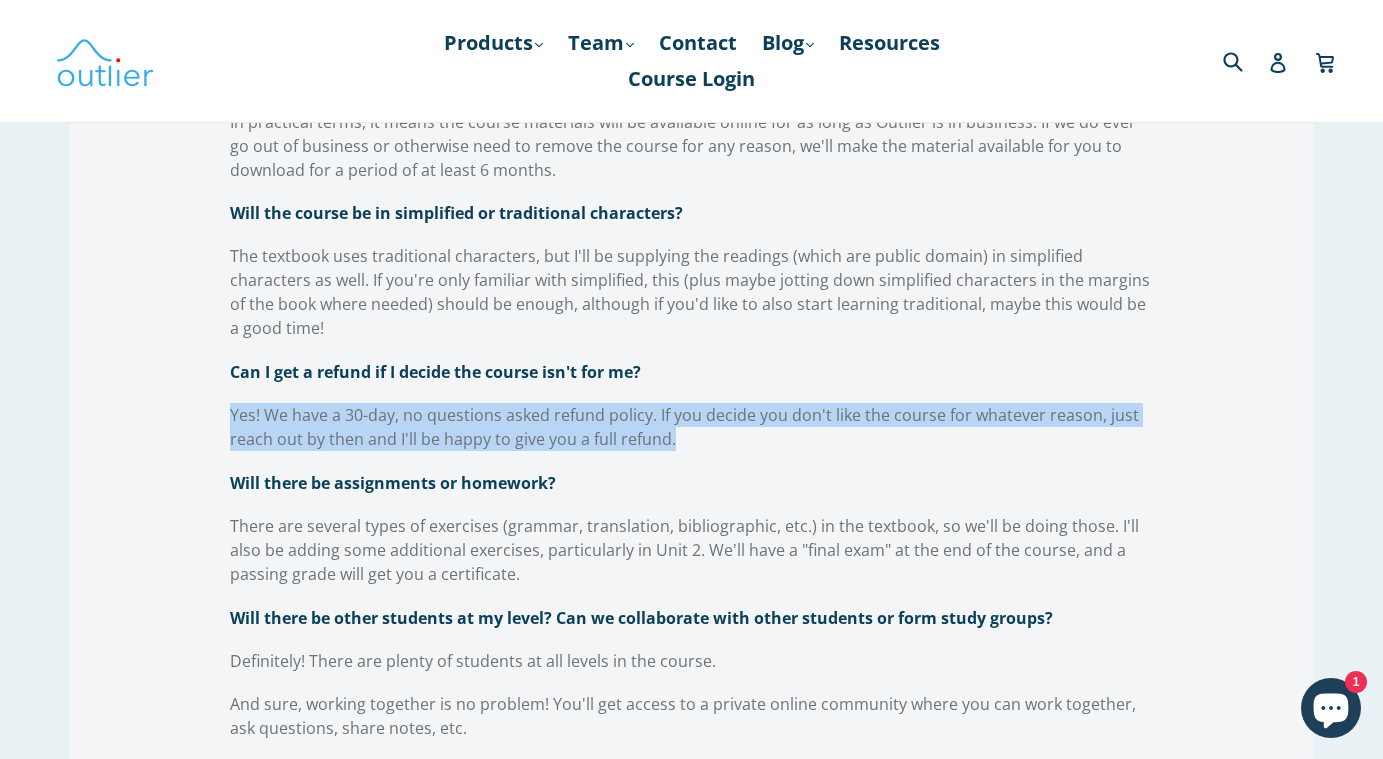 click on "Yes! We have a 30-day, no questions asked refund policy. If you decide you don't like the course for whatever reason, just reach out by then and I'll be happy to give you a full refund." at bounding box center [684, 427] 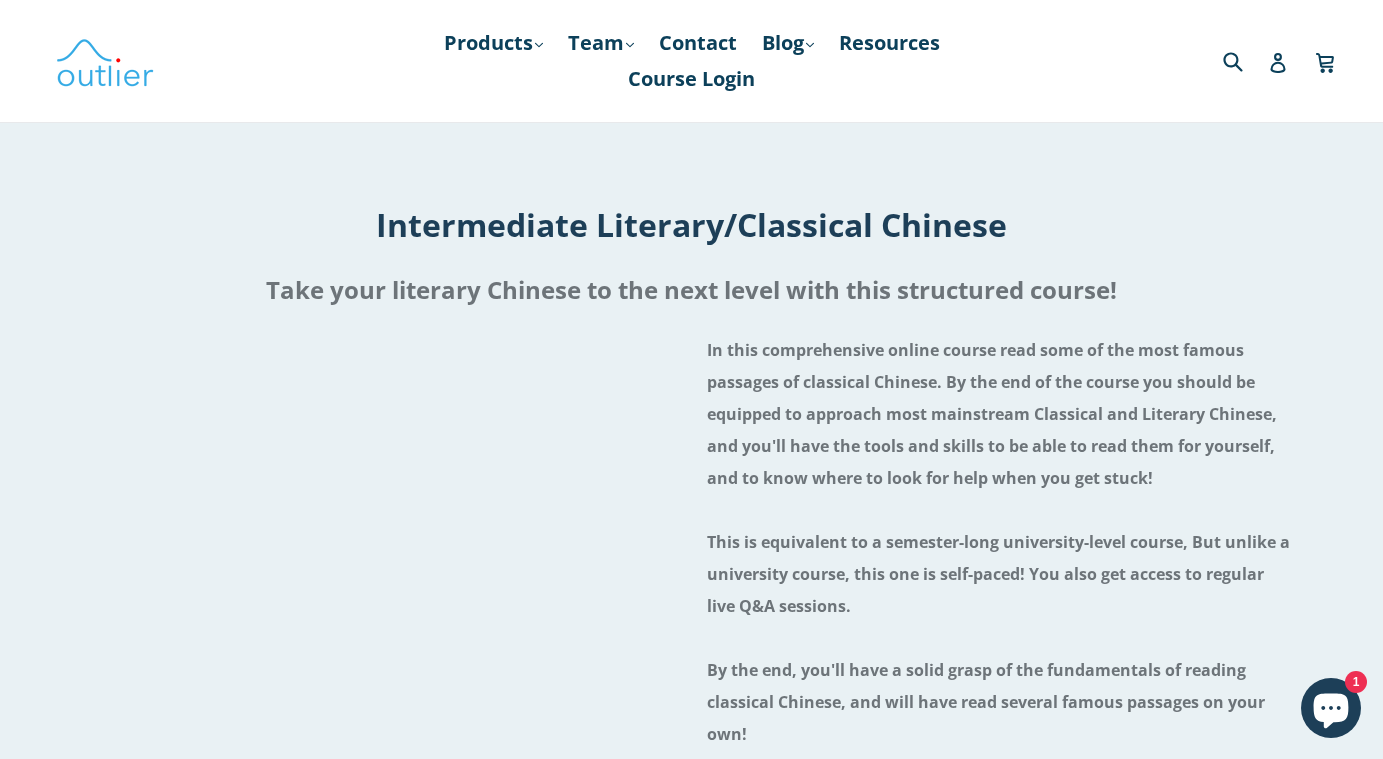 scroll, scrollTop: 0, scrollLeft: 0, axis: both 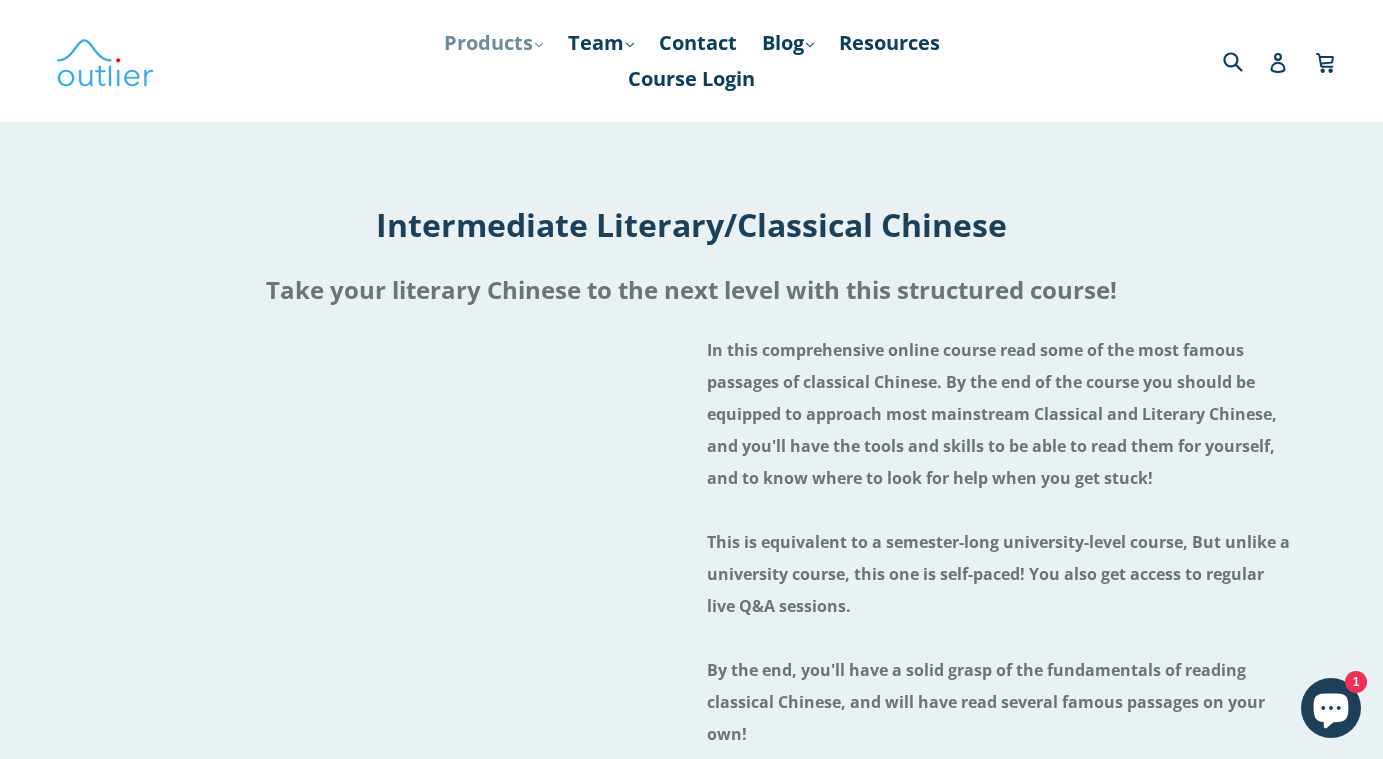 click on "Products
.cls-1{fill:#231f20}
expand" at bounding box center (493, 43) 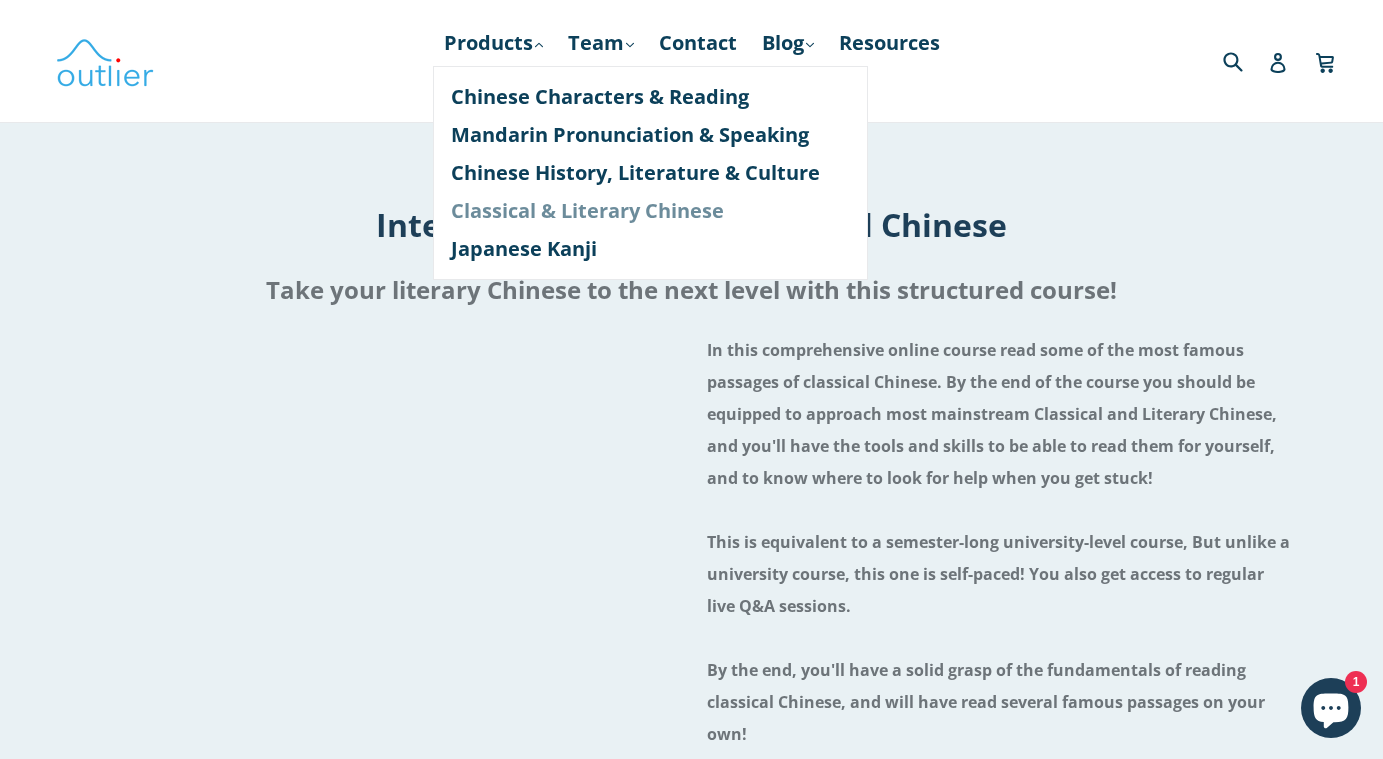click on "Classical & Literary Chinese" at bounding box center (650, 211) 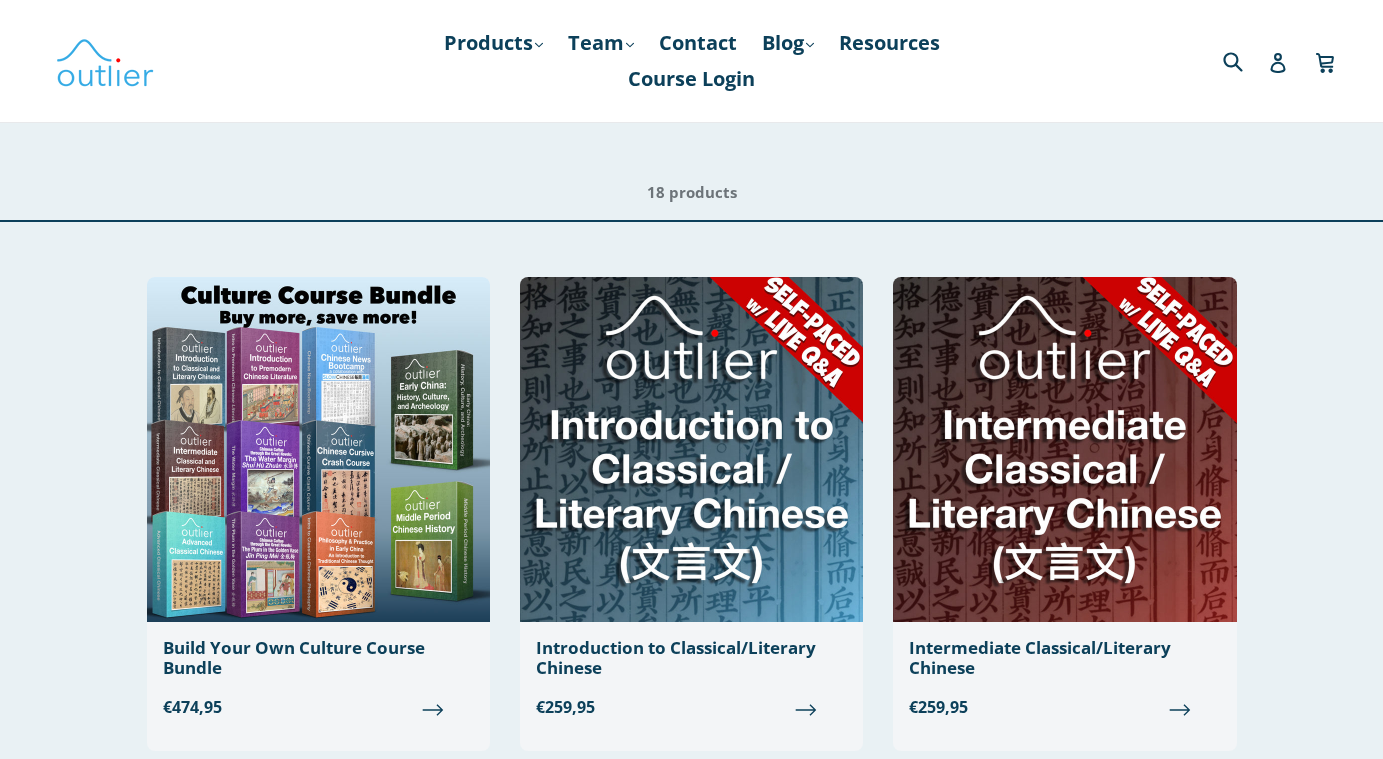 scroll, scrollTop: 0, scrollLeft: 0, axis: both 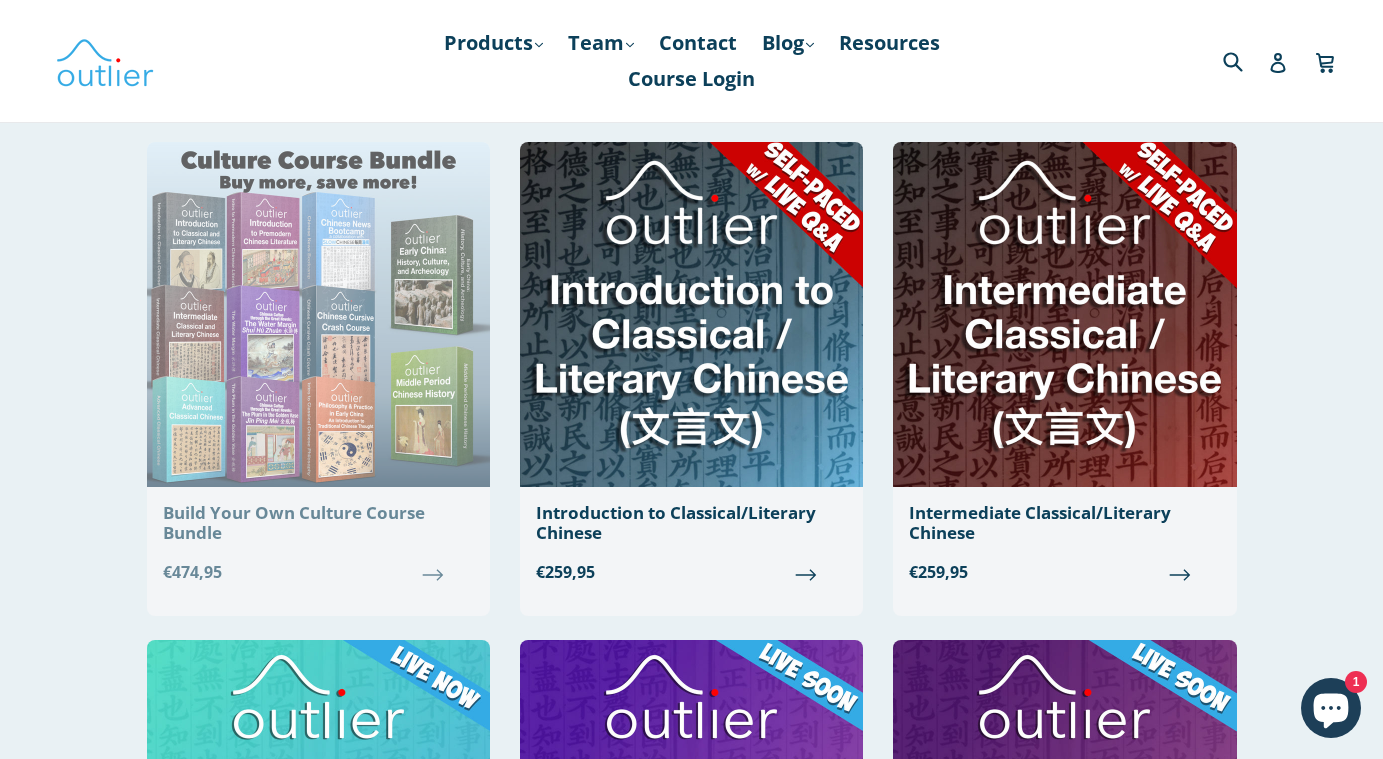 click on "Build Your Own Culture Course Bundle" at bounding box center (318, 523) 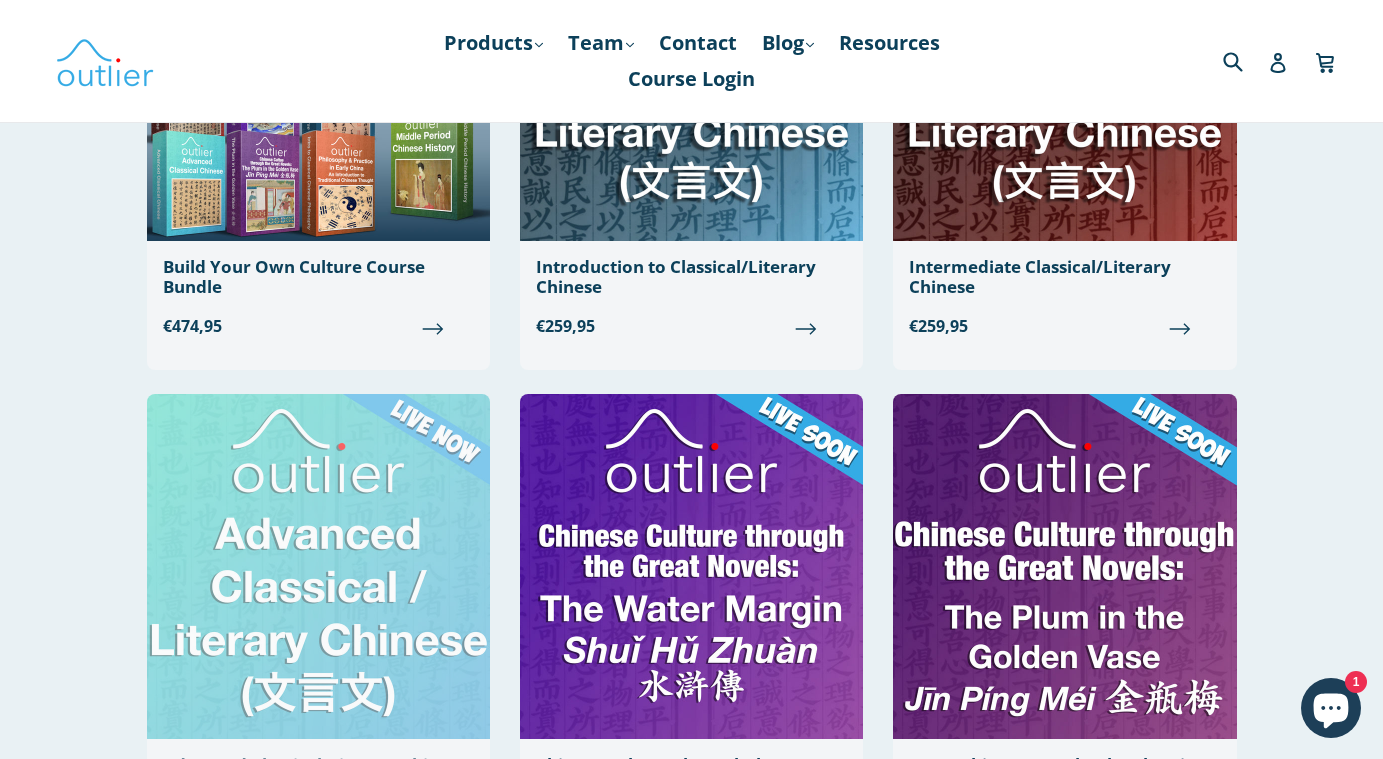 scroll, scrollTop: 552, scrollLeft: 0, axis: vertical 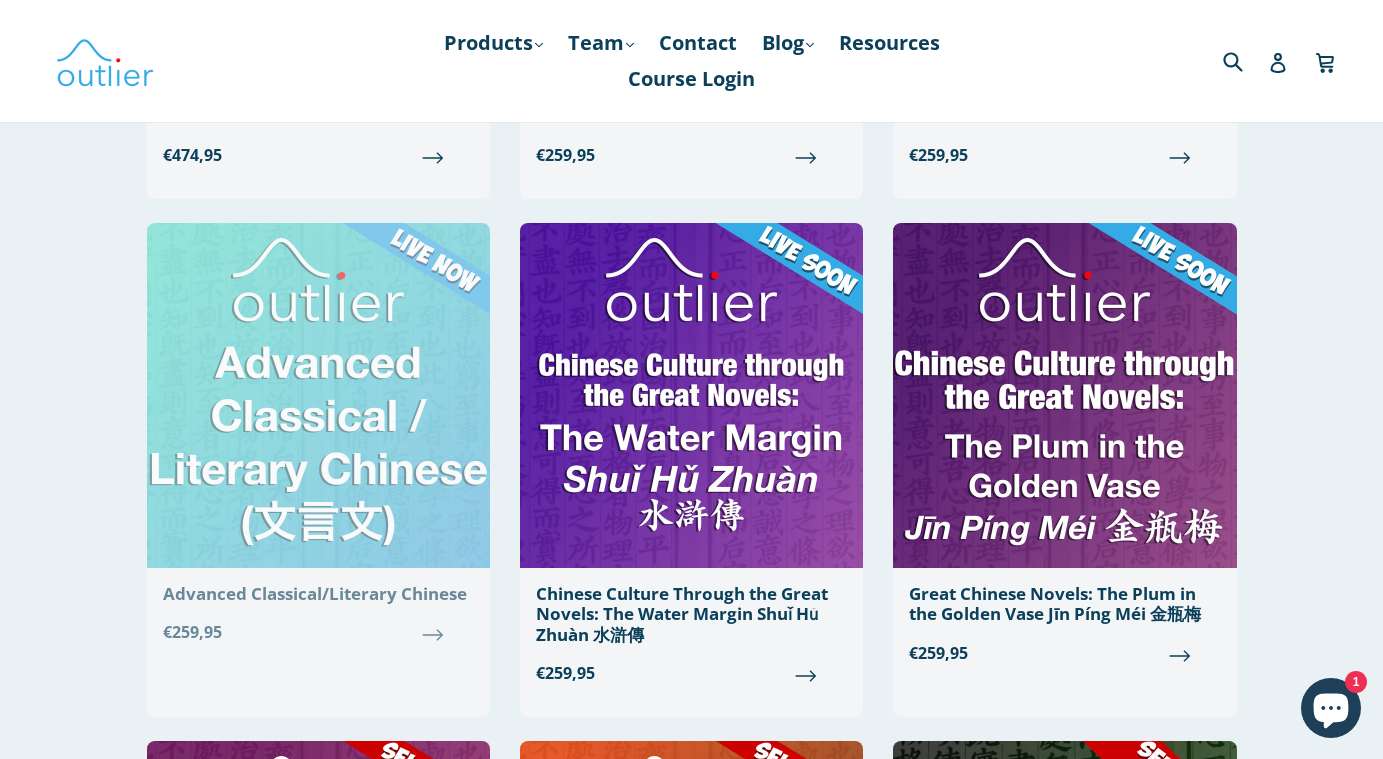 click on "Advanced Classical/Literary Chinese
Regular price
€259,95" at bounding box center (318, 441) 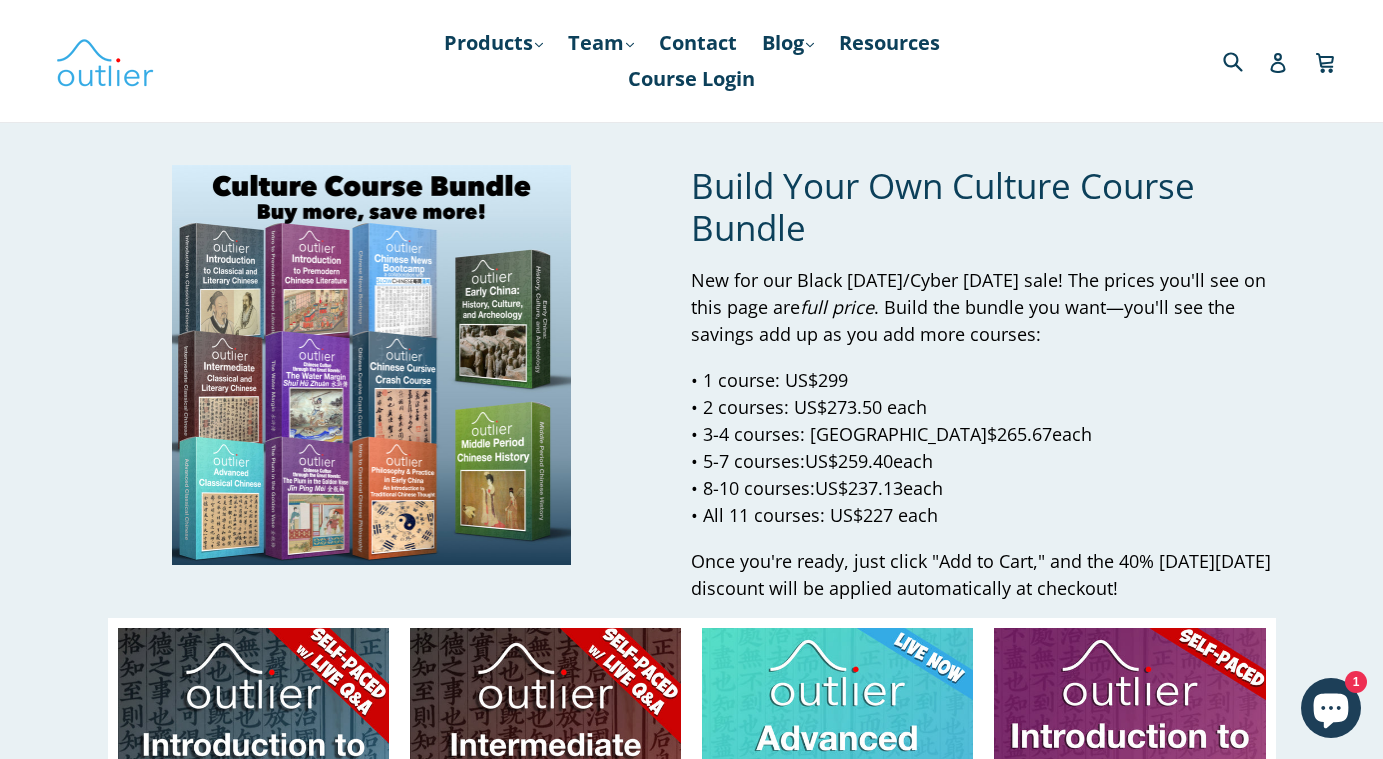 scroll, scrollTop: 0, scrollLeft: 0, axis: both 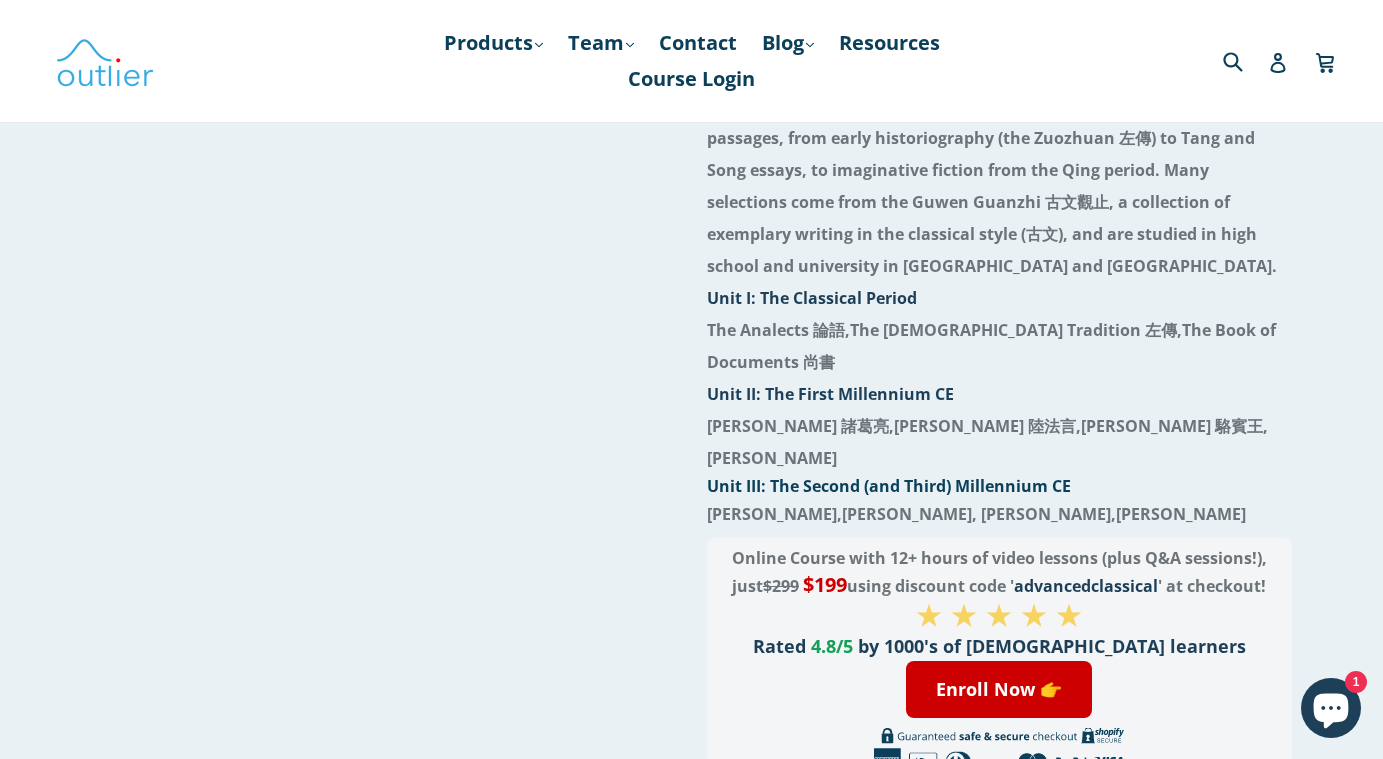 click on "Online Course with 12+ hours of video lessons (plus Q&A sessions!), just  $299" at bounding box center [999, 572] 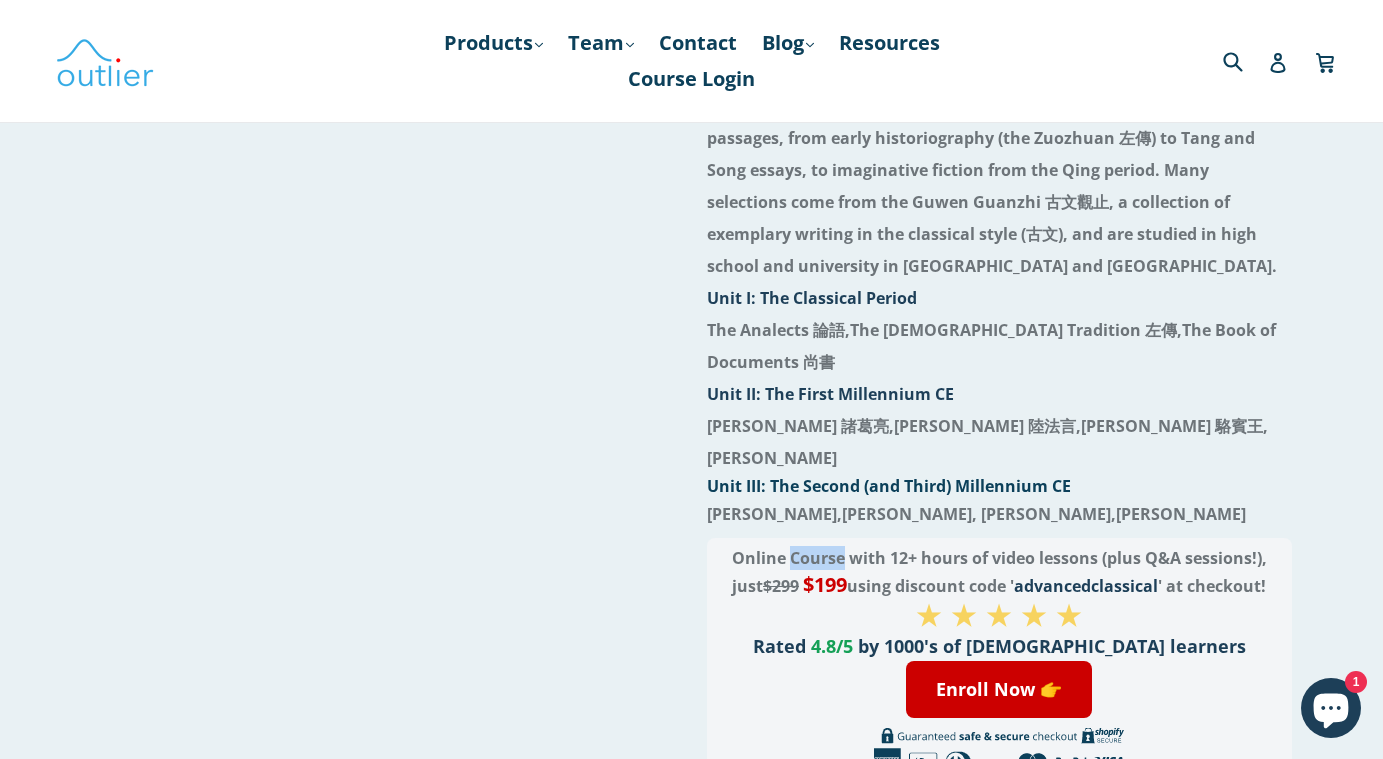 click on "Online Course with 12+ hours of video lessons (plus Q&A sessions!), just  $299" at bounding box center [999, 572] 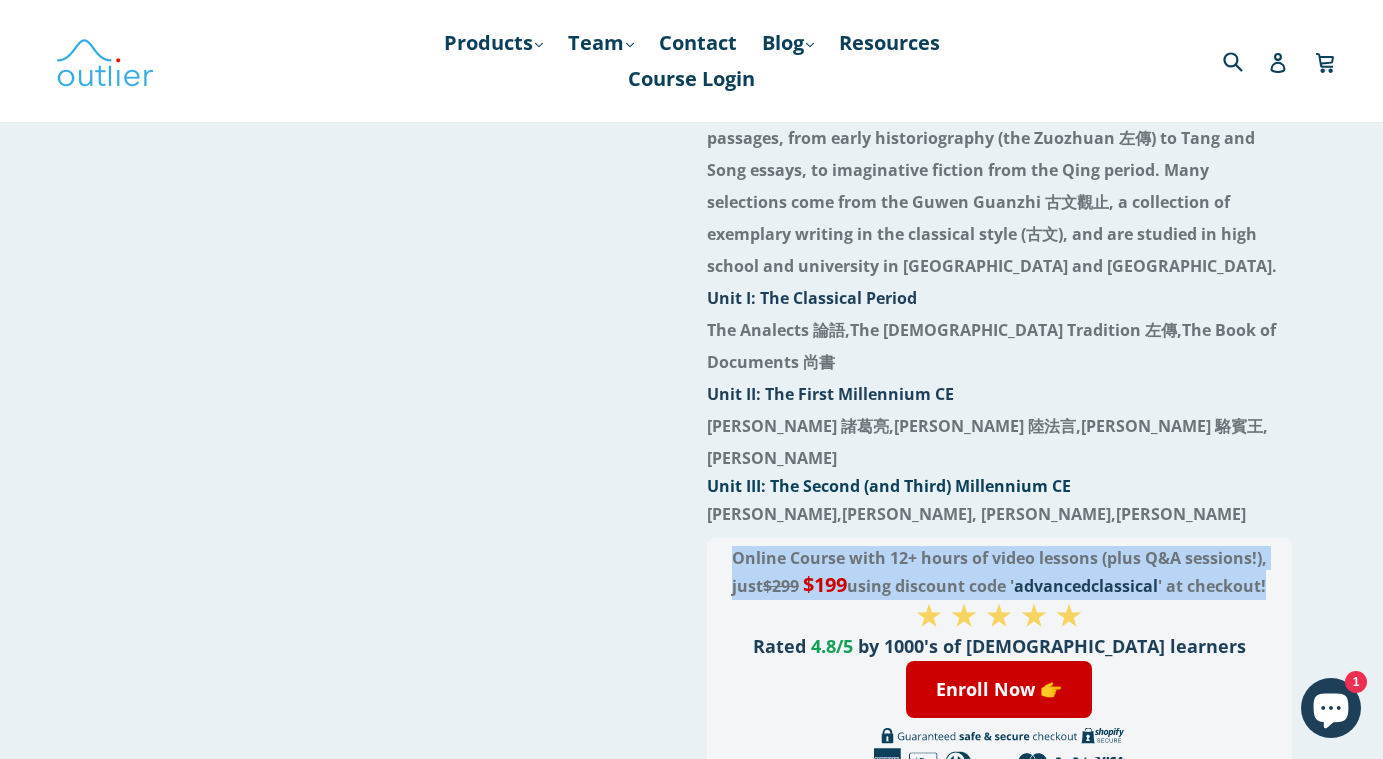 click on "Online Course with 12+ hours of video lessons (plus Q&A sessions!), just  $299" at bounding box center [999, 572] 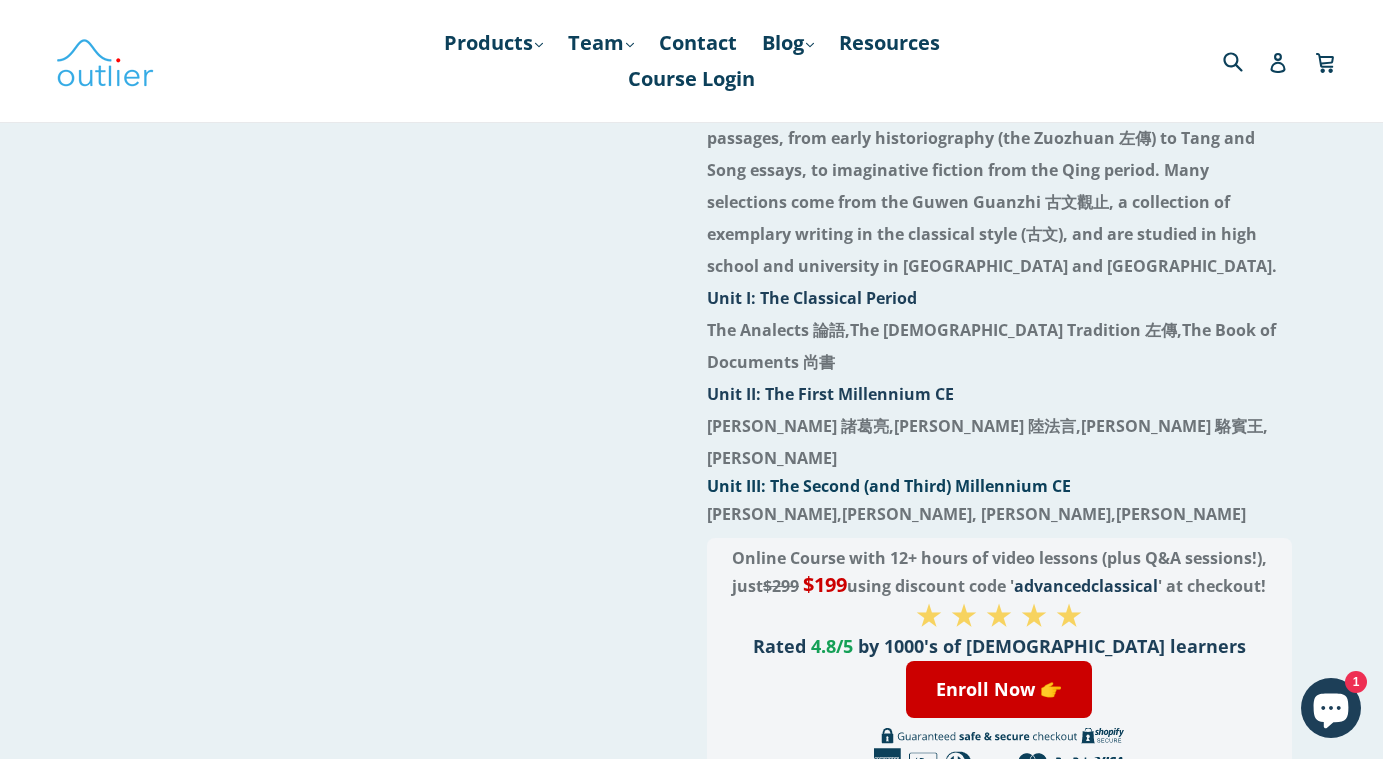 click on "Unit II: The First Millennium CE" at bounding box center [830, 394] 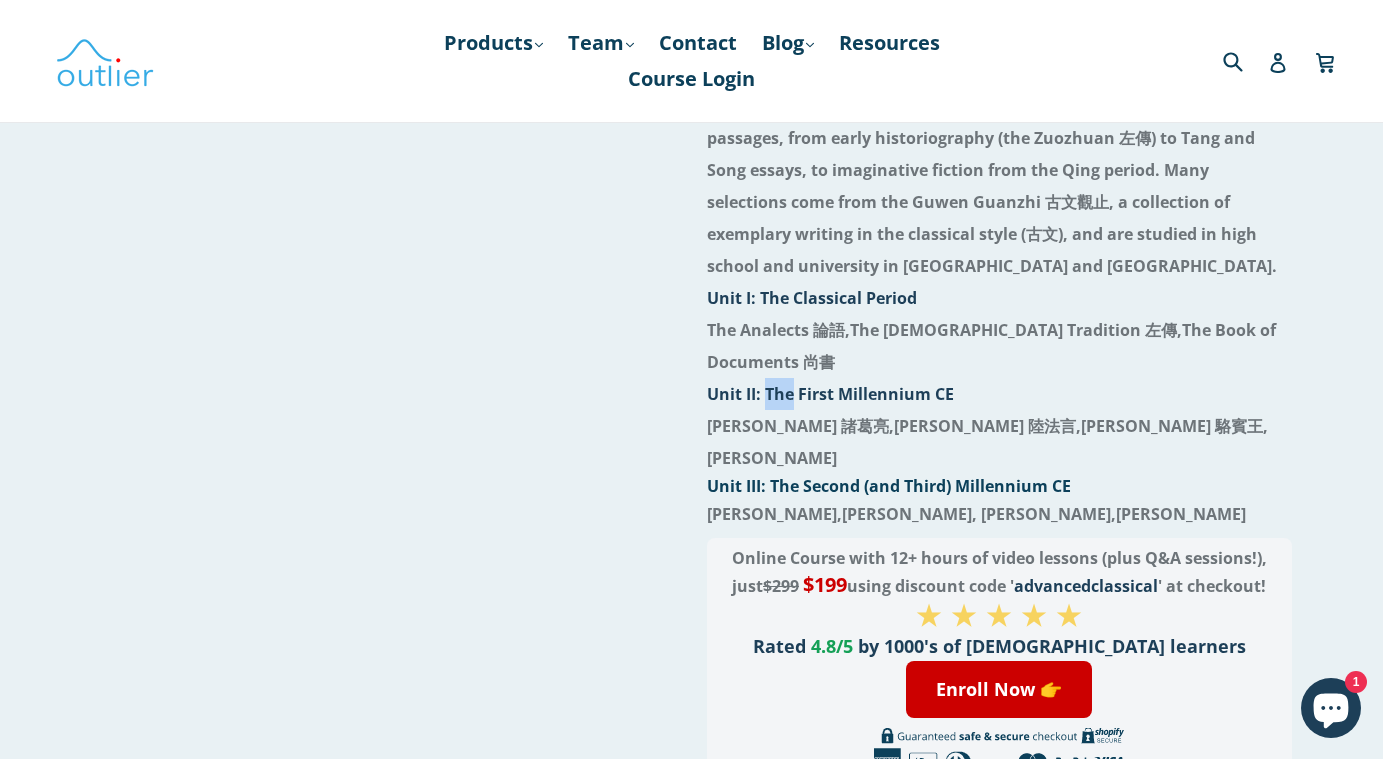 click on "Unit II: The First Millennium CE" at bounding box center [830, 394] 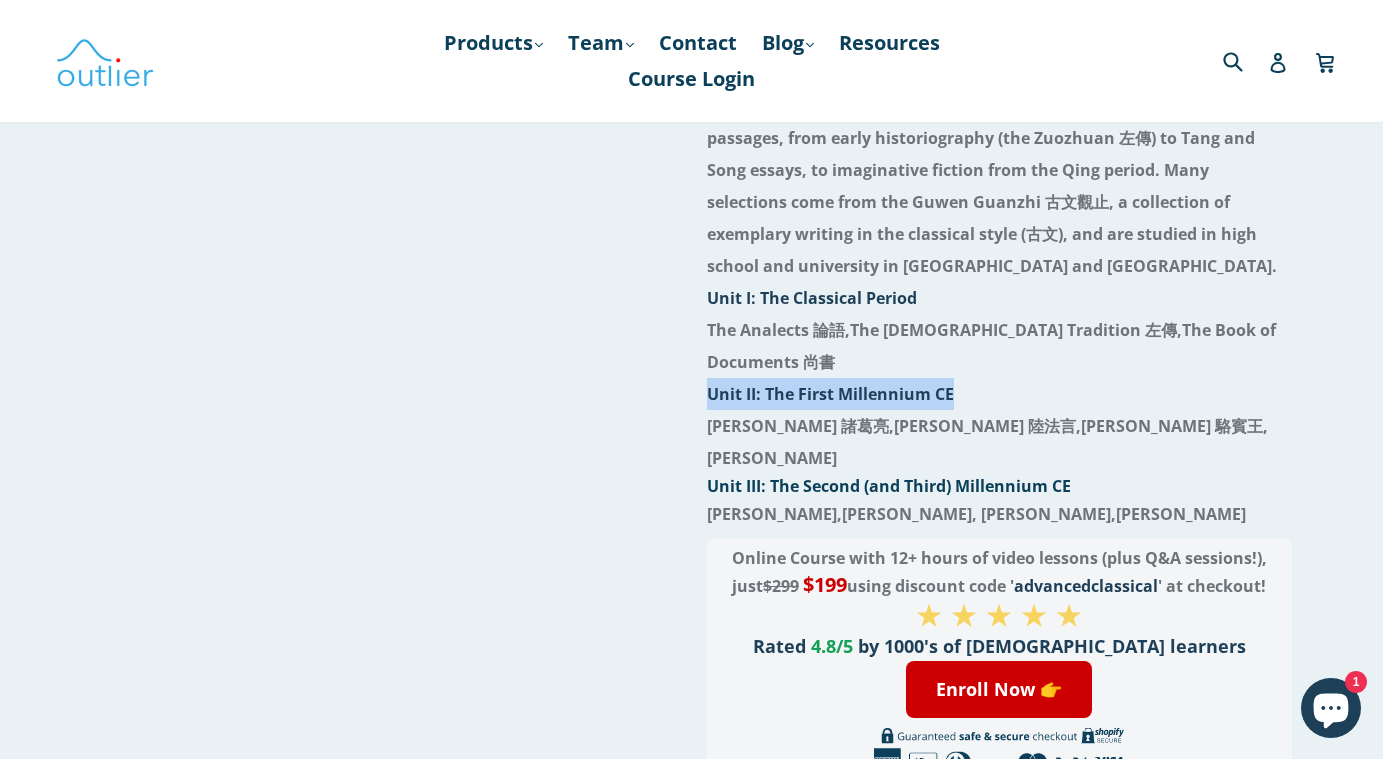 click on "Unit II: The First Millennium CE" at bounding box center [830, 394] 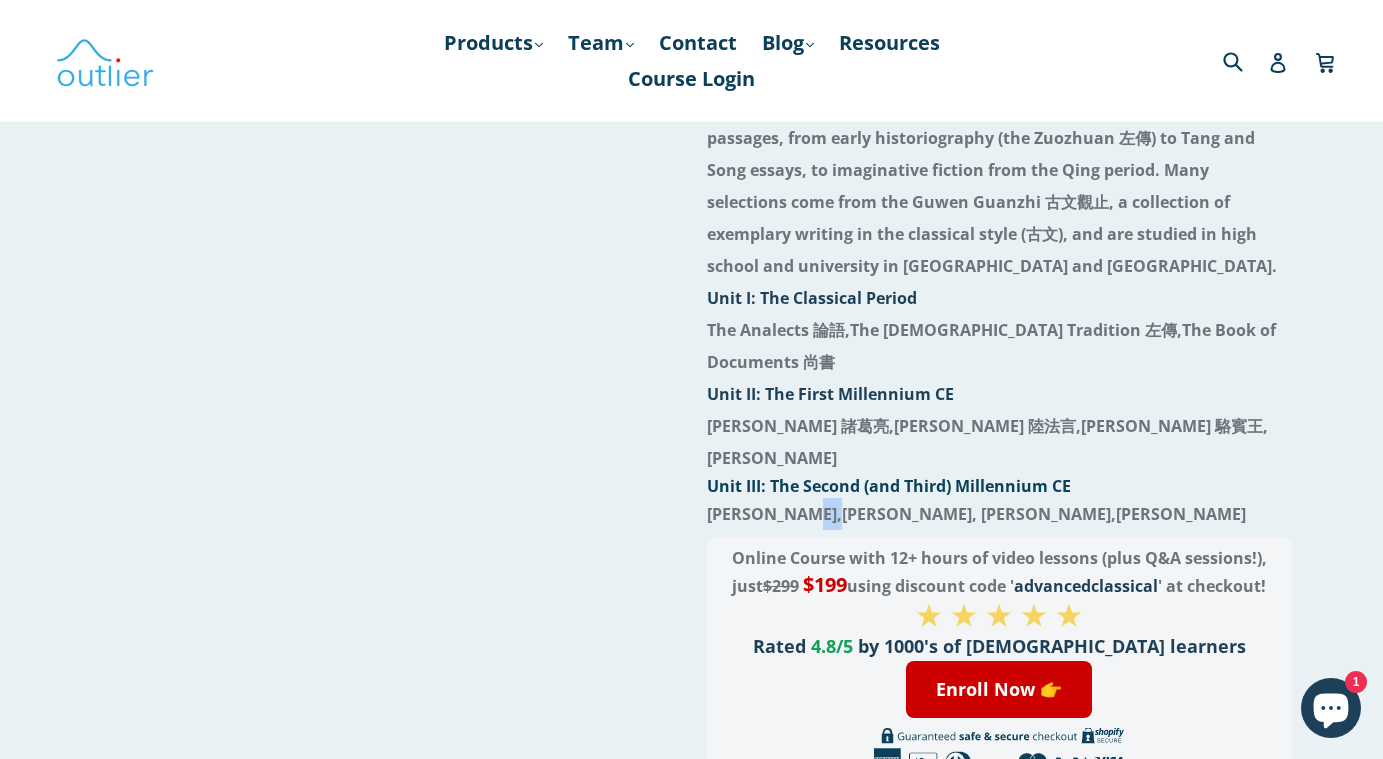 drag, startPoint x: 805, startPoint y: 453, endPoint x: 851, endPoint y: 449, distance: 46.173584 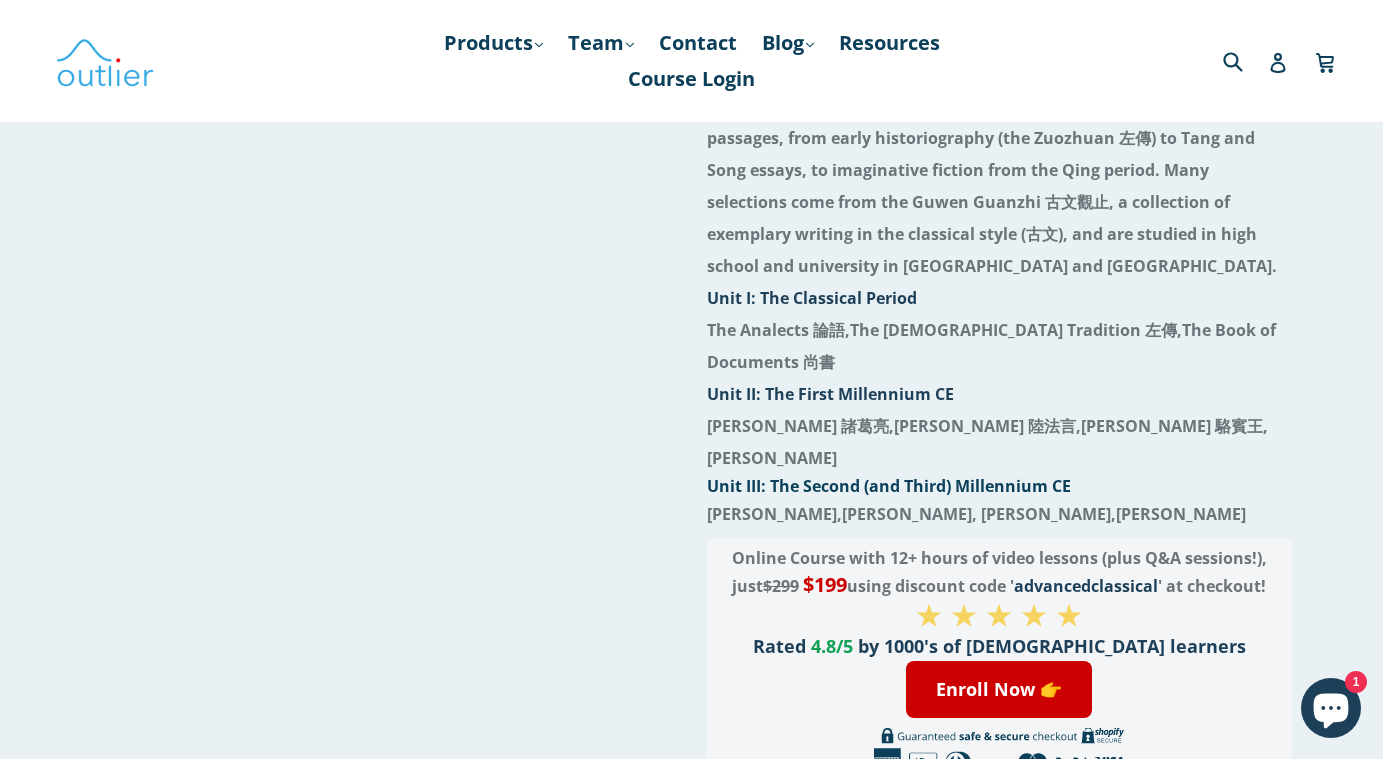 click on "[PERSON_NAME], [PERSON_NAME]," at bounding box center [979, 514] 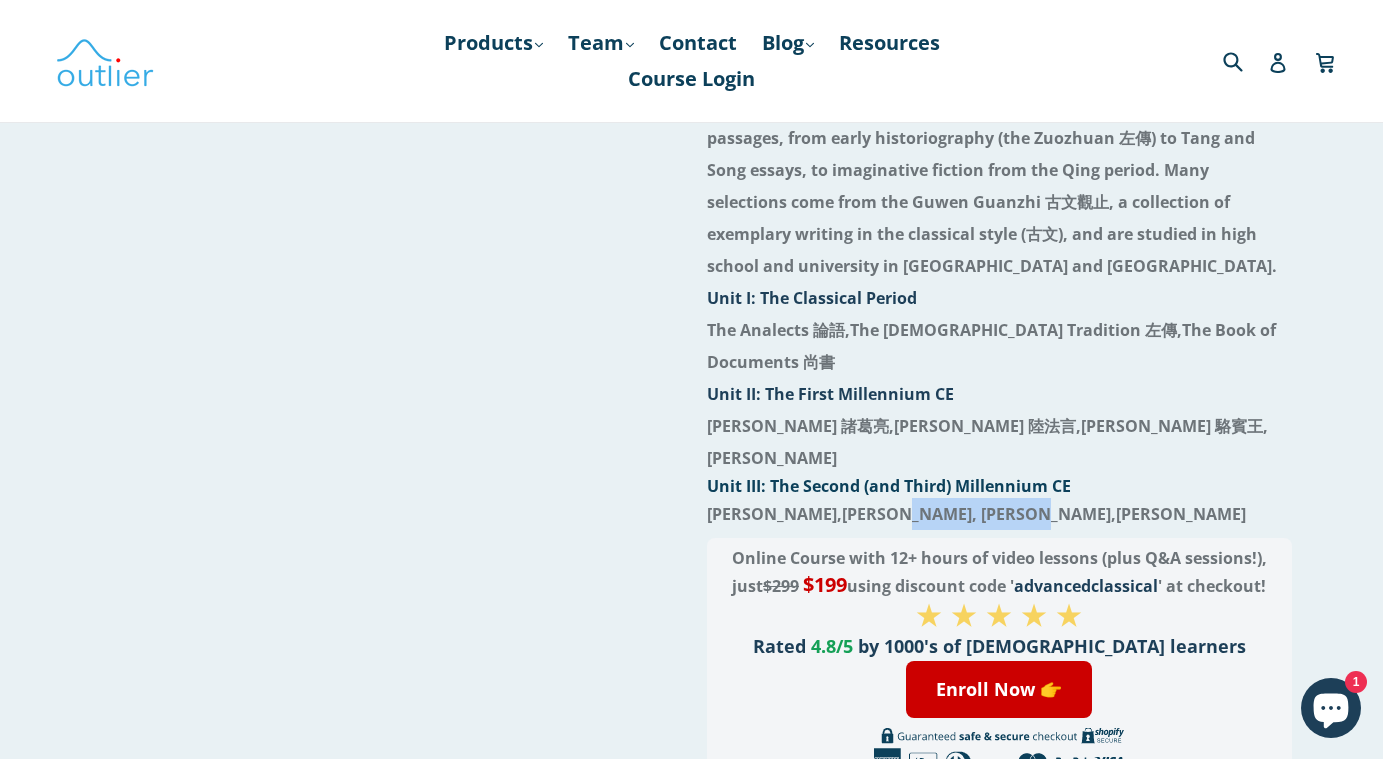 drag, startPoint x: 913, startPoint y: 449, endPoint x: 1048, endPoint y: 454, distance: 135.09256 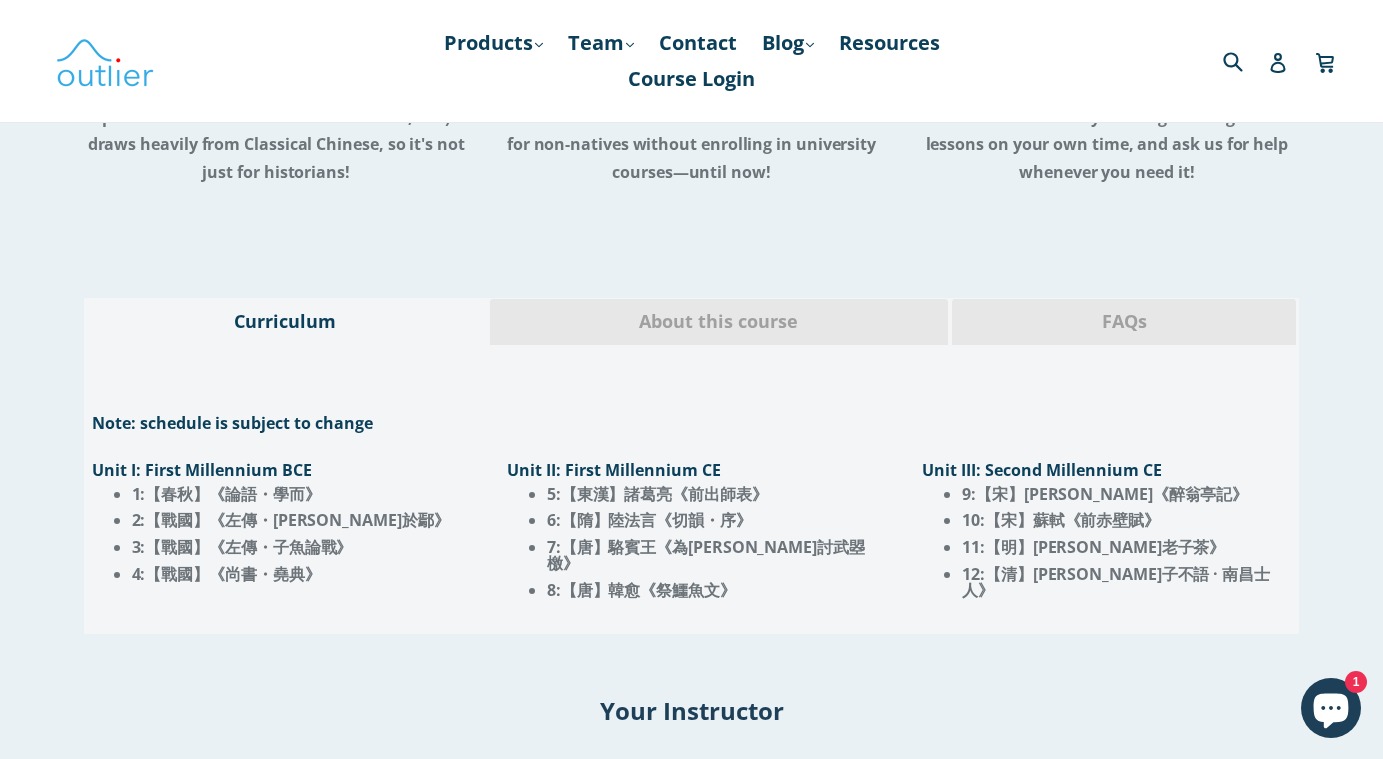 scroll, scrollTop: 1867, scrollLeft: 0, axis: vertical 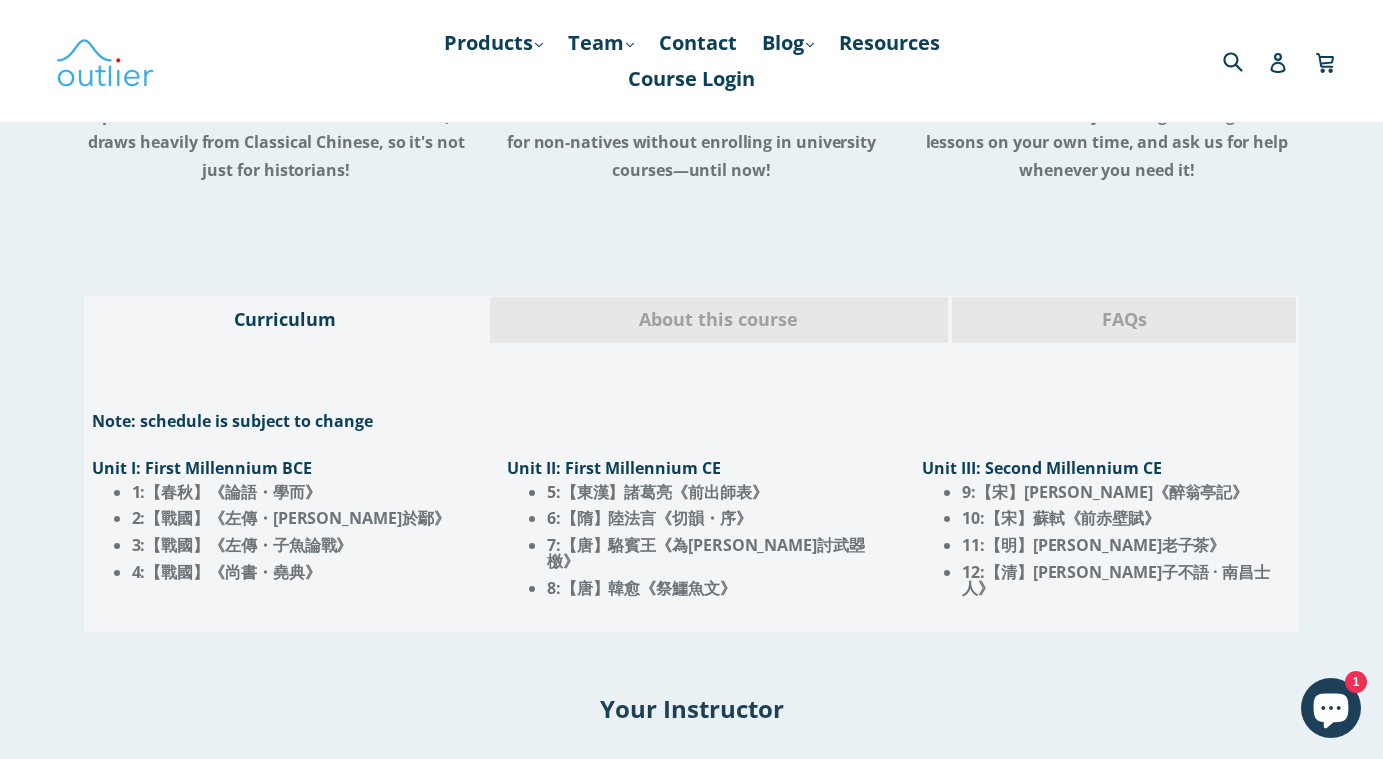click on "About this course" at bounding box center [719, 320] 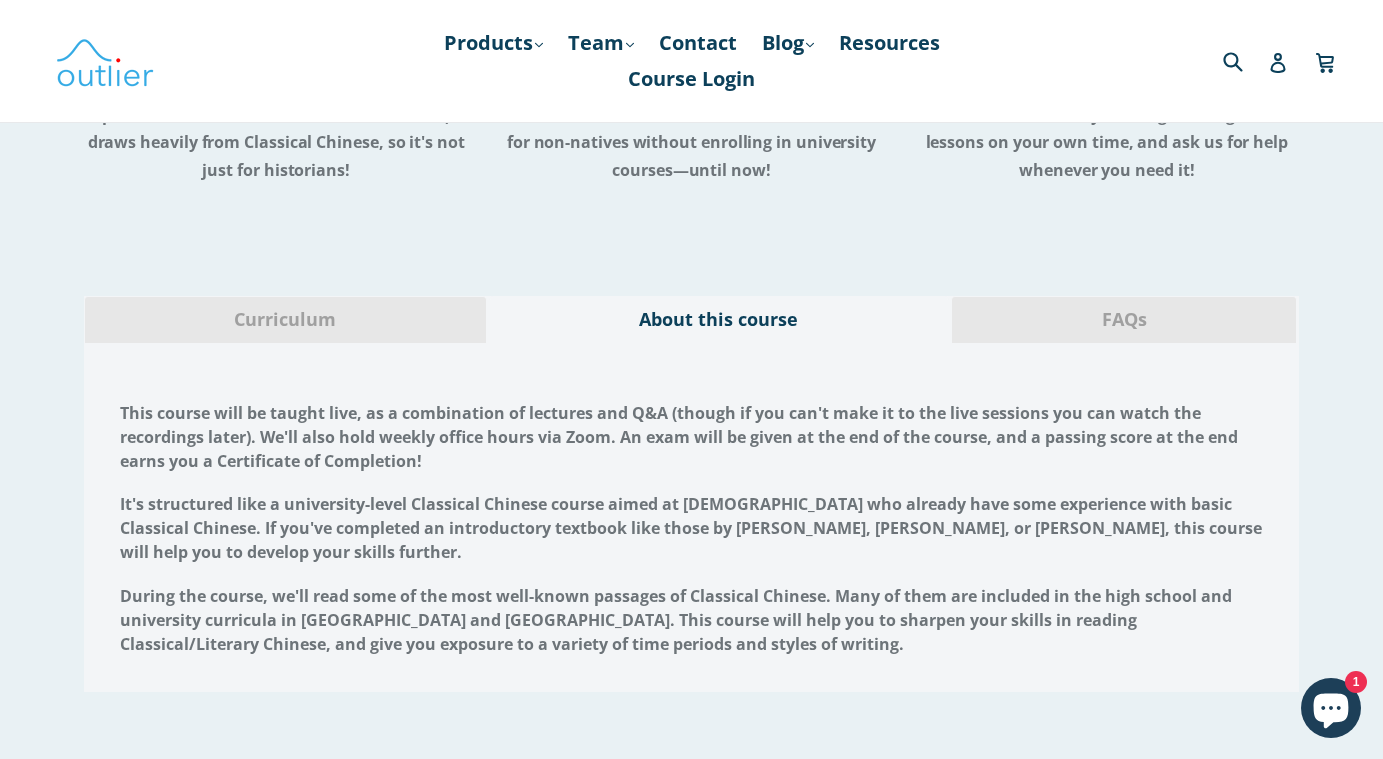 click on "FAQs" at bounding box center [1124, 320] 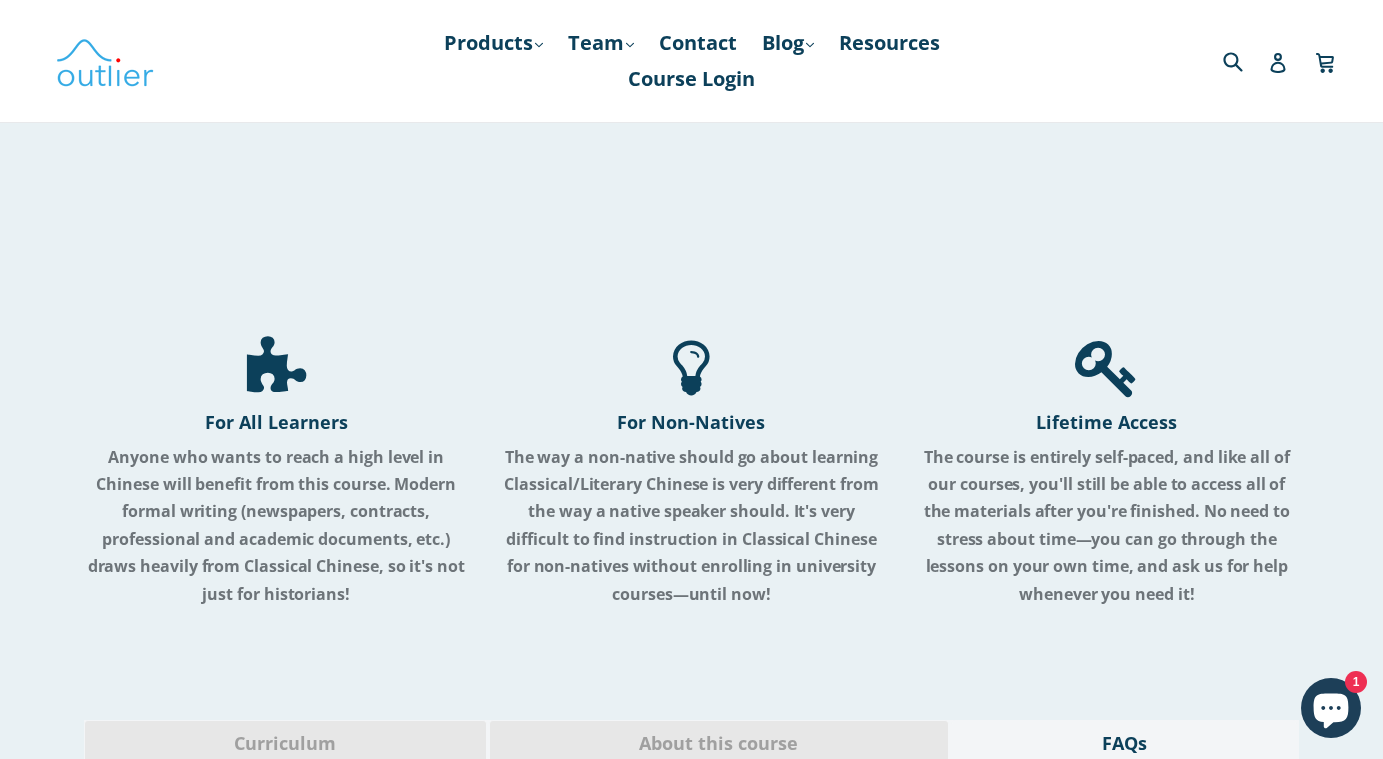 scroll, scrollTop: 1467, scrollLeft: 0, axis: vertical 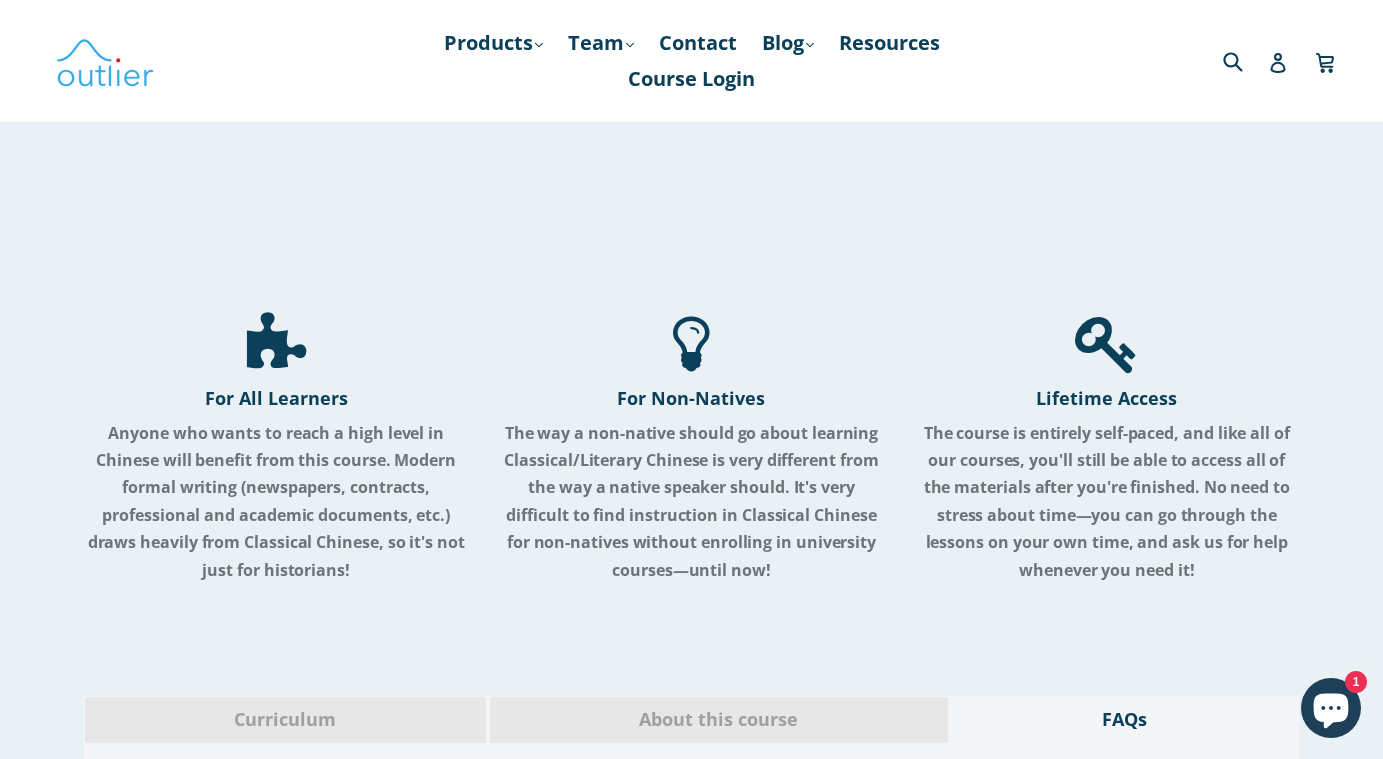 click on "About this course" at bounding box center (719, 720) 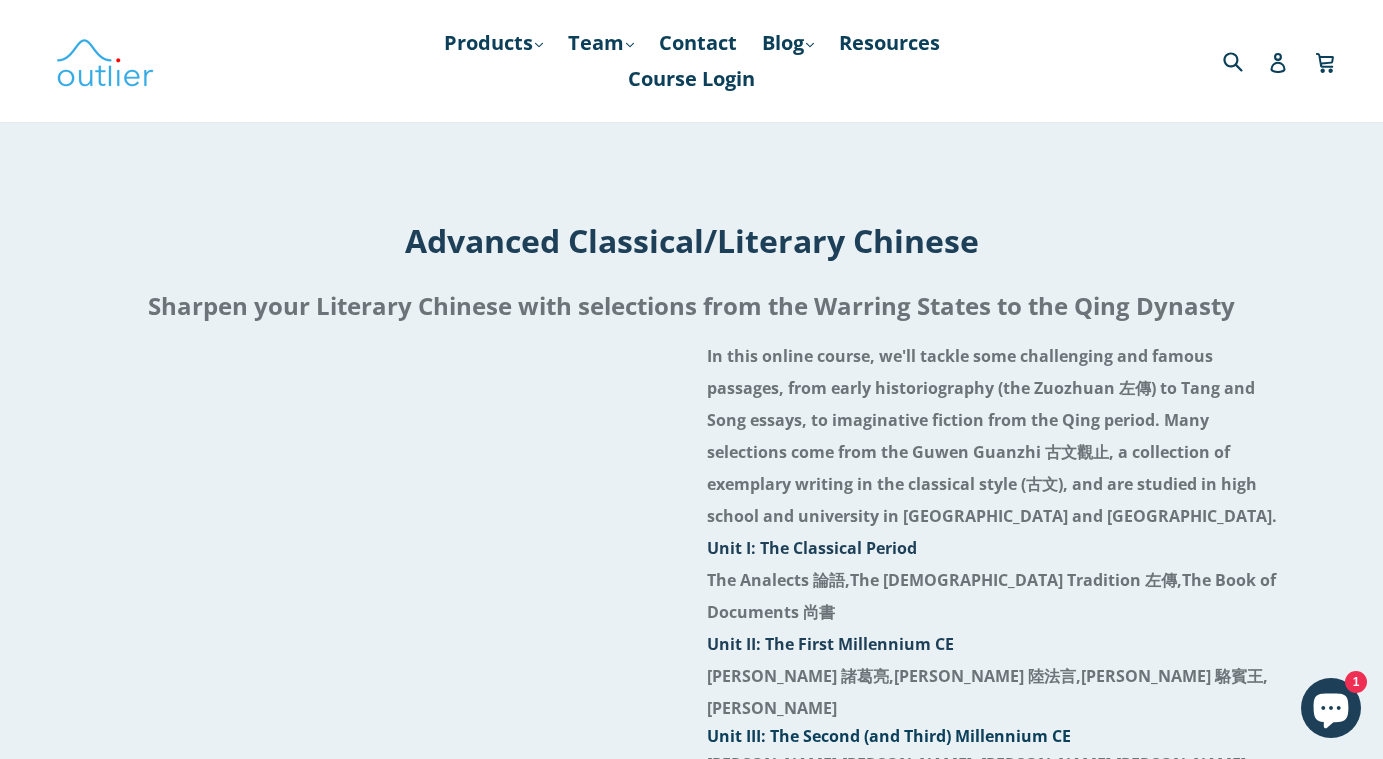 scroll, scrollTop: 0, scrollLeft: 0, axis: both 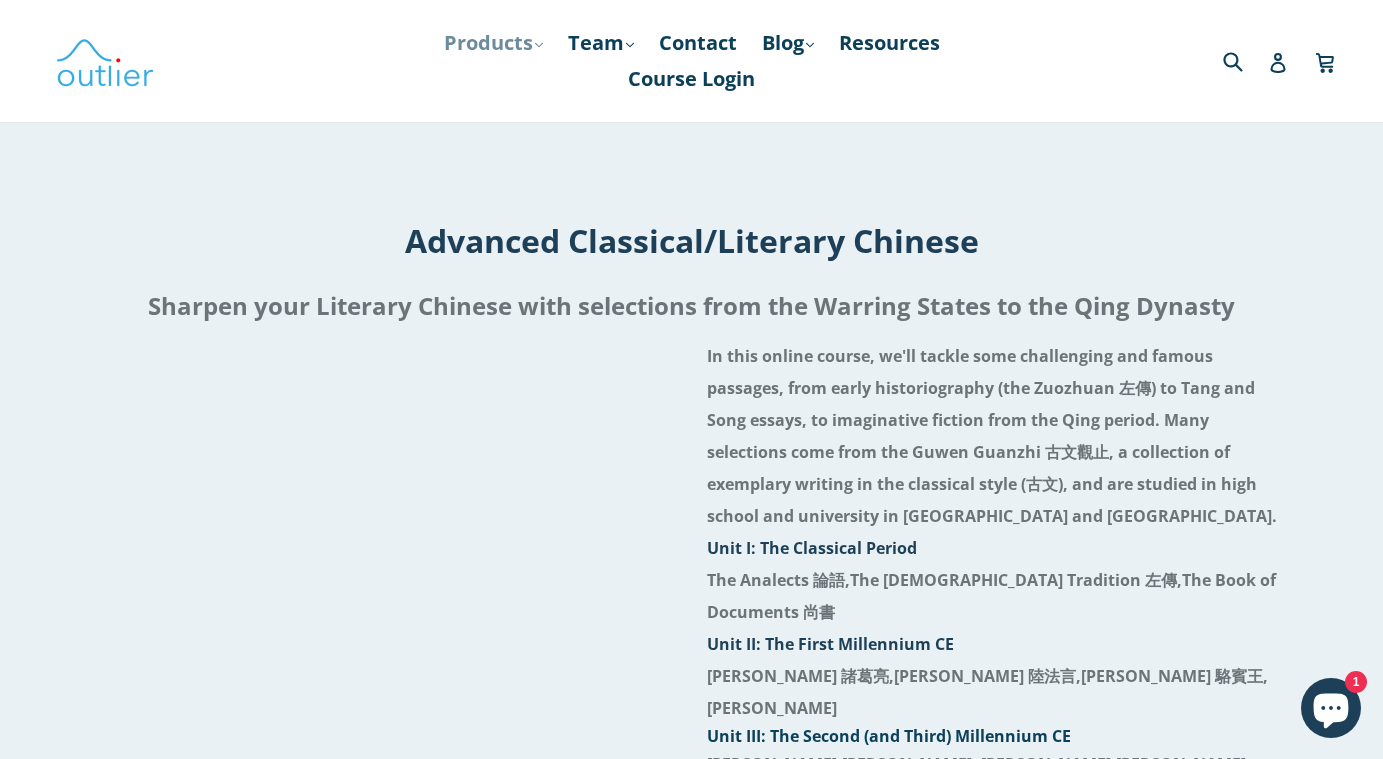 click on "Products
.cls-1{fill:#231f20}
expand" at bounding box center [493, 43] 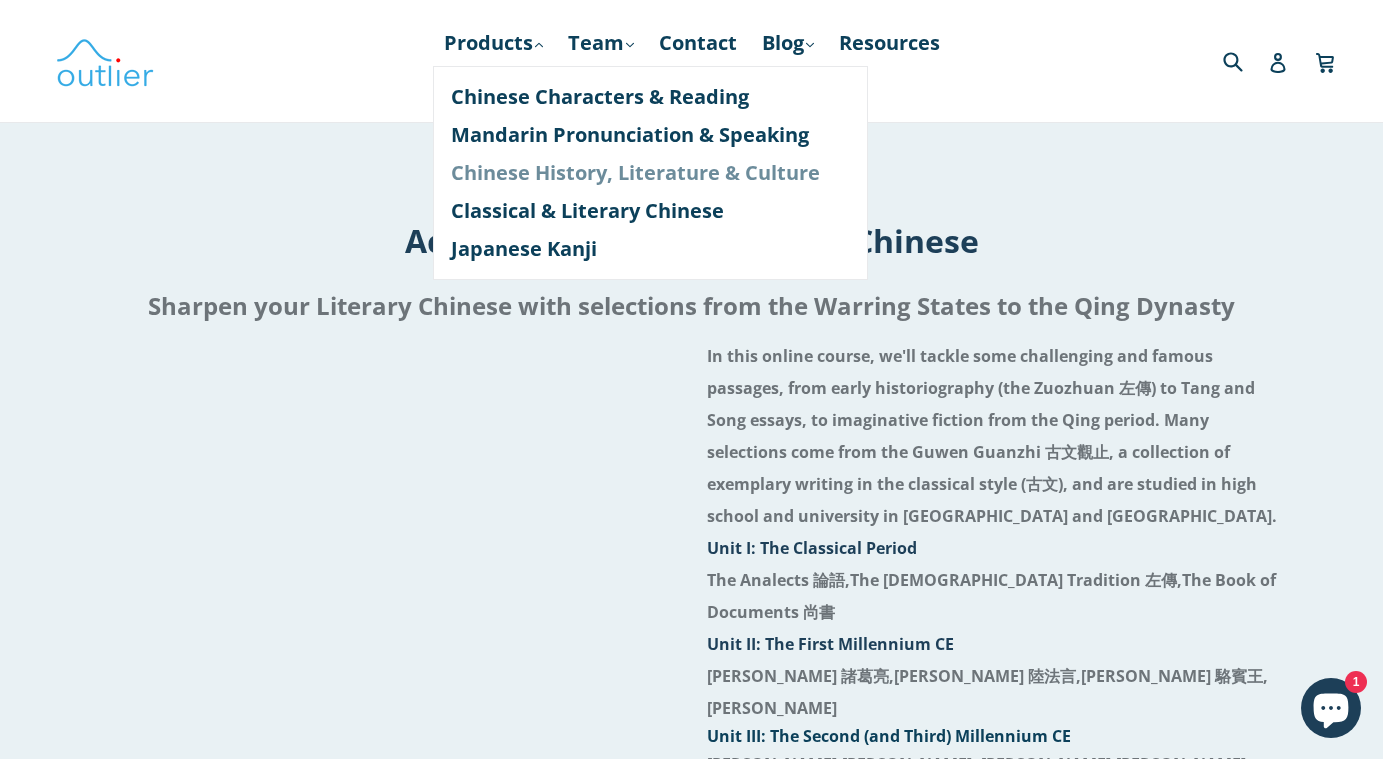 click on "Chinese History, Literature & Culture" at bounding box center (650, 173) 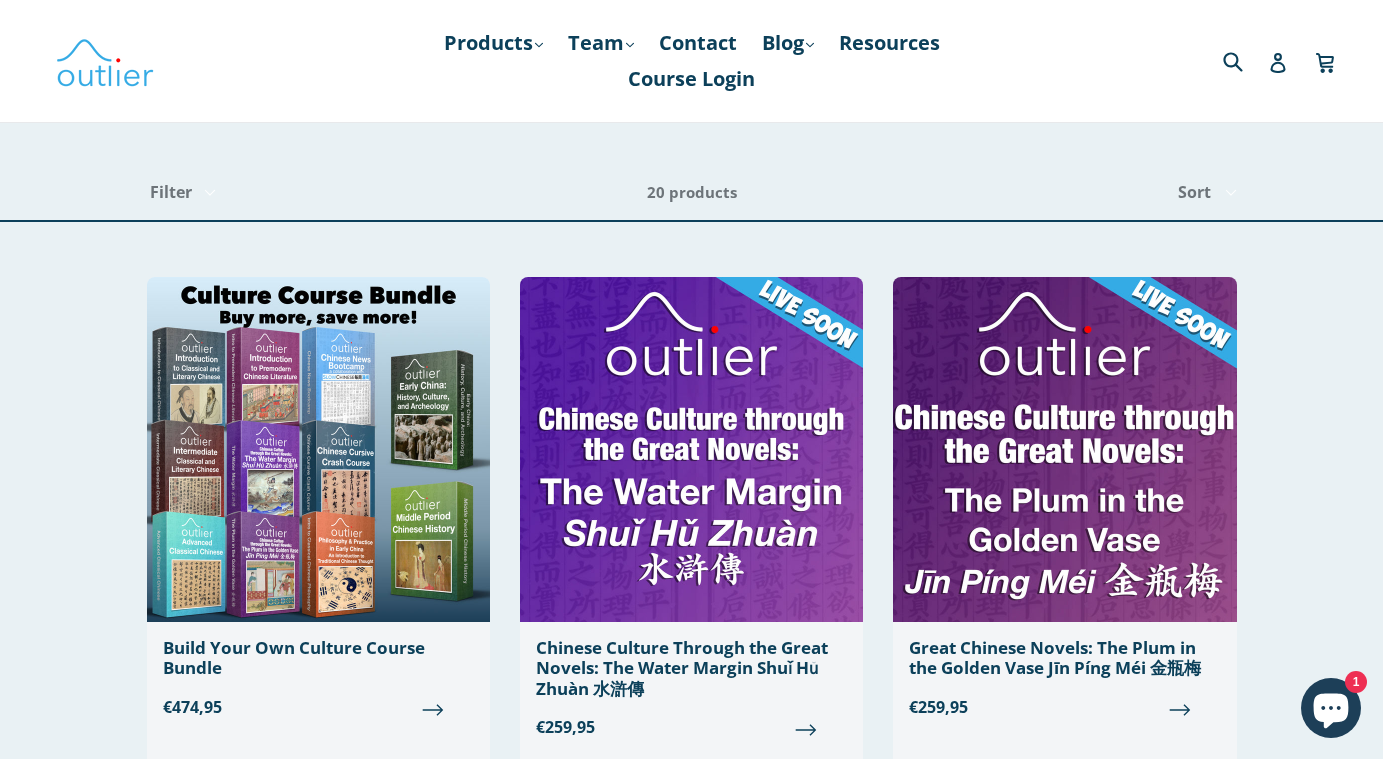 scroll, scrollTop: 0, scrollLeft: 0, axis: both 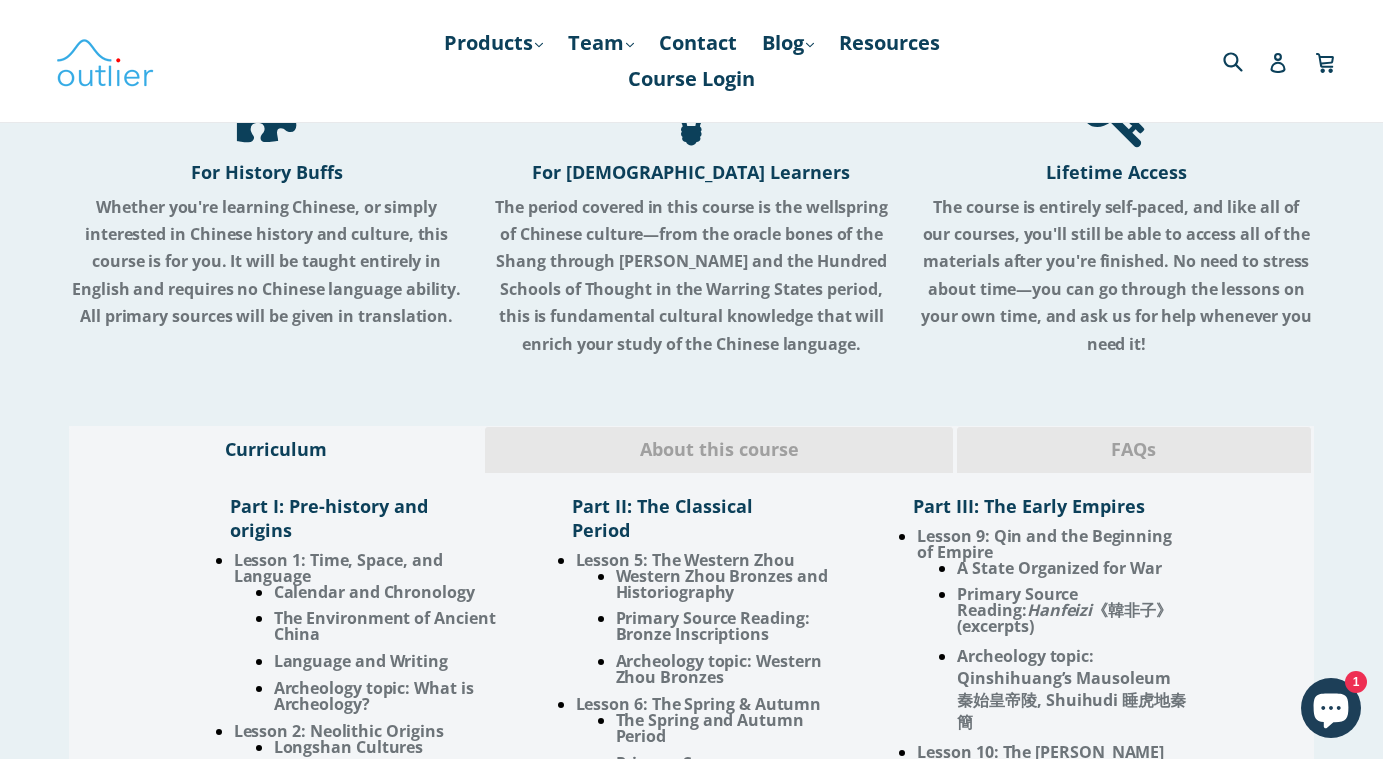 click on "About this course" at bounding box center (719, 450) 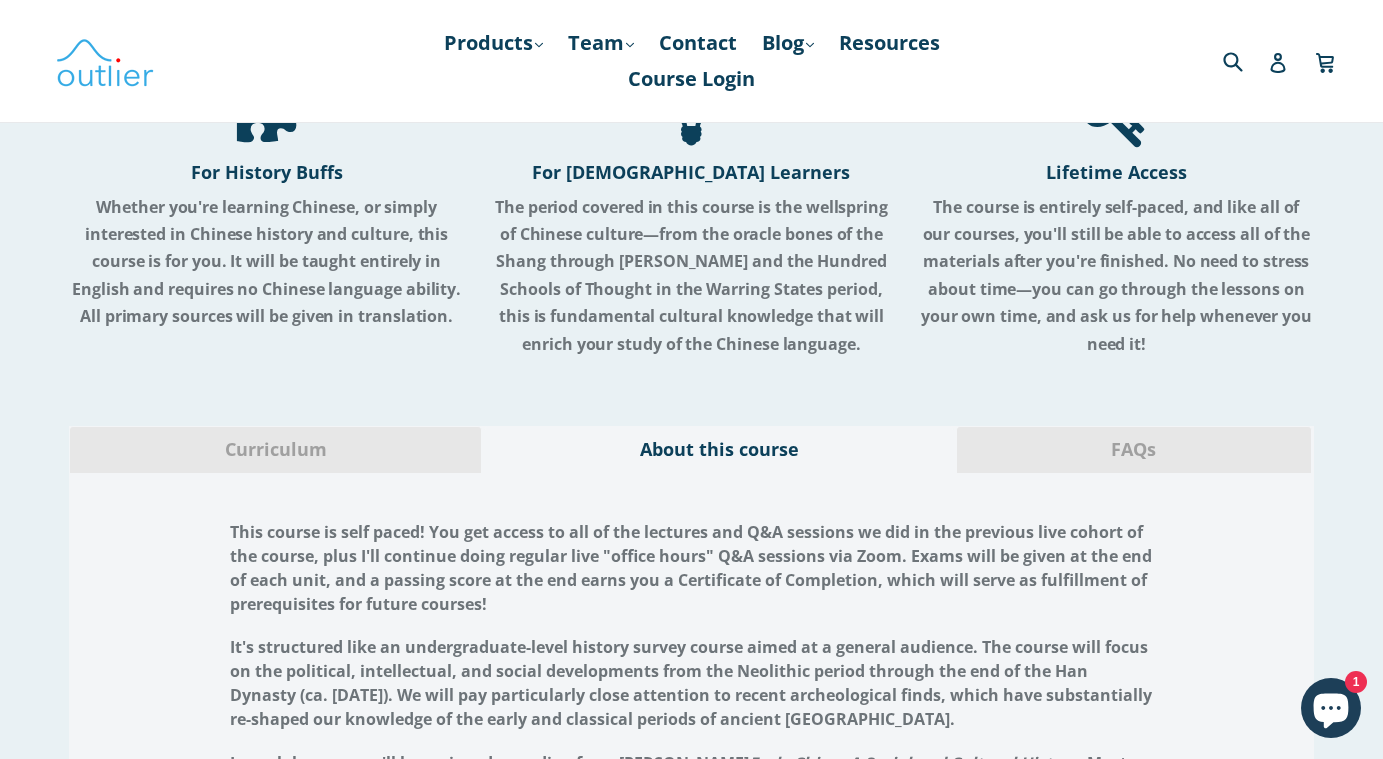 scroll, scrollTop: 1845, scrollLeft: 0, axis: vertical 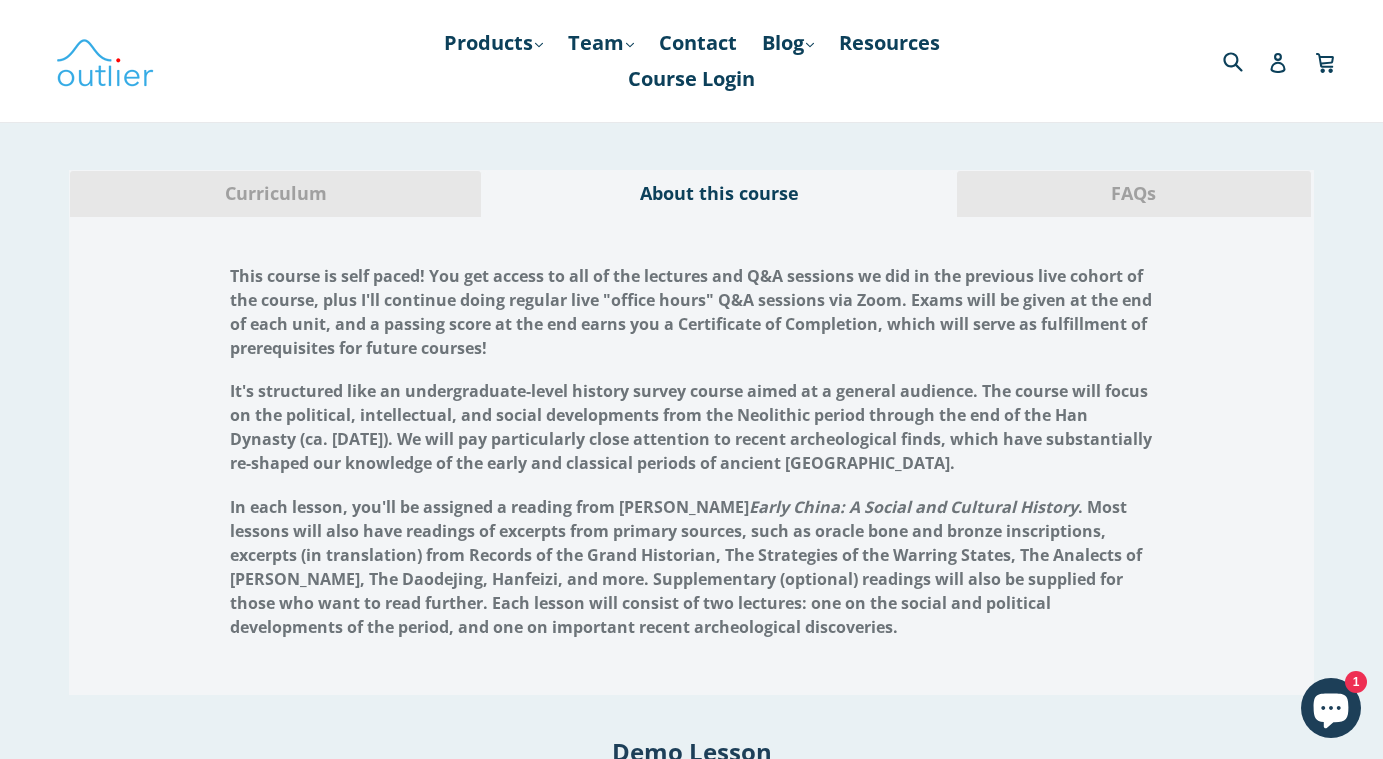 click on "In each lesson, you'll be assigned a reading from Li Feng's  Early China: A Social and Cultural History . Most lessons will also have readings of excerpts from primary sources, such as oracle bone and bronze inscriptions, excerpts (in translation) from Records of the Grand Historian, The Strategies of the Warring States, The Analects of Confucius, The Daodejing, Hanfeizi, and more. Supplementary (optional) readings will also be supplied for those who want to read further. Each lesson will consist of two lectures: one on the social and political developments of the period, and one on important recent archeological discoveries." at bounding box center [686, 567] 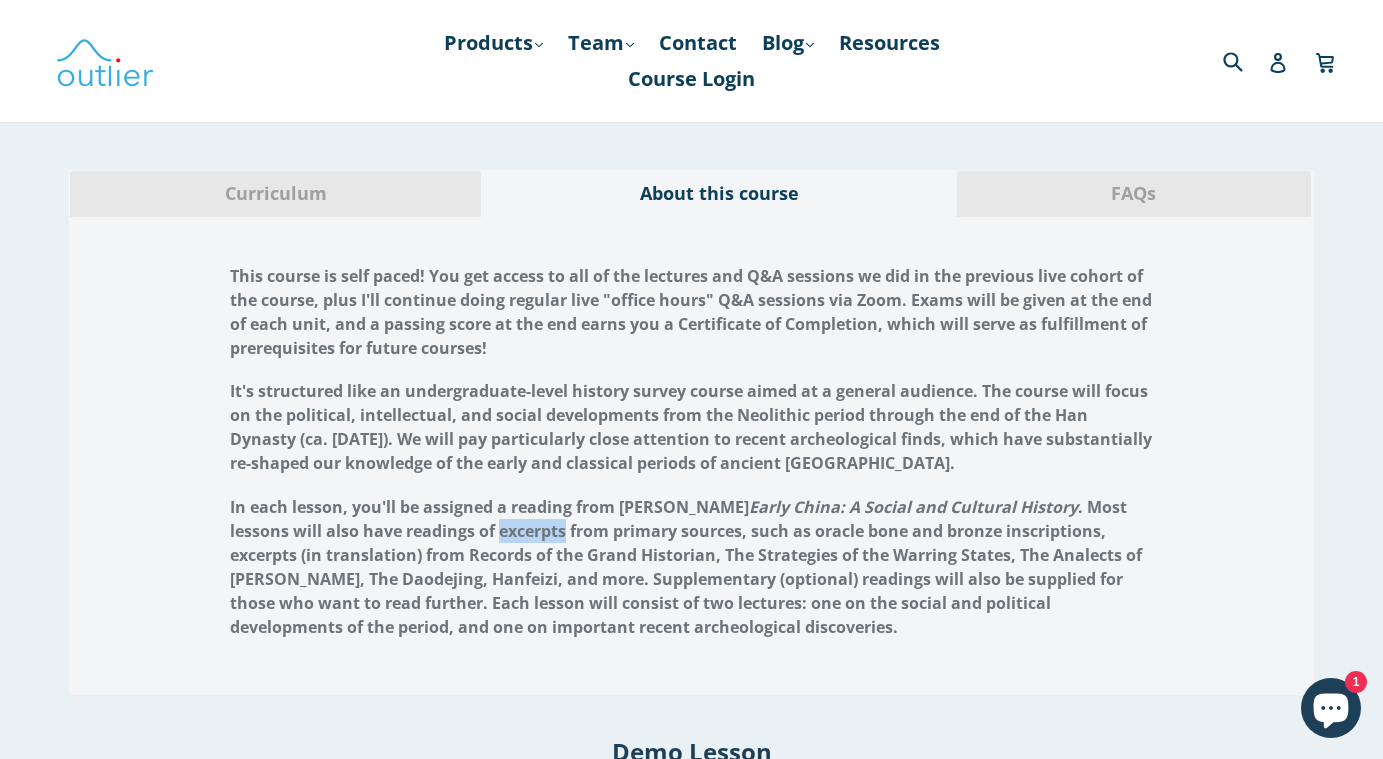 click on "In each lesson, you'll be assigned a reading from Li Feng's  Early China: A Social and Cultural History . Most lessons will also have readings of excerpts from primary sources, such as oracle bone and bronze inscriptions, excerpts (in translation) from Records of the Grand Historian, The Strategies of the Warring States, The Analects of Confucius, The Daodejing, Hanfeizi, and more. Supplementary (optional) readings will also be supplied for those who want to read further. Each lesson will consist of two lectures: one on the social and political developments of the period, and one on important recent archeological discoveries." at bounding box center (686, 567) 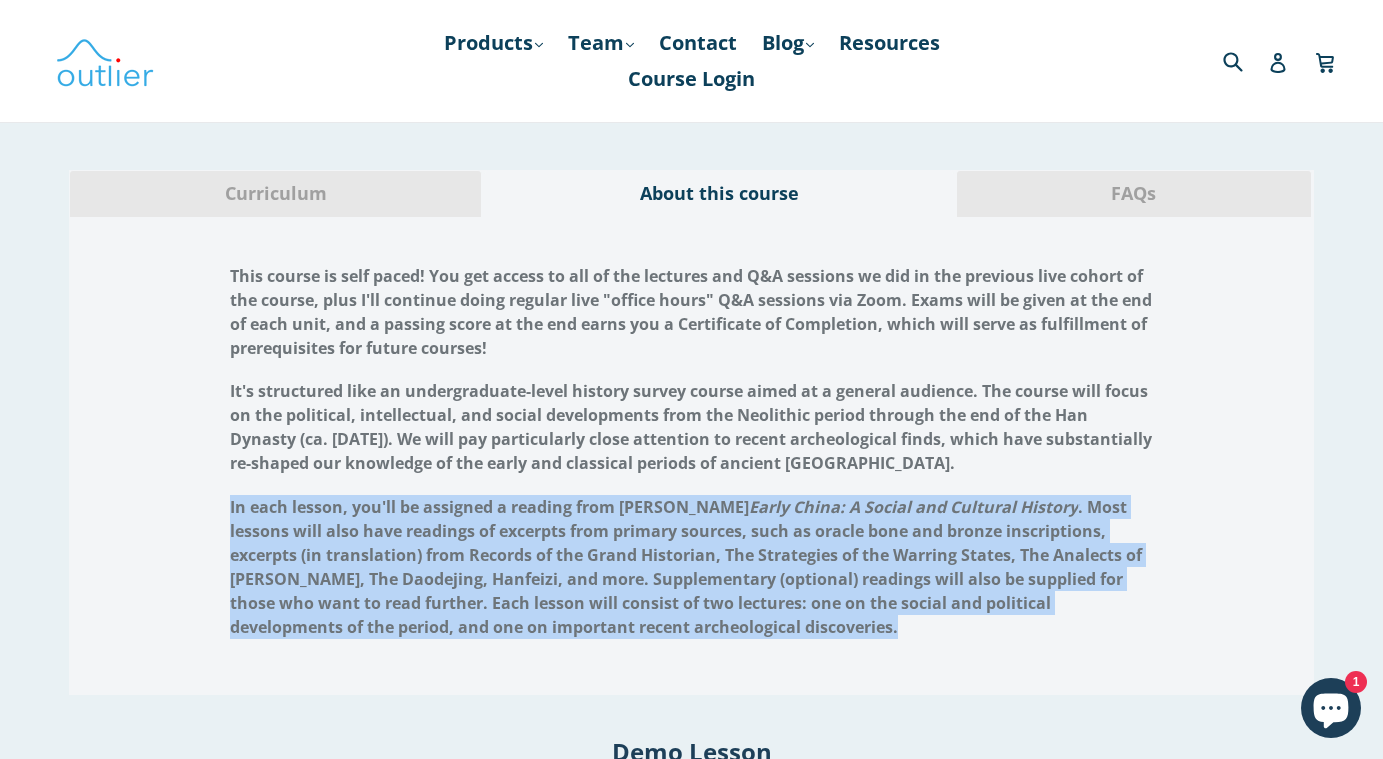 click on "In each lesson, you'll be assigned a reading from Li Feng's  Early China: A Social and Cultural History . Most lessons will also have readings of excerpts from primary sources, such as oracle bone and bronze inscriptions, excerpts (in translation) from Records of the Grand Historian, The Strategies of the Warring States, The Analects of Confucius, The Daodejing, Hanfeizi, and more. Supplementary (optional) readings will also be supplied for those who want to read further. Each lesson will consist of two lectures: one on the social and political developments of the period, and one on important recent archeological discoveries." at bounding box center (686, 567) 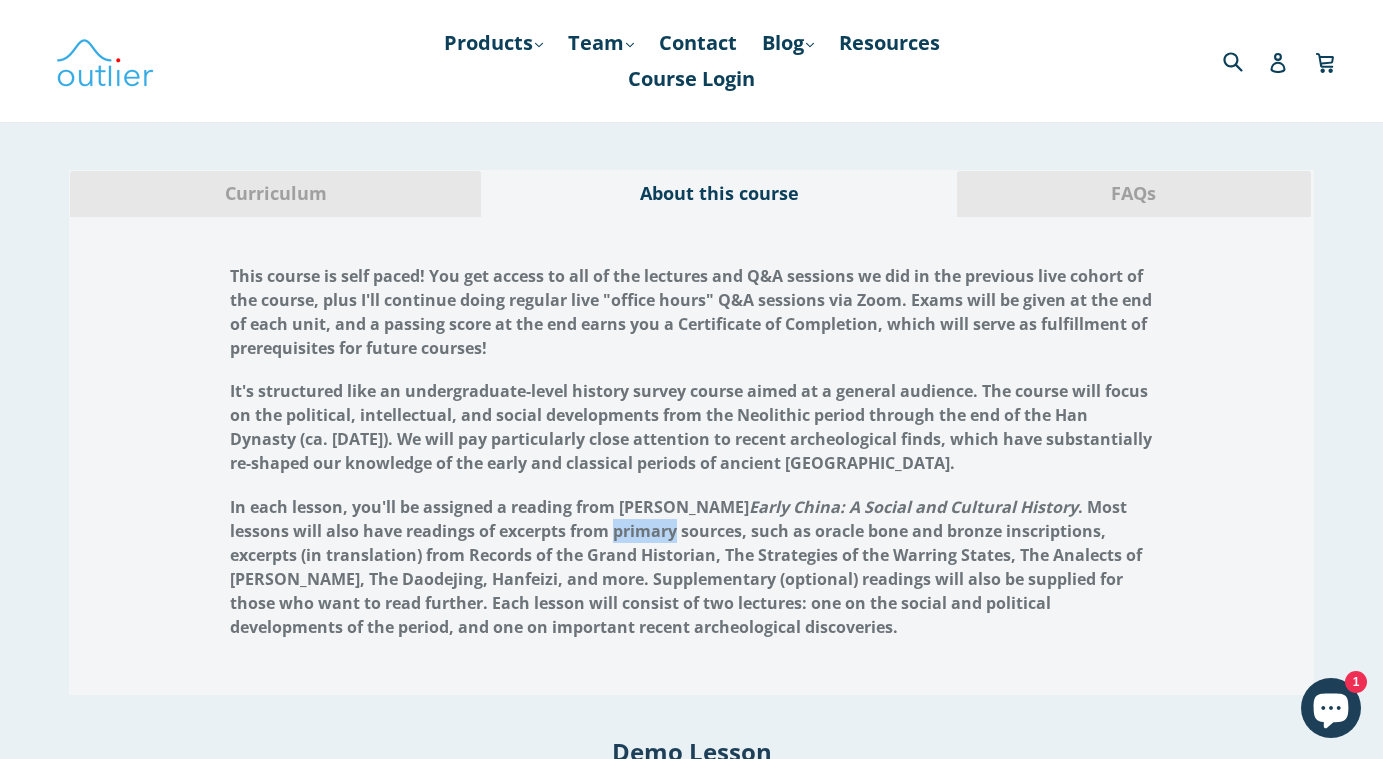 click on "In each lesson, you'll be assigned a reading from Li Feng's  Early China: A Social and Cultural History . Most lessons will also have readings of excerpts from primary sources, such as oracle bone and bronze inscriptions, excerpts (in translation) from Records of the Grand Historian, The Strategies of the Warring States, The Analects of Confucius, The Daodejing, Hanfeizi, and more. Supplementary (optional) readings will also be supplied for those who want to read further. Each lesson will consist of two lectures: one on the social and political developments of the period, and one on important recent archeological discoveries." at bounding box center [686, 567] 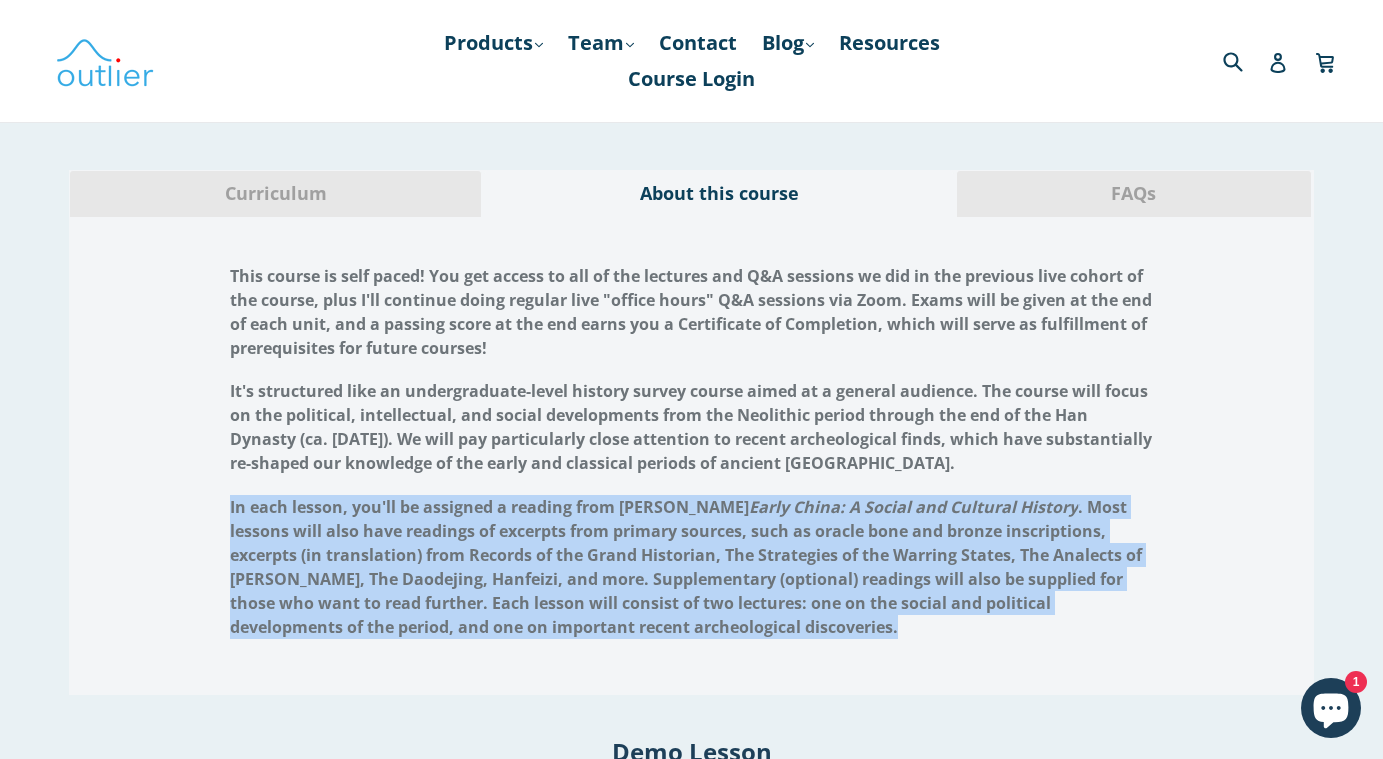 click on "In each lesson, you'll be assigned a reading from Li Feng's  Early China: A Social and Cultural History . Most lessons will also have readings of excerpts from primary sources, such as oracle bone and bronze inscriptions, excerpts (in translation) from Records of the Grand Historian, The Strategies of the Warring States, The Analects of Confucius, The Daodejing, Hanfeizi, and more. Supplementary (optional) readings will also be supplied for those who want to read further. Each lesson will consist of two lectures: one on the social and political developments of the period, and one on important recent archeological discoveries." at bounding box center [686, 567] 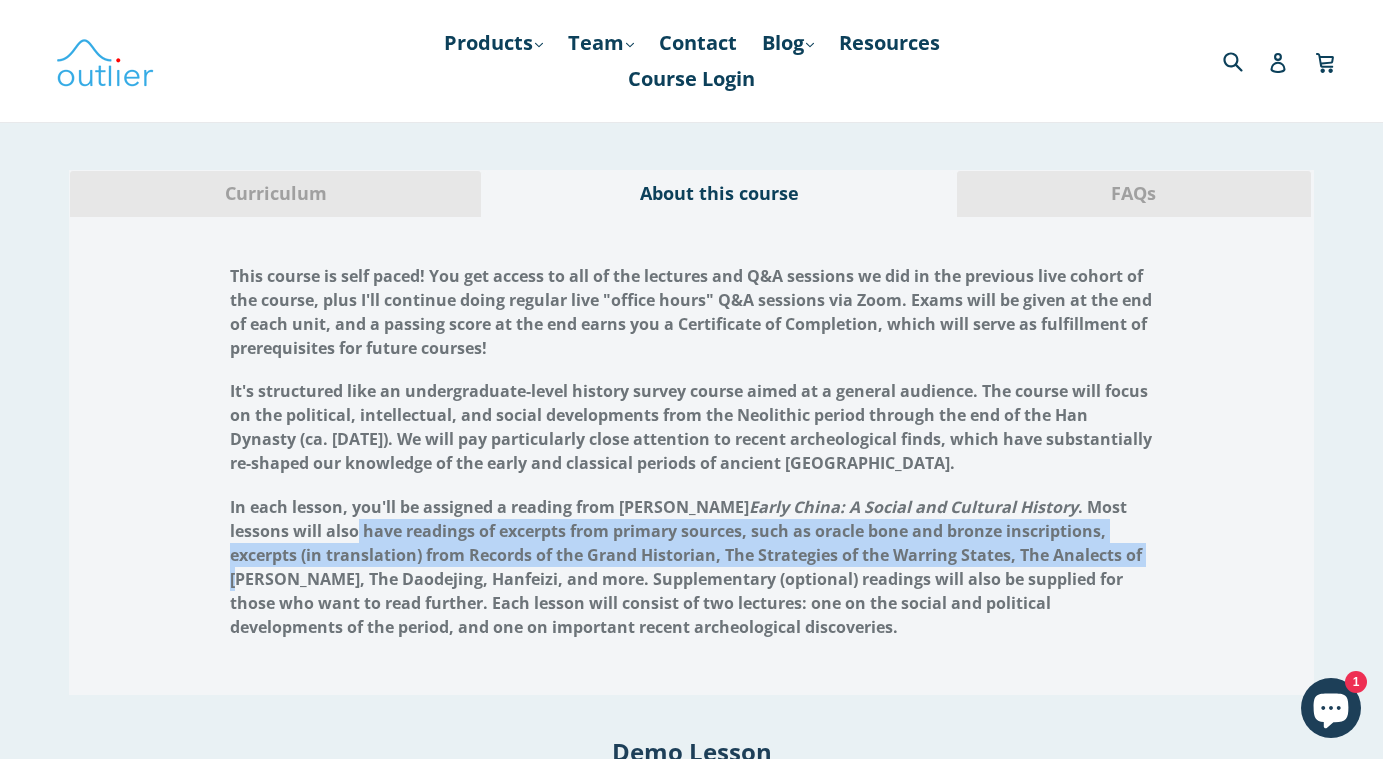 drag, startPoint x: 295, startPoint y: 530, endPoint x: 1062, endPoint y: 559, distance: 767.54803 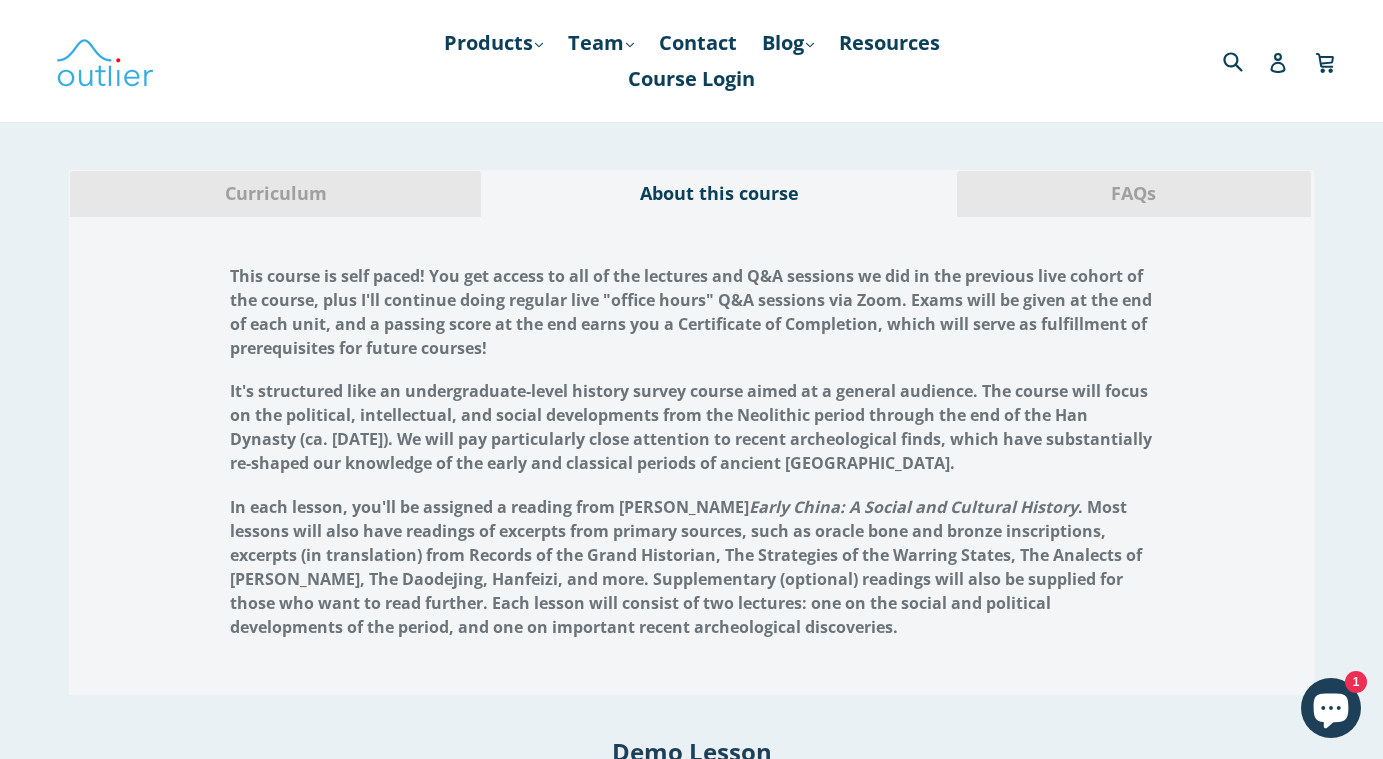 click on "In each lesson, you'll be assigned a reading from Li Feng's  Early China: A Social and Cultural History . Most lessons will also have readings of excerpts from primary sources, such as oracle bone and bronze inscriptions, excerpts (in translation) from Records of the Grand Historian, The Strategies of the Warring States, The Analects of Confucius, The Daodejing, Hanfeizi, and more. Supplementary (optional) readings will also be supplied for those who want to read further. Each lesson will consist of two lectures: one on the social and political developments of the period, and one on important recent archeological discoveries." at bounding box center [686, 567] 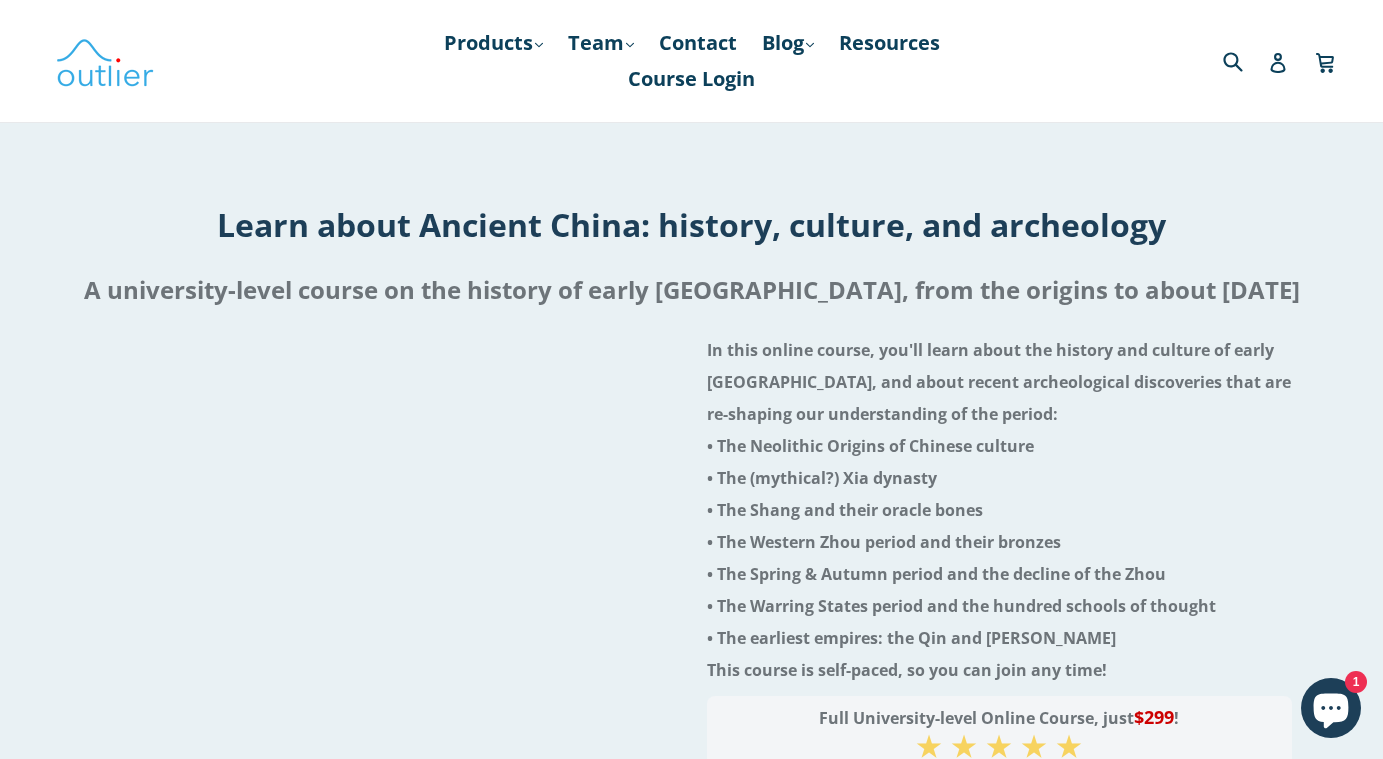 scroll, scrollTop: 0, scrollLeft: 0, axis: both 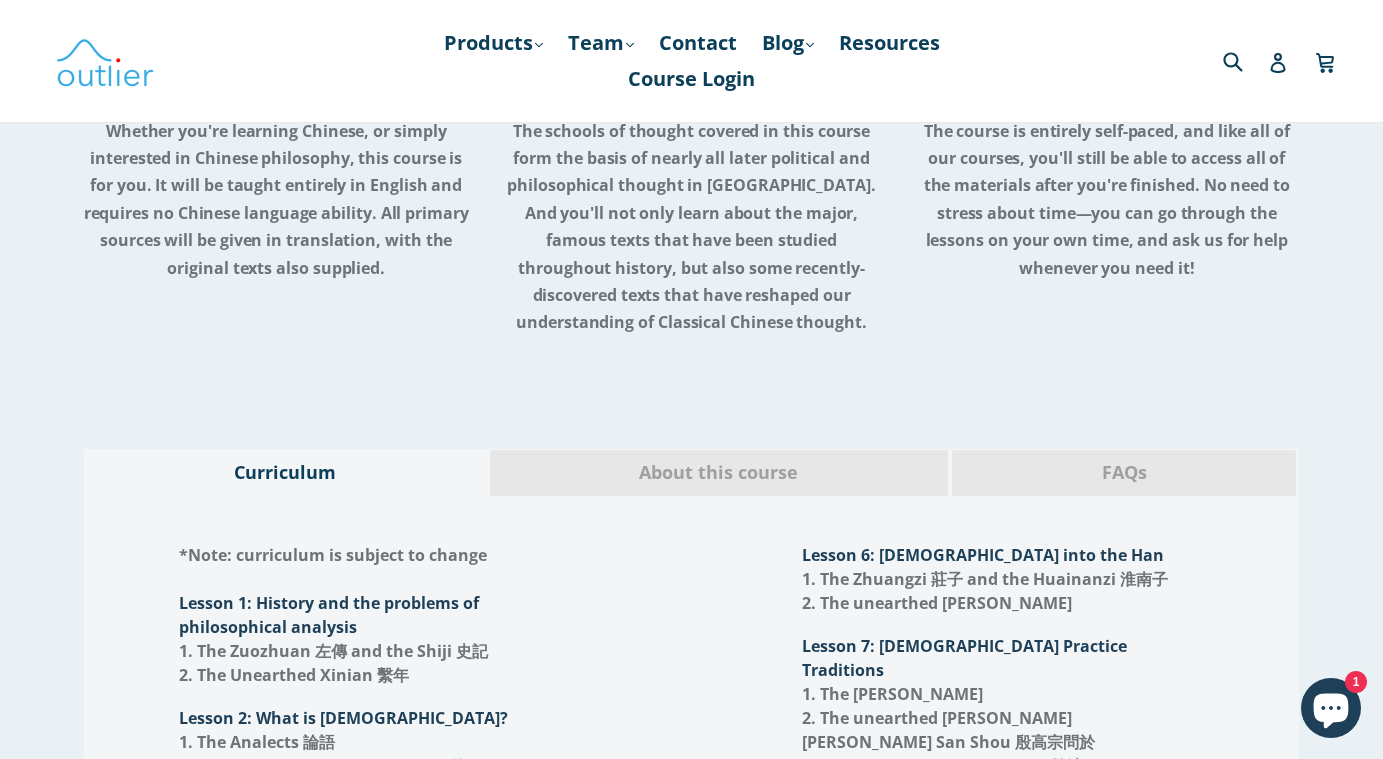 click on "About this course" at bounding box center [719, 472] 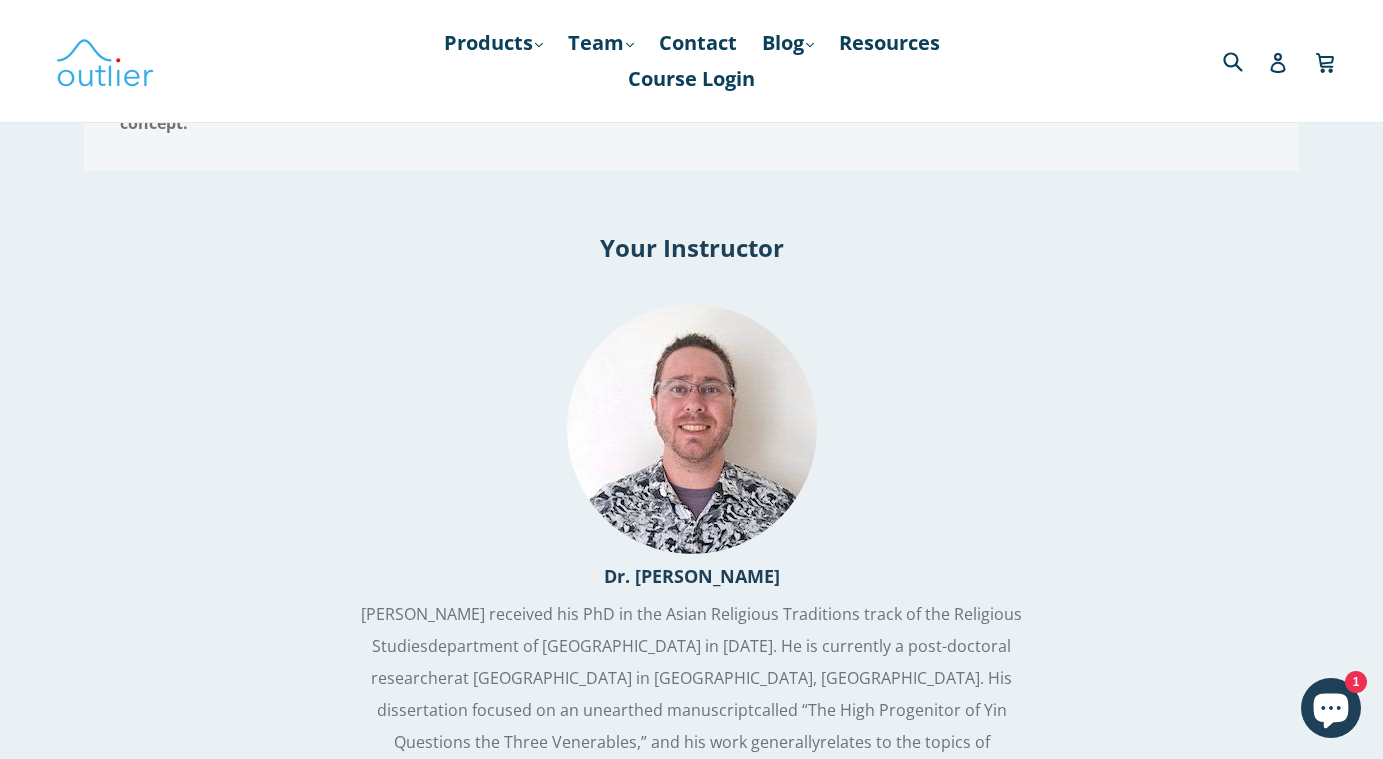 scroll, scrollTop: 2786, scrollLeft: 0, axis: vertical 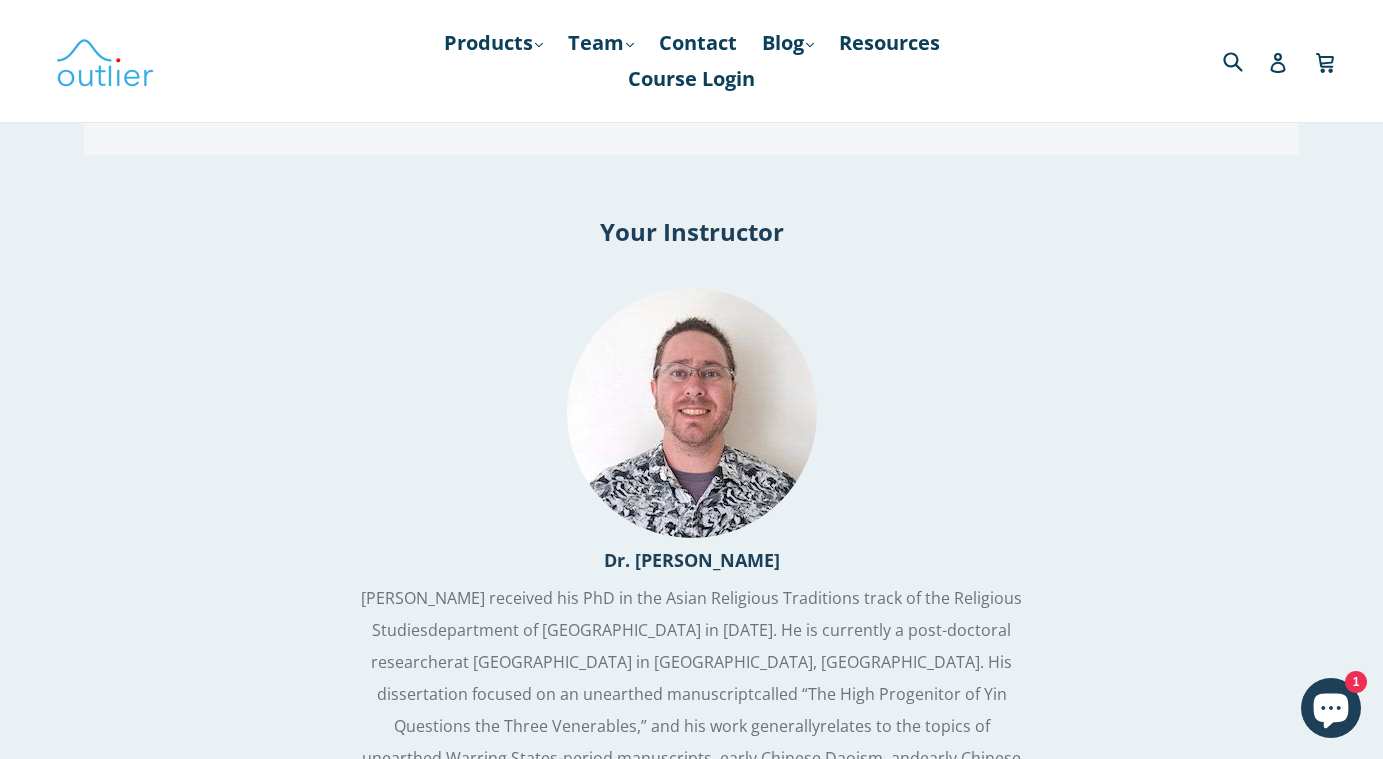 click on "[PERSON_NAME] received his PhD in the Asian Religious Traditions track of the Religious Studies" at bounding box center [691, 614] 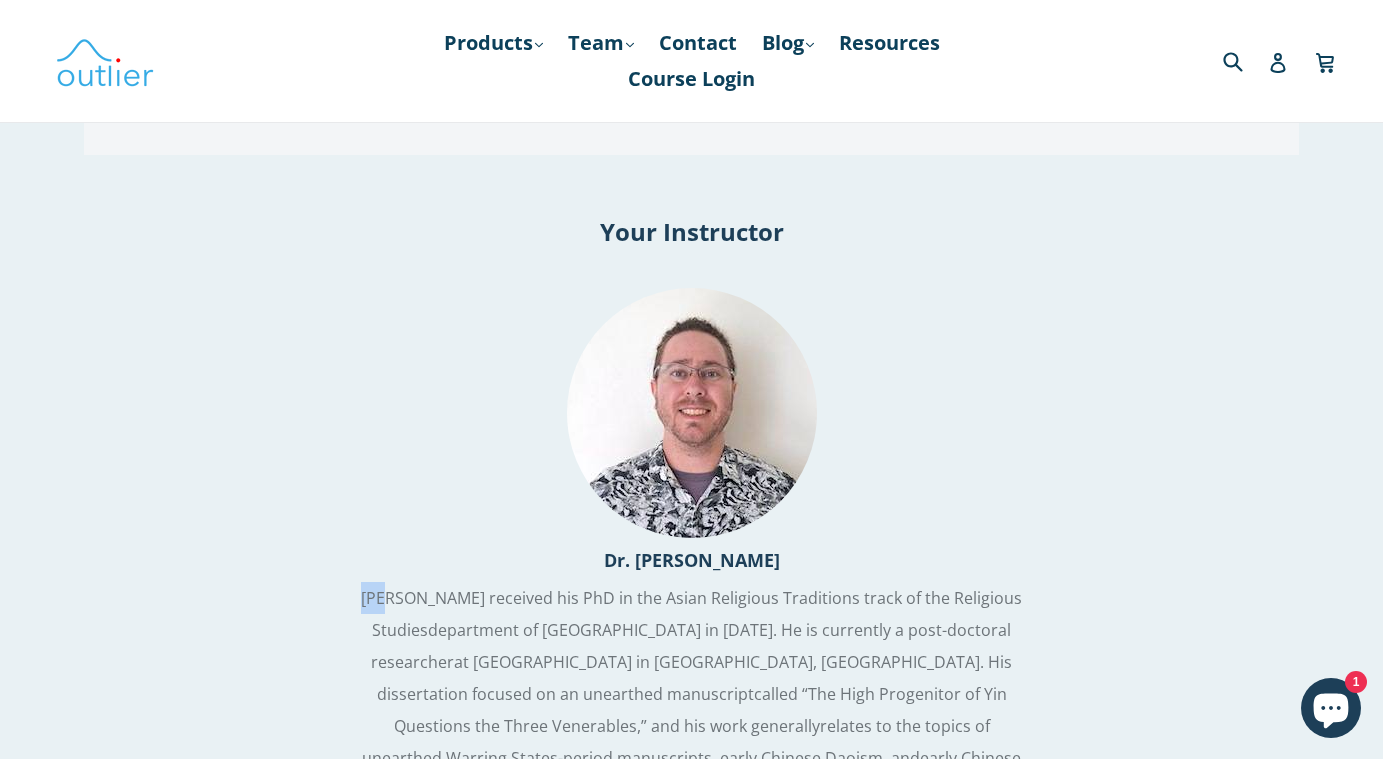 click on "[PERSON_NAME] received his PhD in the Asian Religious Traditions track of the Religious Studies" at bounding box center [691, 614] 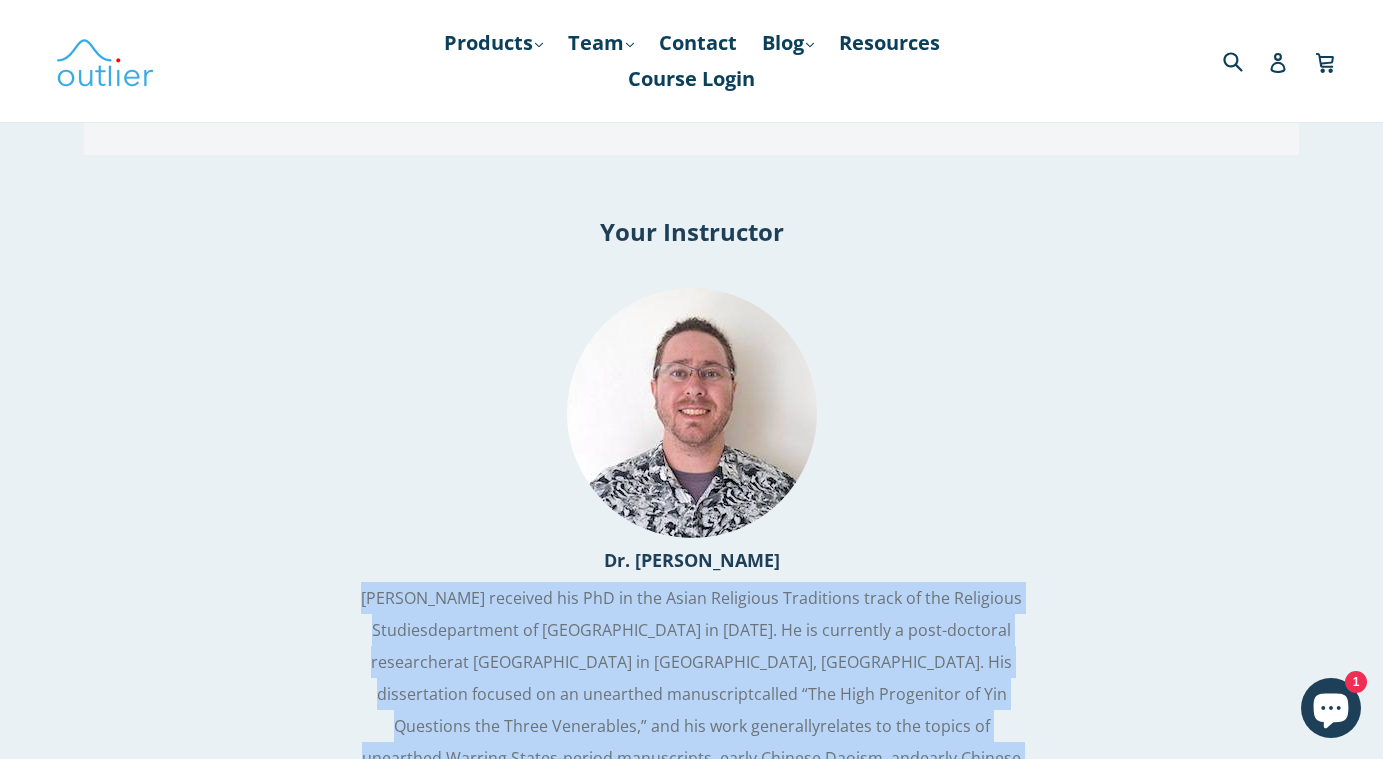 click on "[PERSON_NAME] received his PhD in the Asian Religious Traditions track of the Religious Studies" at bounding box center (691, 614) 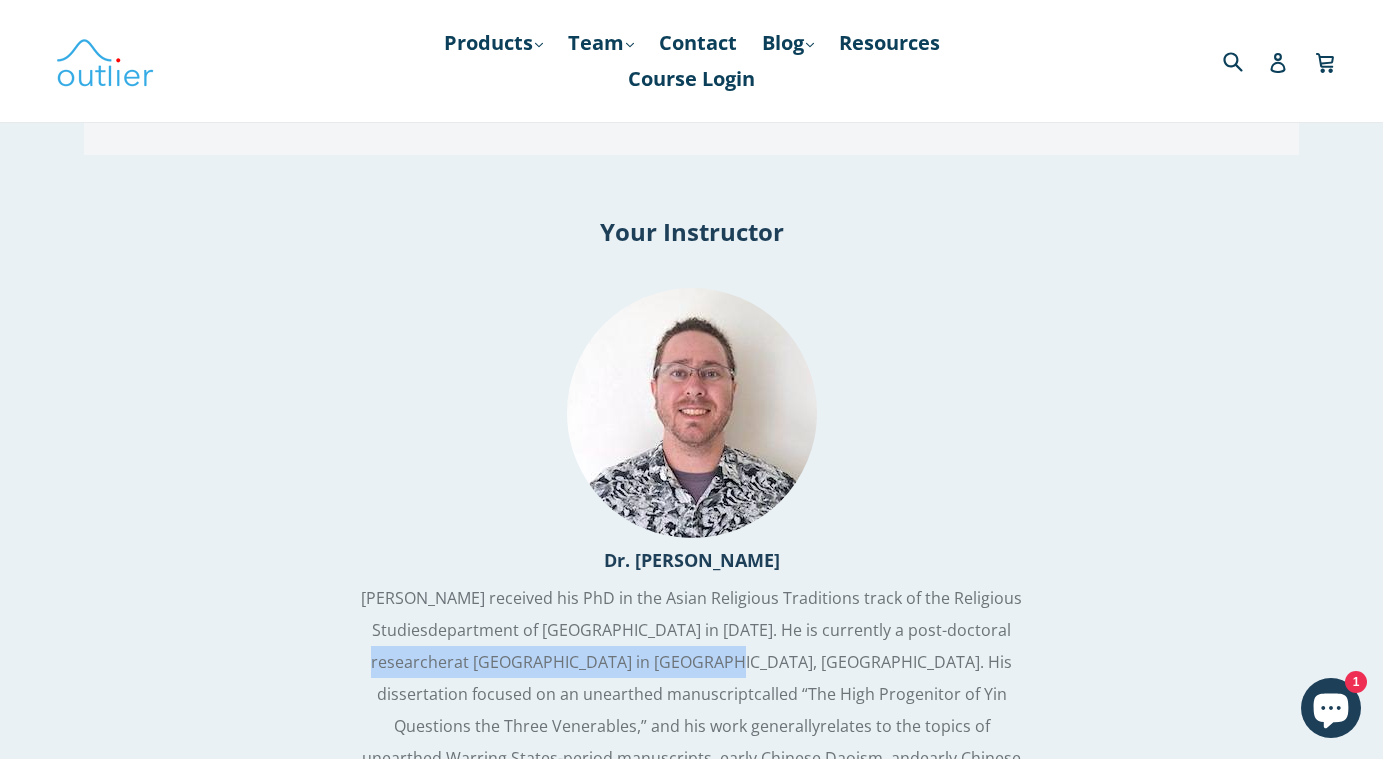 drag, startPoint x: 369, startPoint y: 555, endPoint x: 758, endPoint y: 551, distance: 389.02057 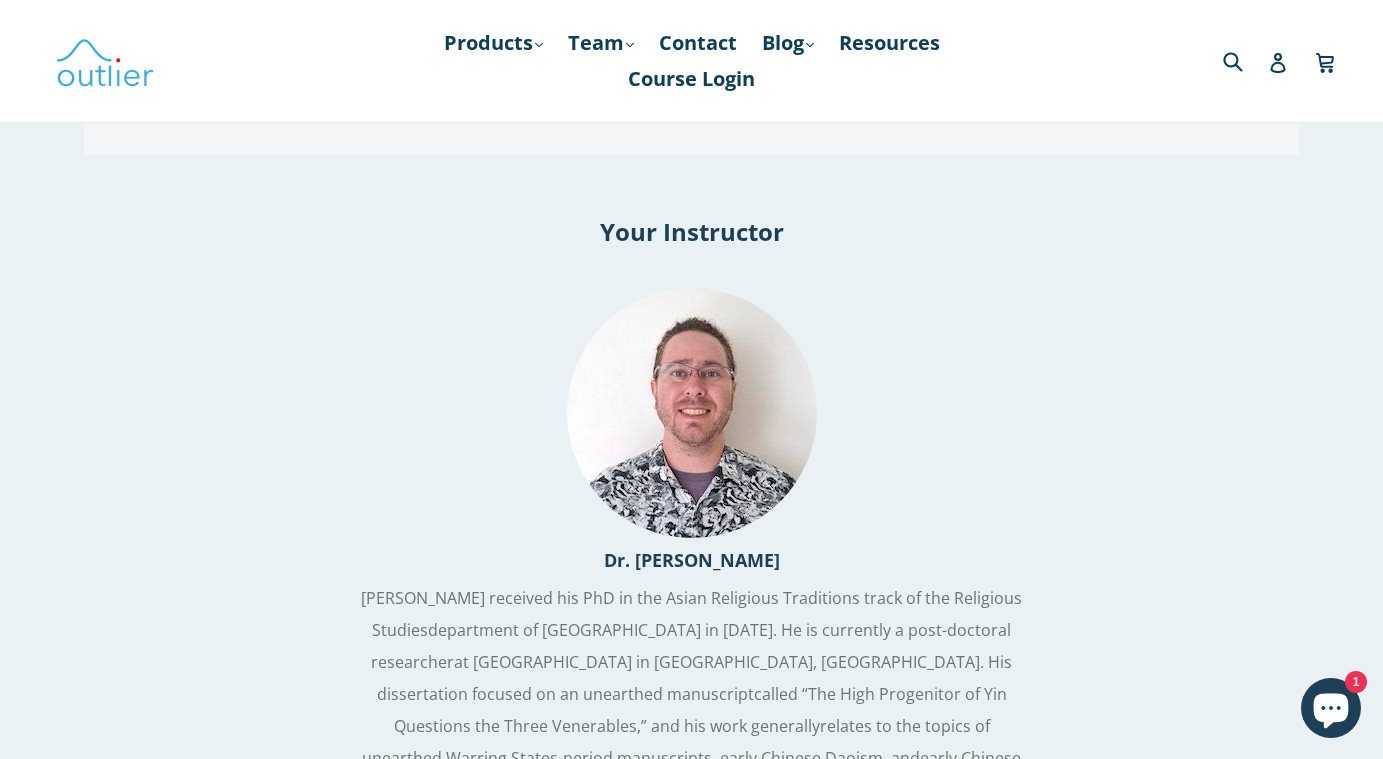 click on "department of Brown University in February of 2023. He is currently a post-doctoral researcher" at bounding box center [691, 646] 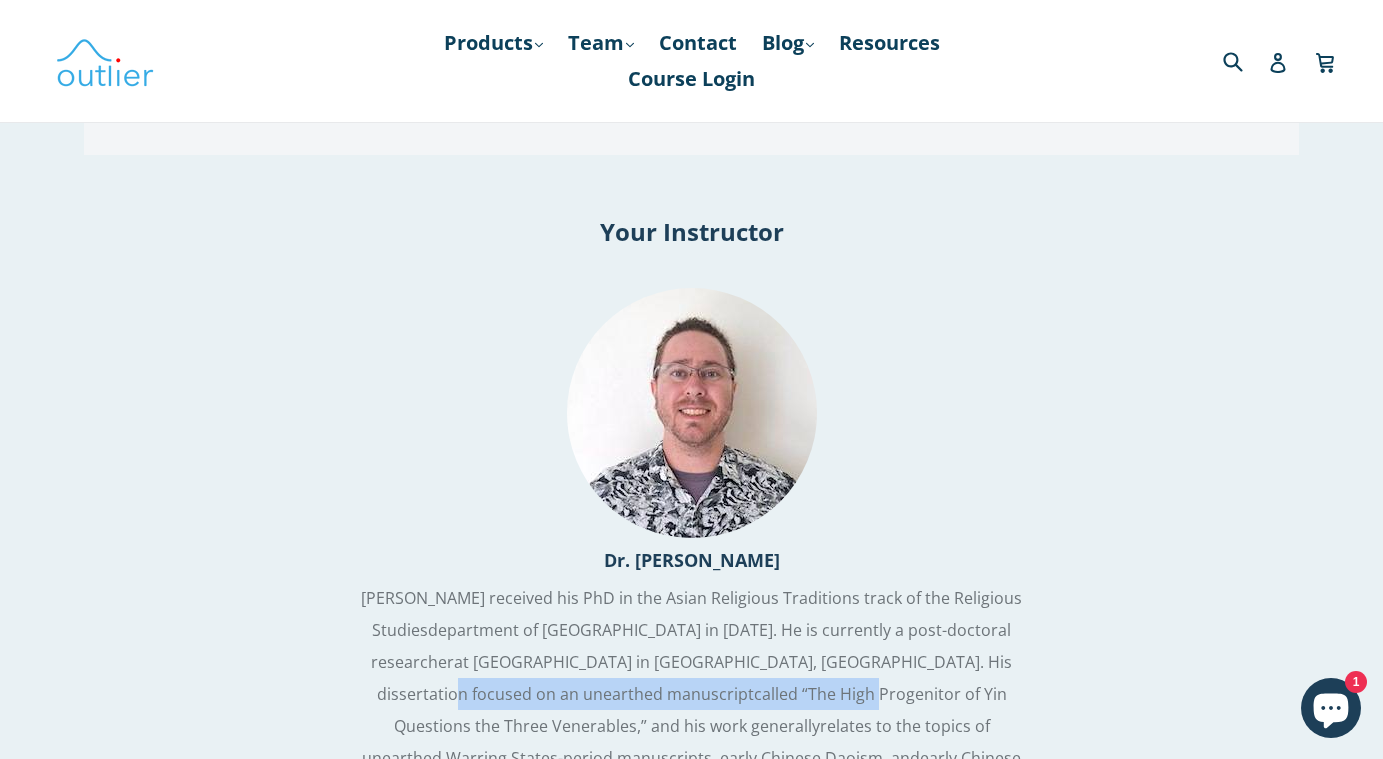 drag, startPoint x: 427, startPoint y: 585, endPoint x: 618, endPoint y: 544, distance: 195.35097 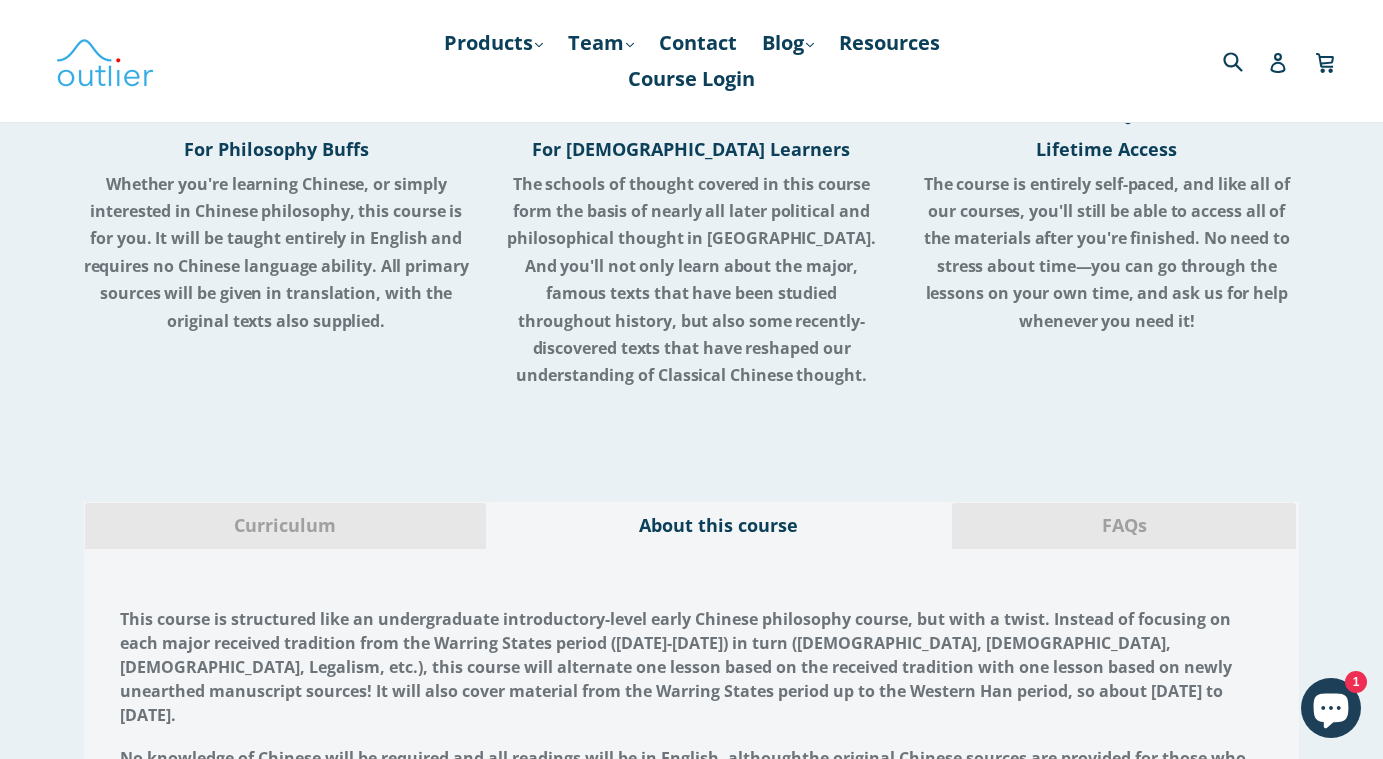 scroll, scrollTop: 1950, scrollLeft: 0, axis: vertical 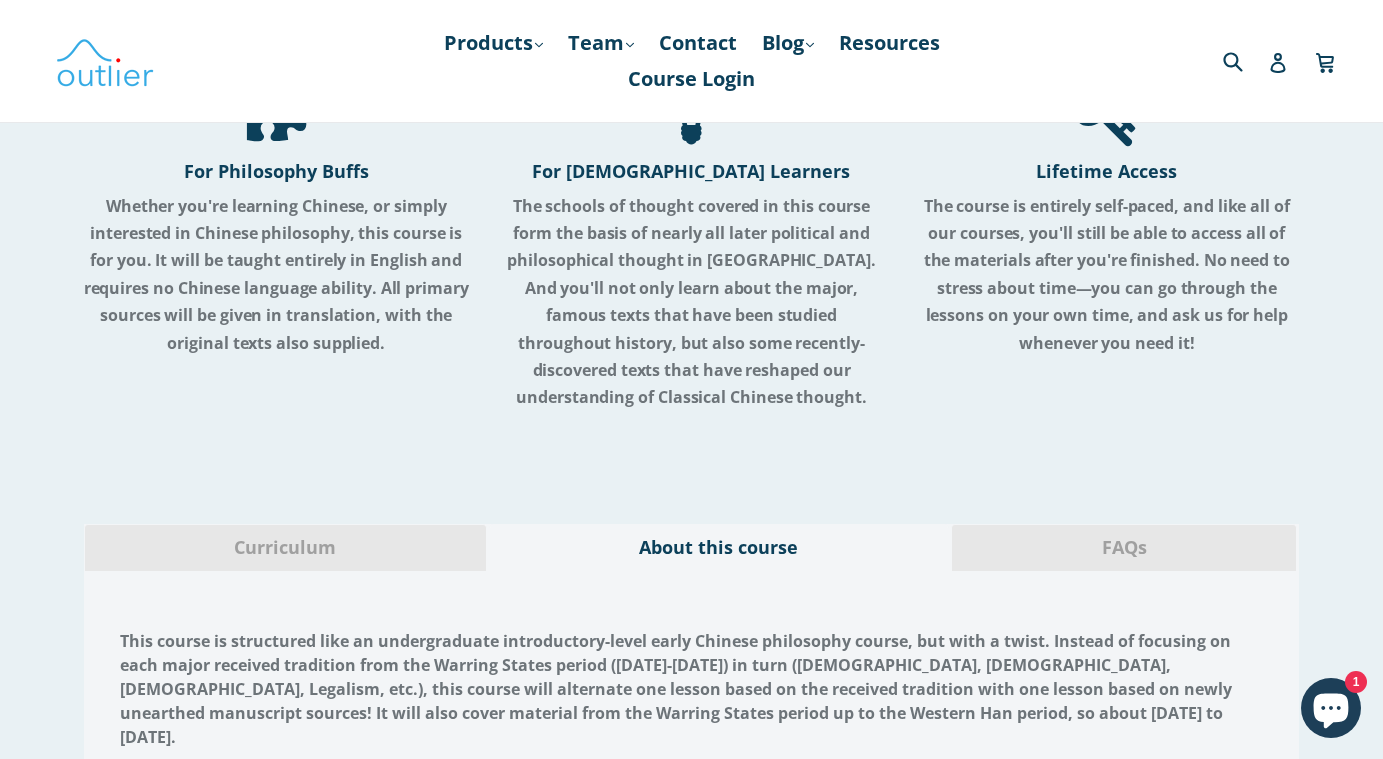 click on "Curriculum" at bounding box center [285, 547] 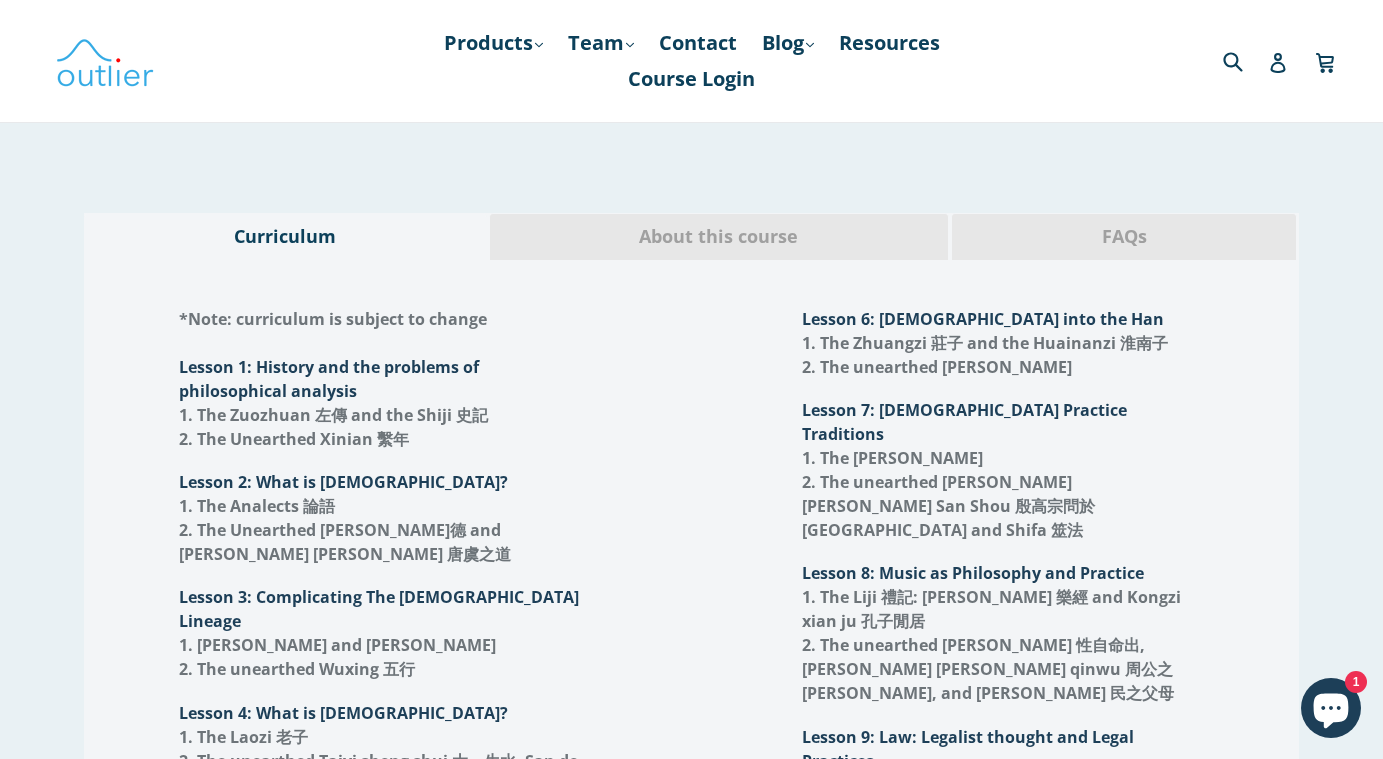 scroll, scrollTop: 2303, scrollLeft: 0, axis: vertical 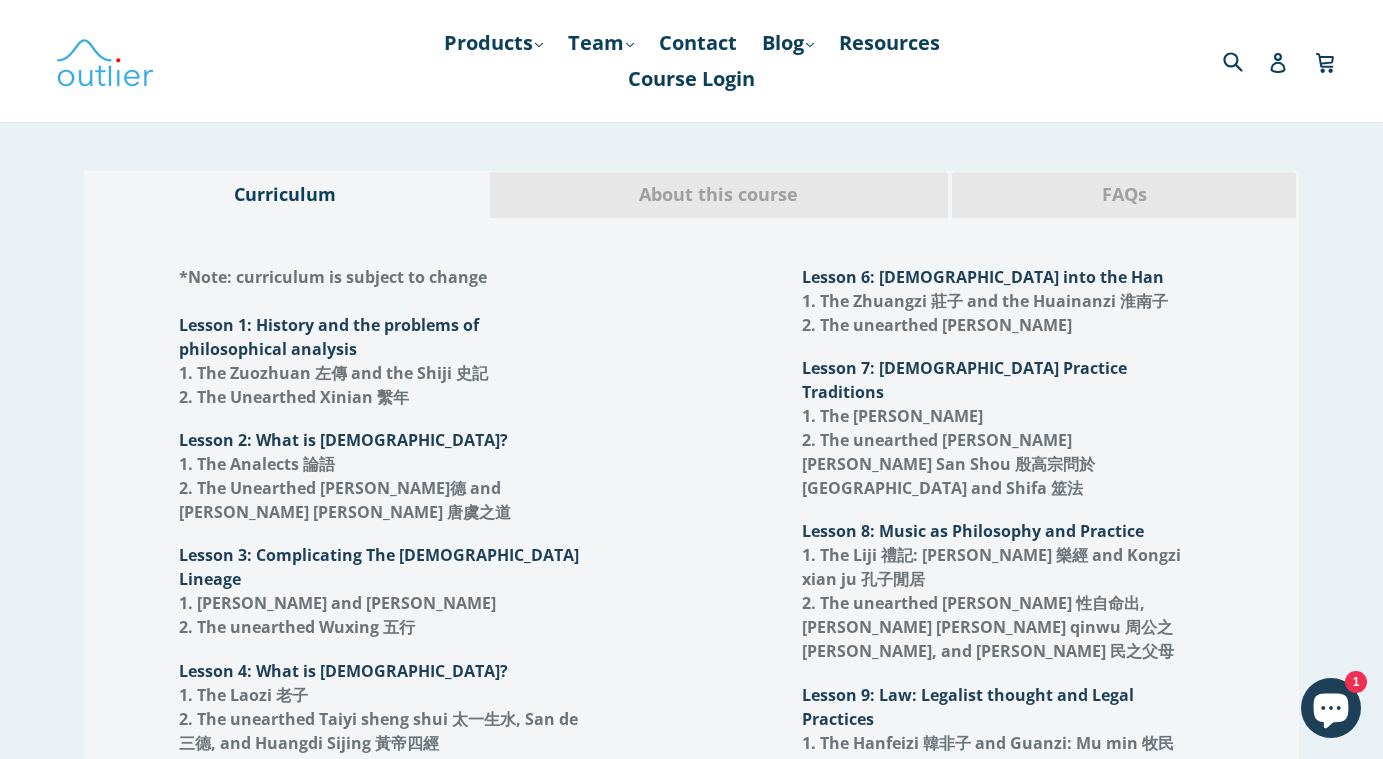 click on "2. The Unearthed Liu De 六德 and Tang Yu zhi dao 唐虞之道" at bounding box center [345, 500] 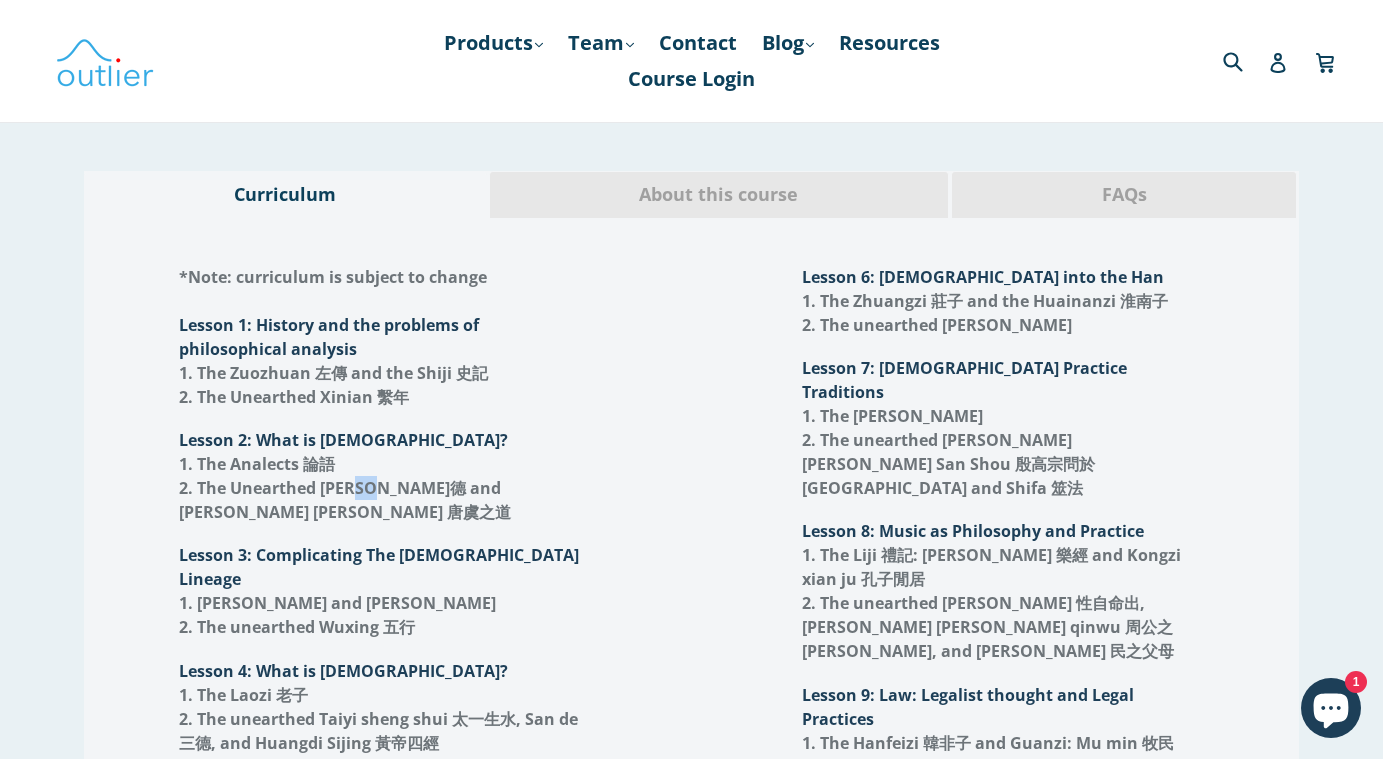 click on "2. The Unearthed Liu De 六德 and Tang Yu zhi dao 唐虞之道" at bounding box center (345, 500) 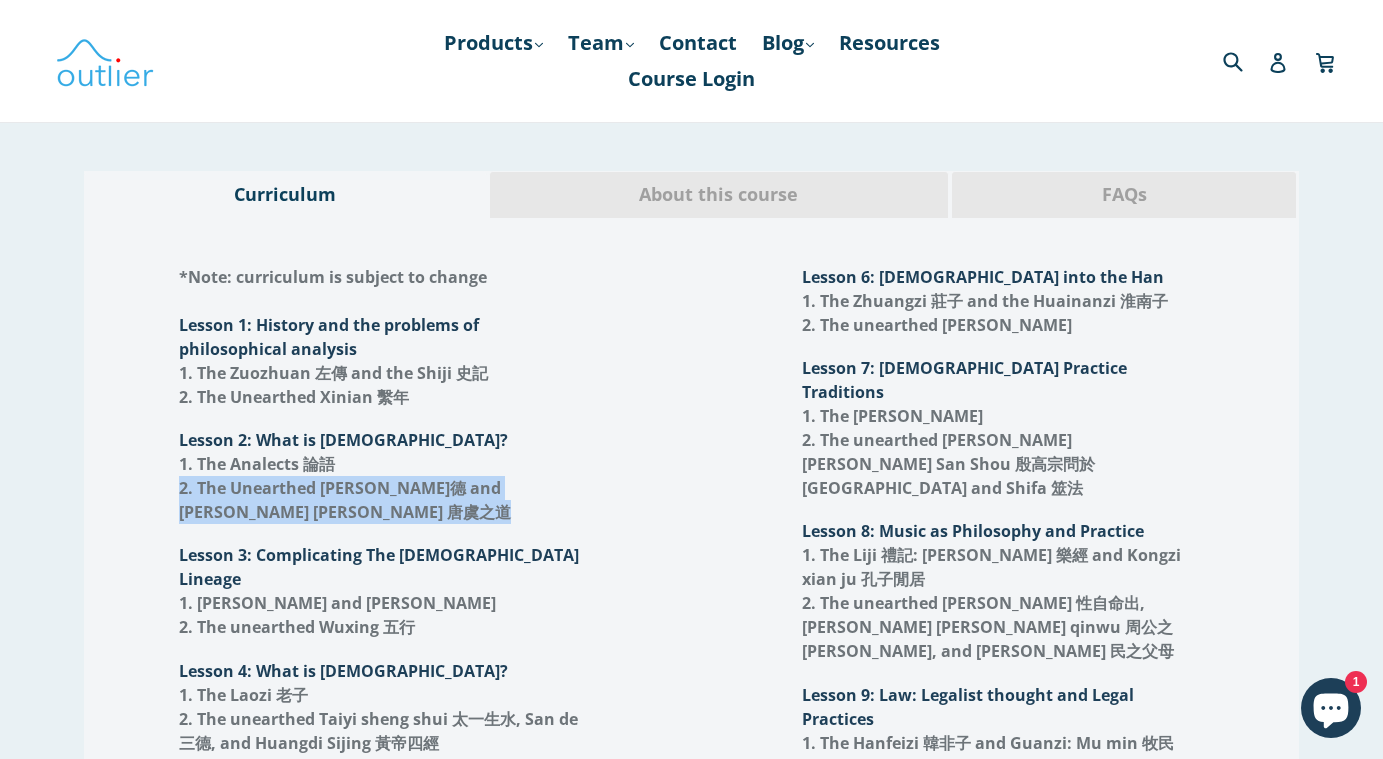 click on "2. The Unearthed Liu De 六德 and Tang Yu zhi dao 唐虞之道" at bounding box center [345, 500] 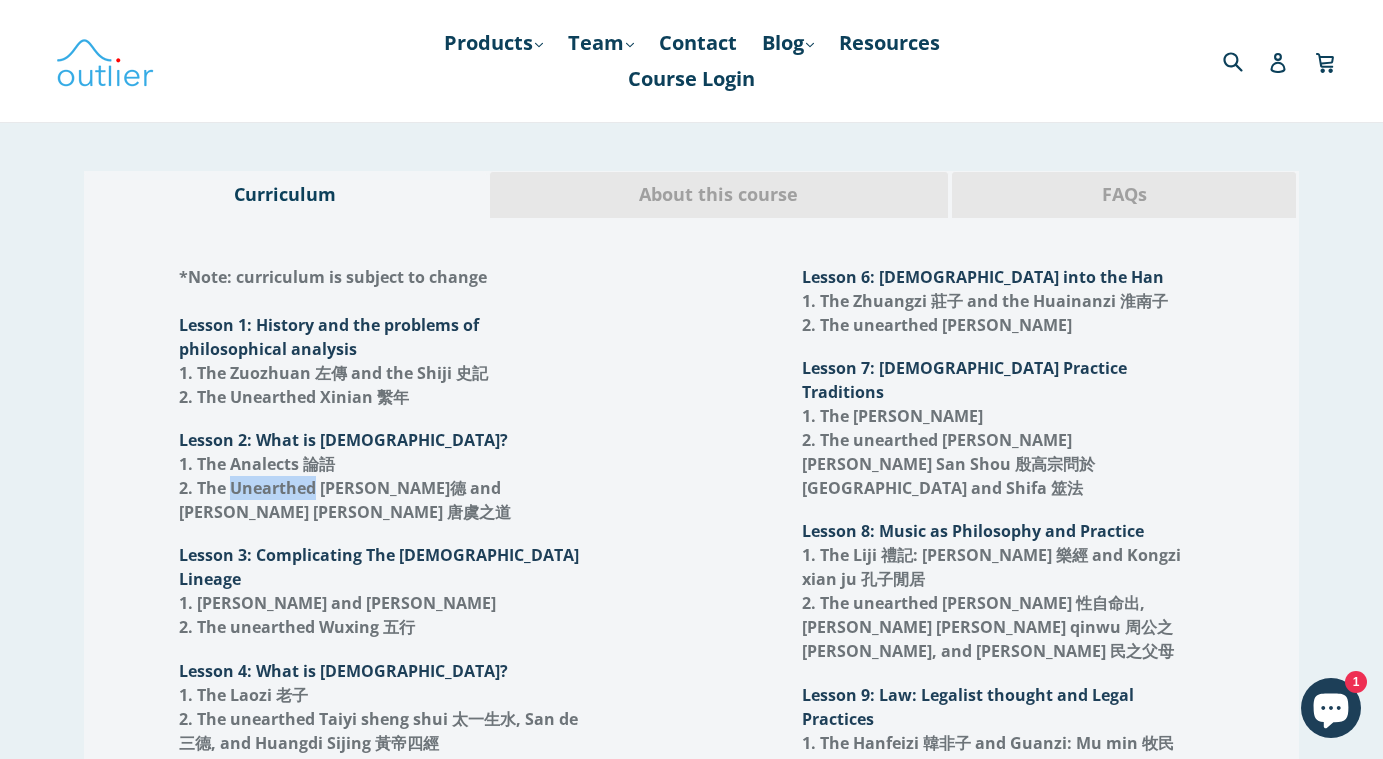 click on "2. The Unearthed Liu De 六德 and Tang Yu zhi dao 唐虞之道" at bounding box center [345, 500] 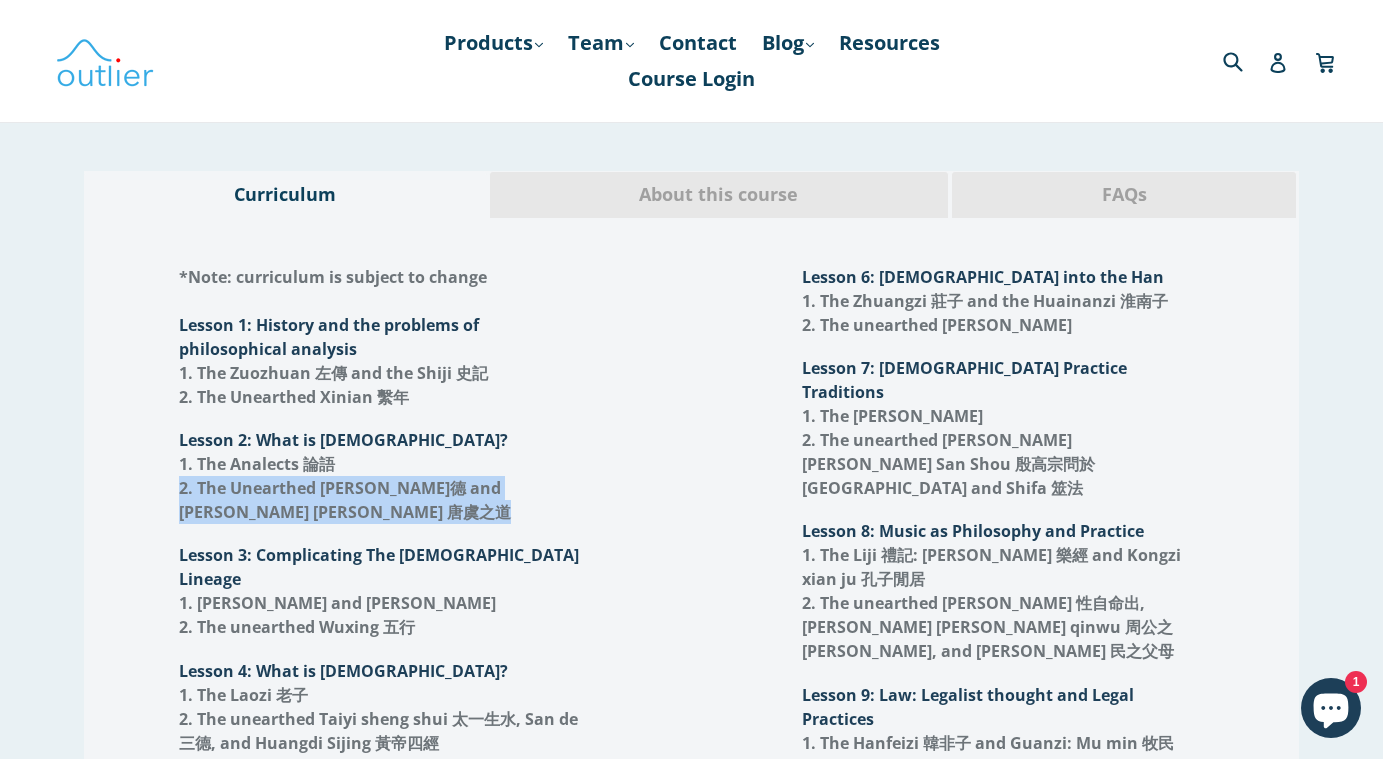 click on "2. The Unearthed Liu De 六德 and Tang Yu zhi dao 唐虞之道" at bounding box center [345, 500] 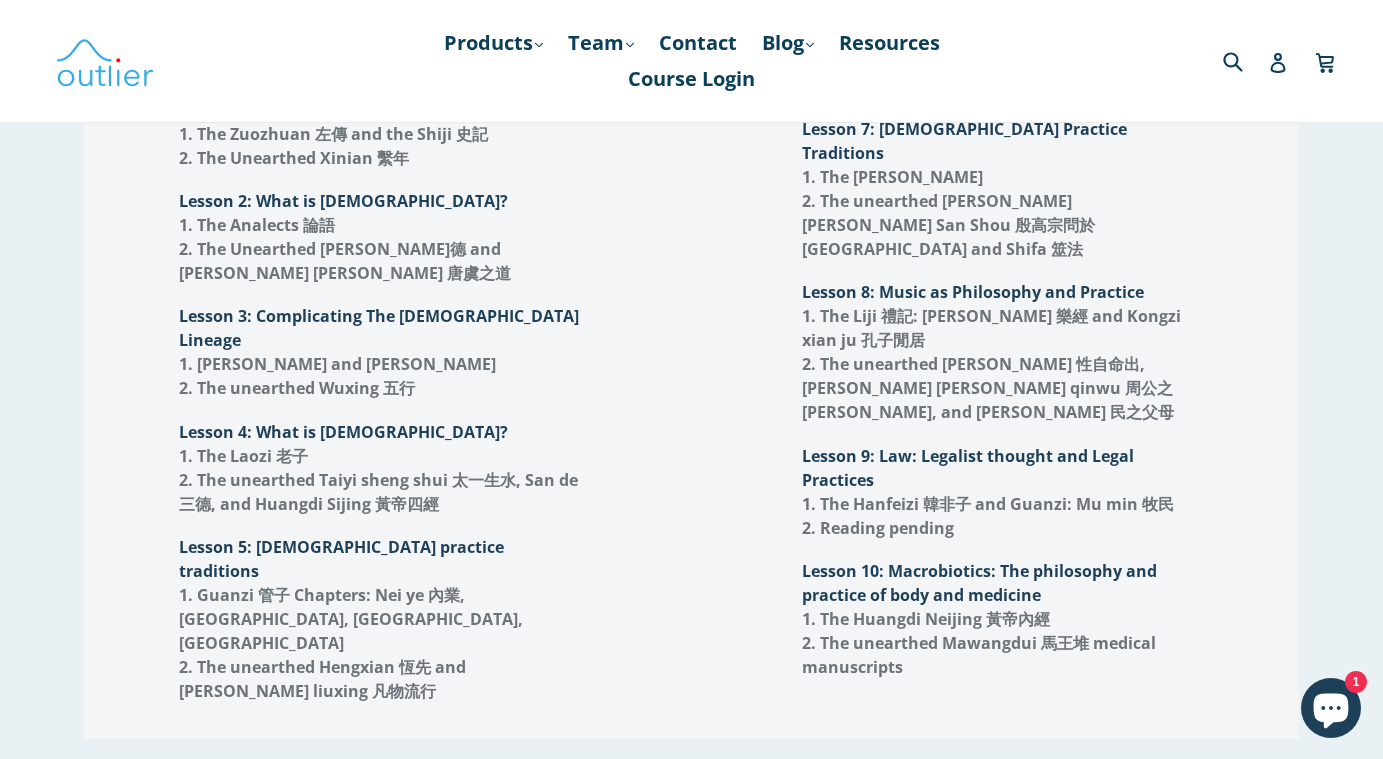 scroll, scrollTop: 2542, scrollLeft: 0, axis: vertical 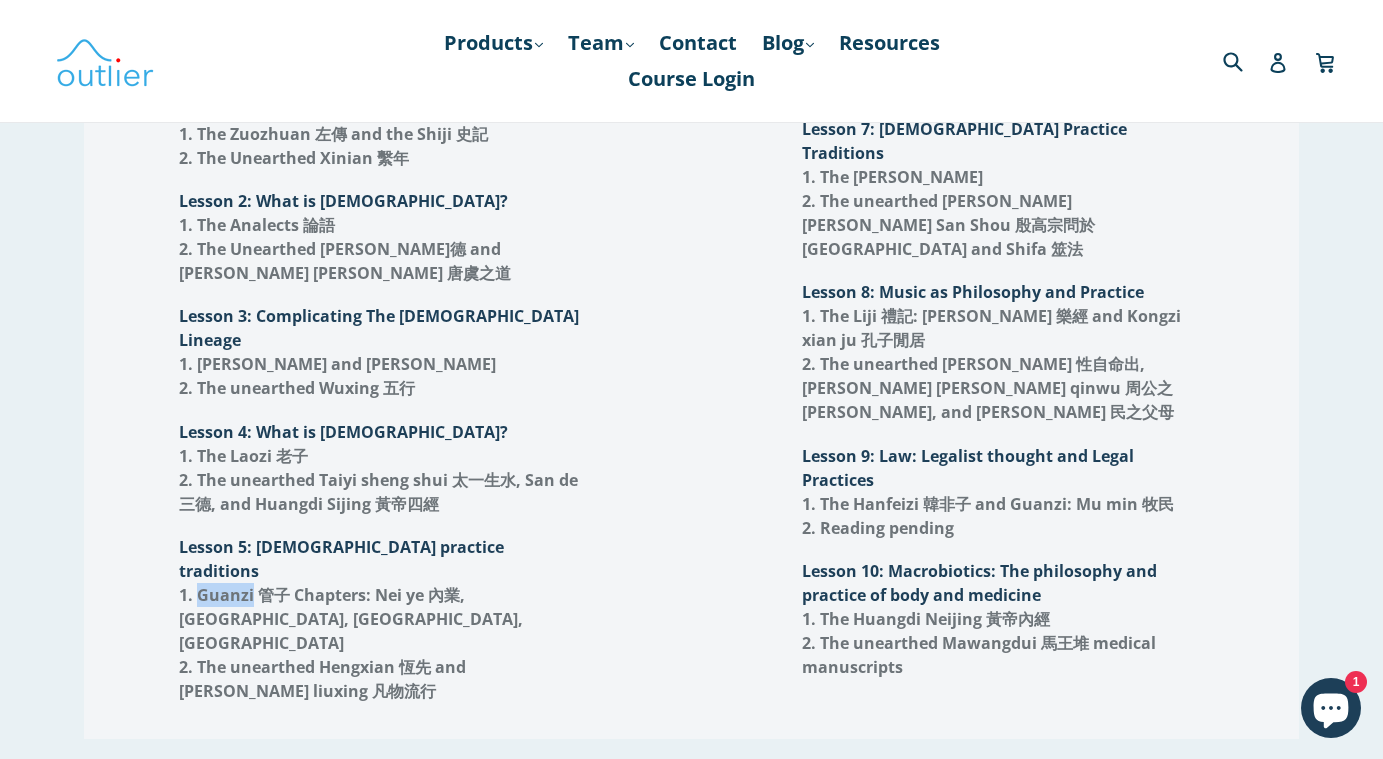 click on "1. Guanzi 管子 Chapters: Nei ye 內業, Xinshu shang 心術上, Xinshu xia 心術下, Baixin 白心" at bounding box center [351, 619] 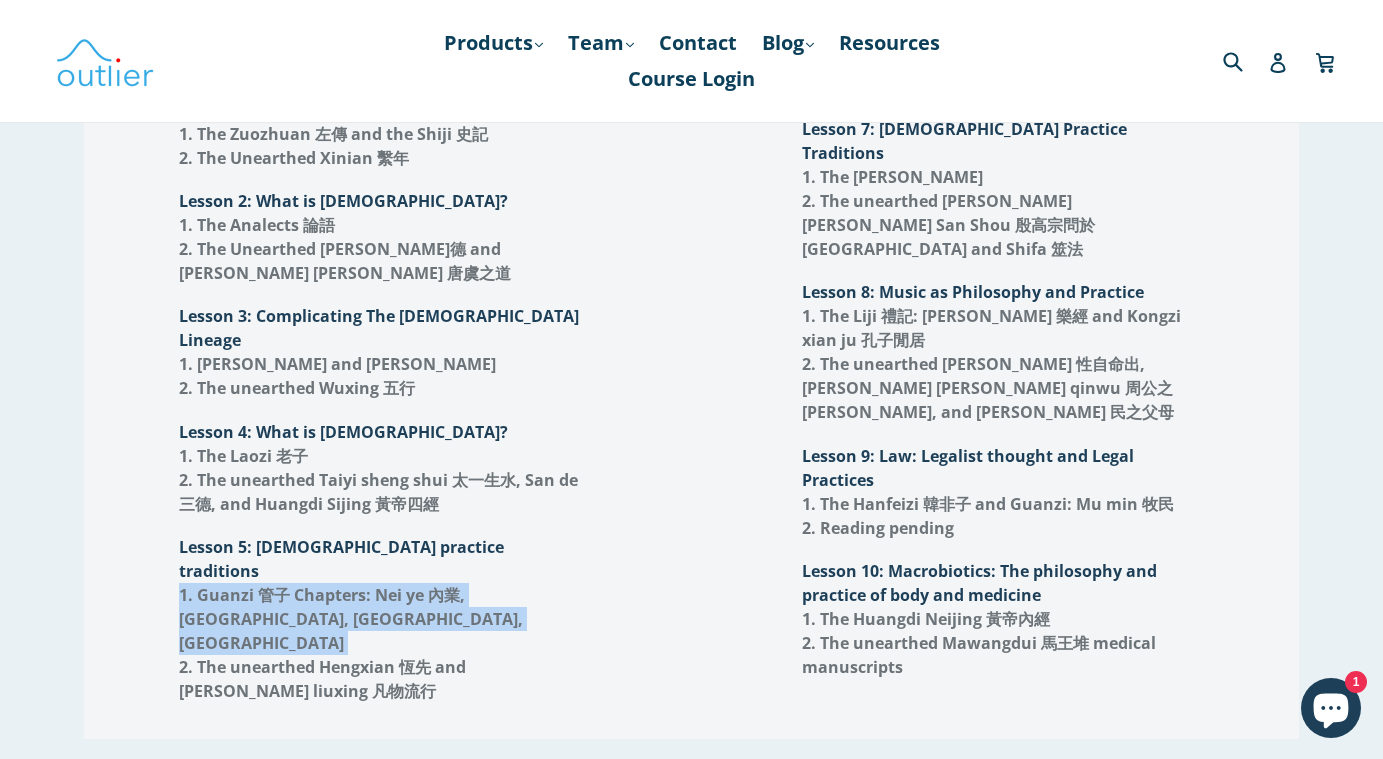 click on "1. Guanzi 管子 Chapters: Nei ye 內業, Xinshu shang 心術上, Xinshu xia 心術下, Baixin 白心" at bounding box center (351, 619) 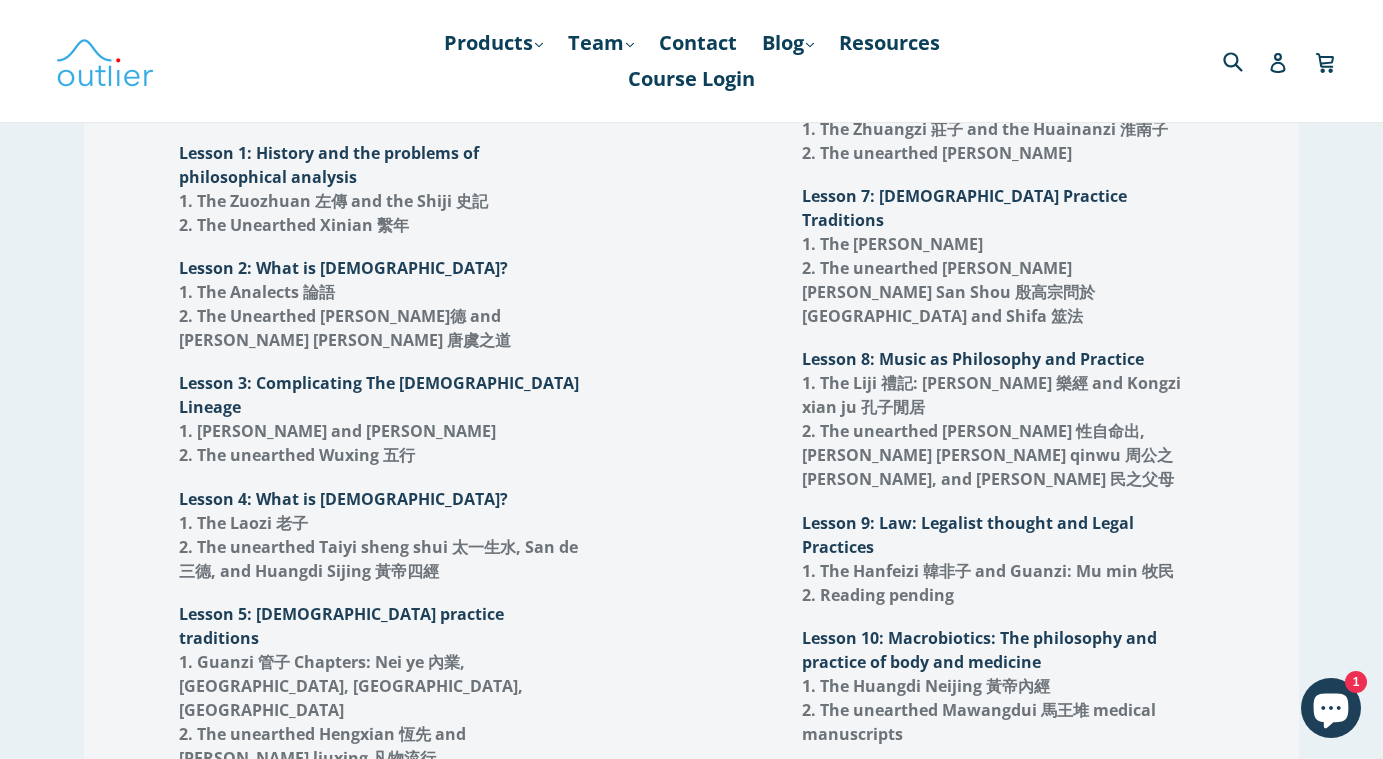 scroll, scrollTop: 2475, scrollLeft: 0, axis: vertical 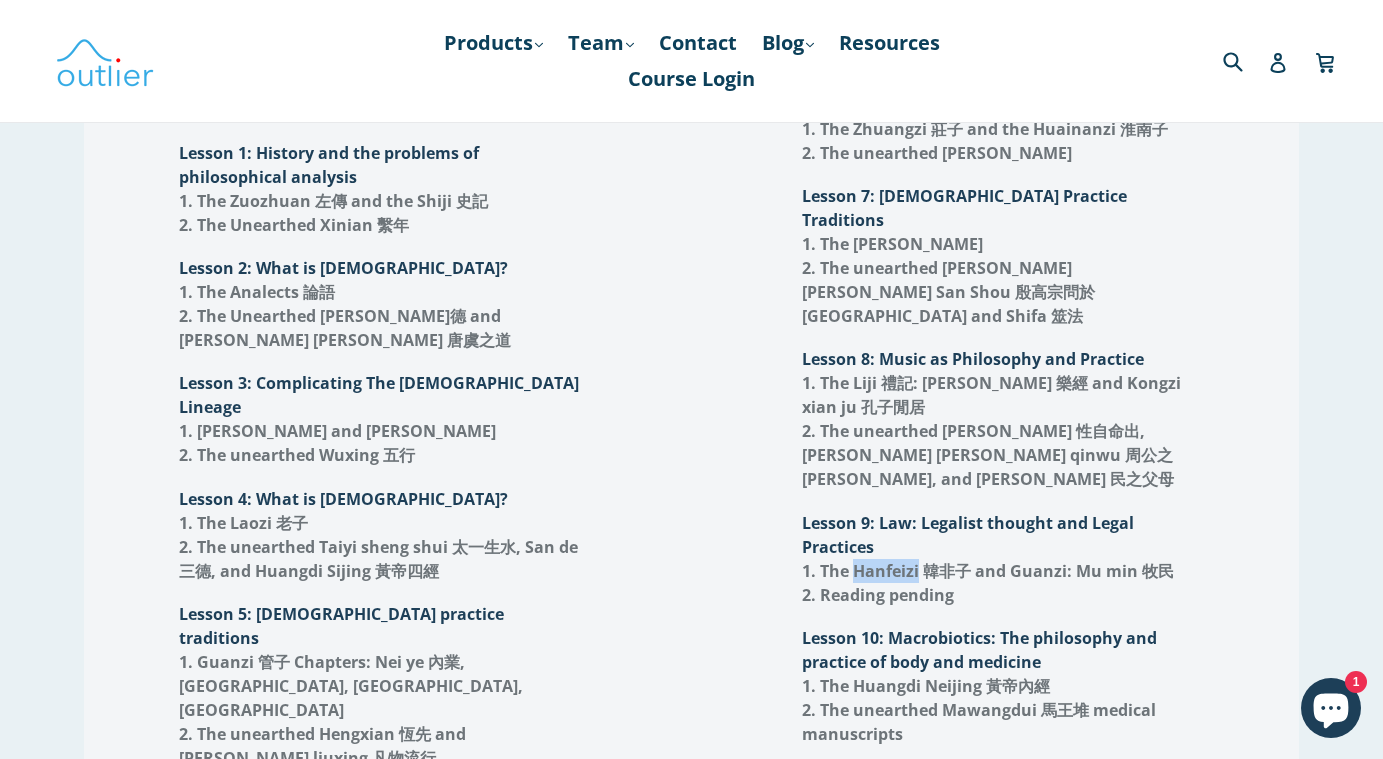 click on "1. The Hanfeizi 韓非子 and Guanzi: Mu min 牧民" at bounding box center [988, 571] 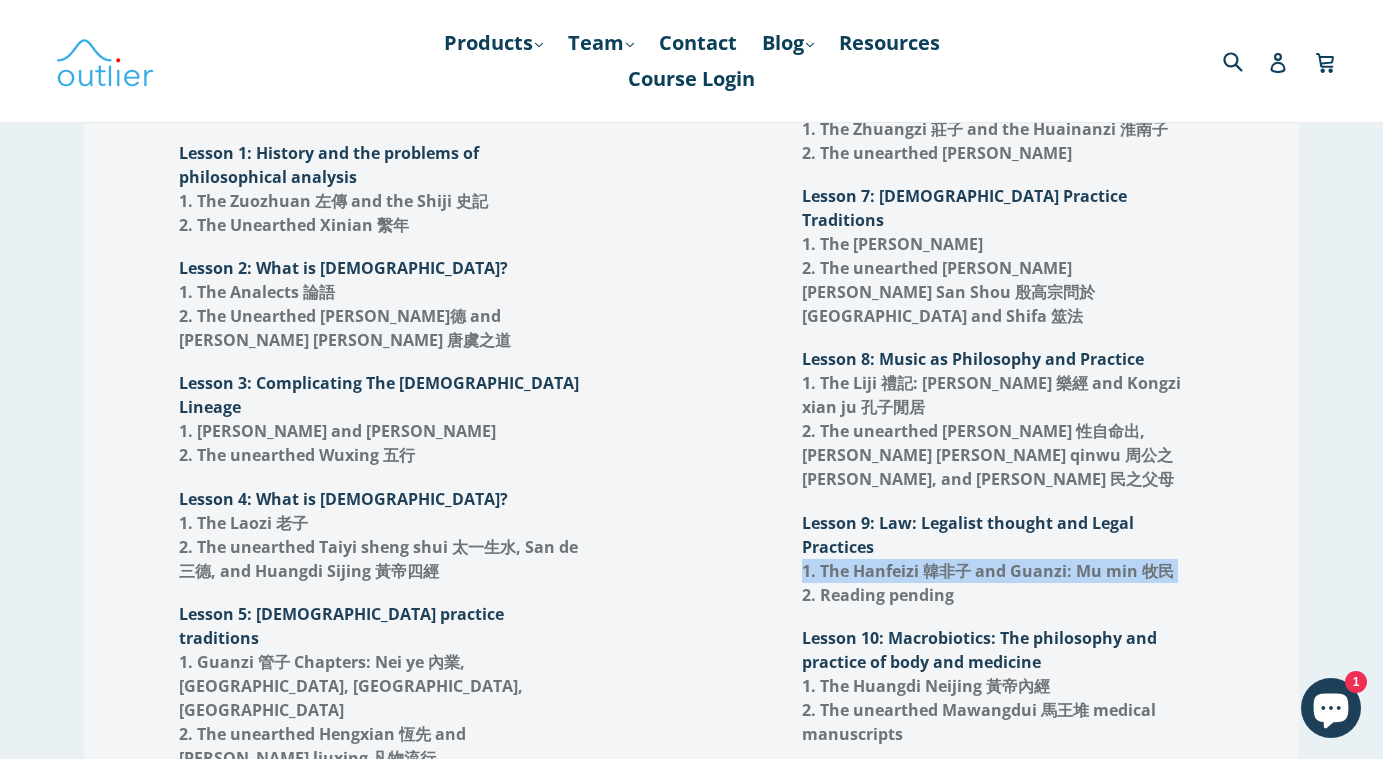 click on "1. The Hanfeizi 韓非子 and Guanzi: Mu min 牧民" at bounding box center [988, 571] 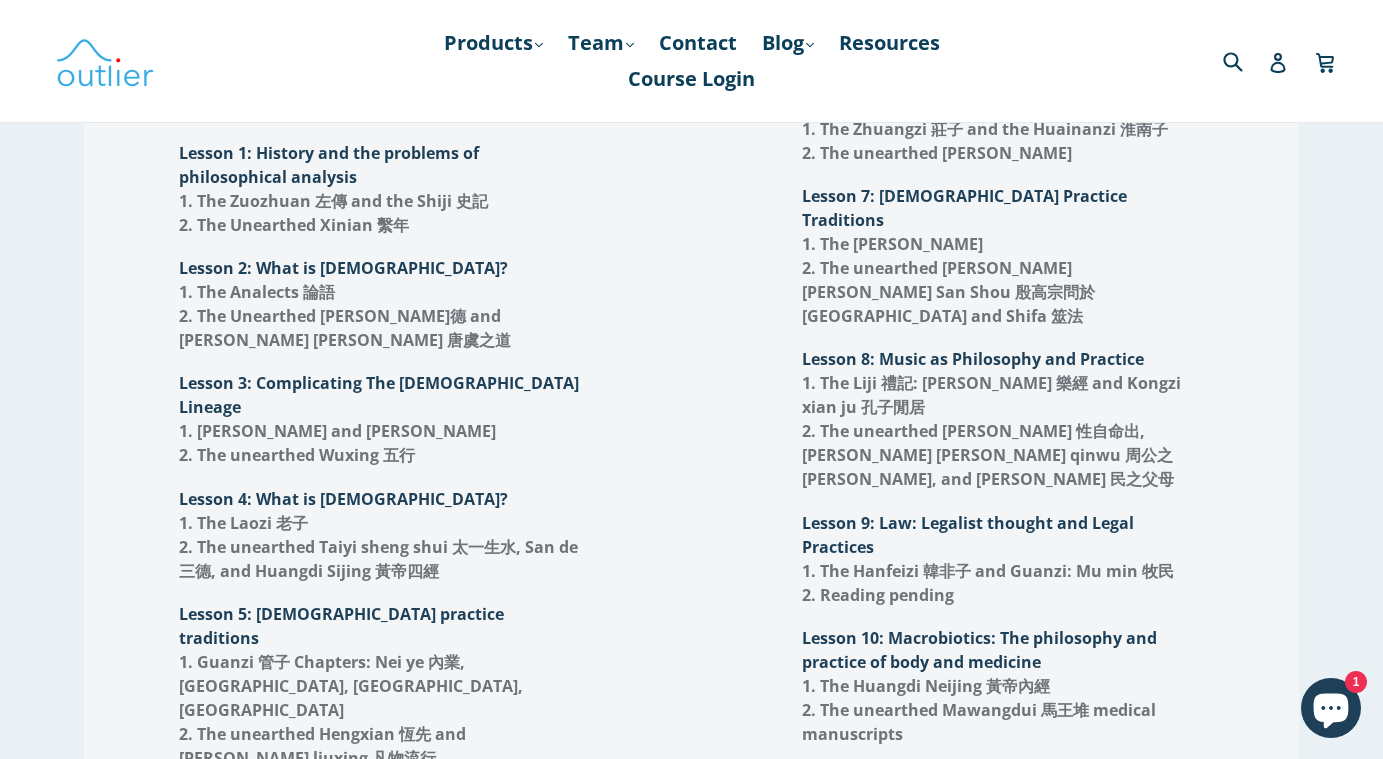 click on "2. Reading pending" at bounding box center (878, 595) 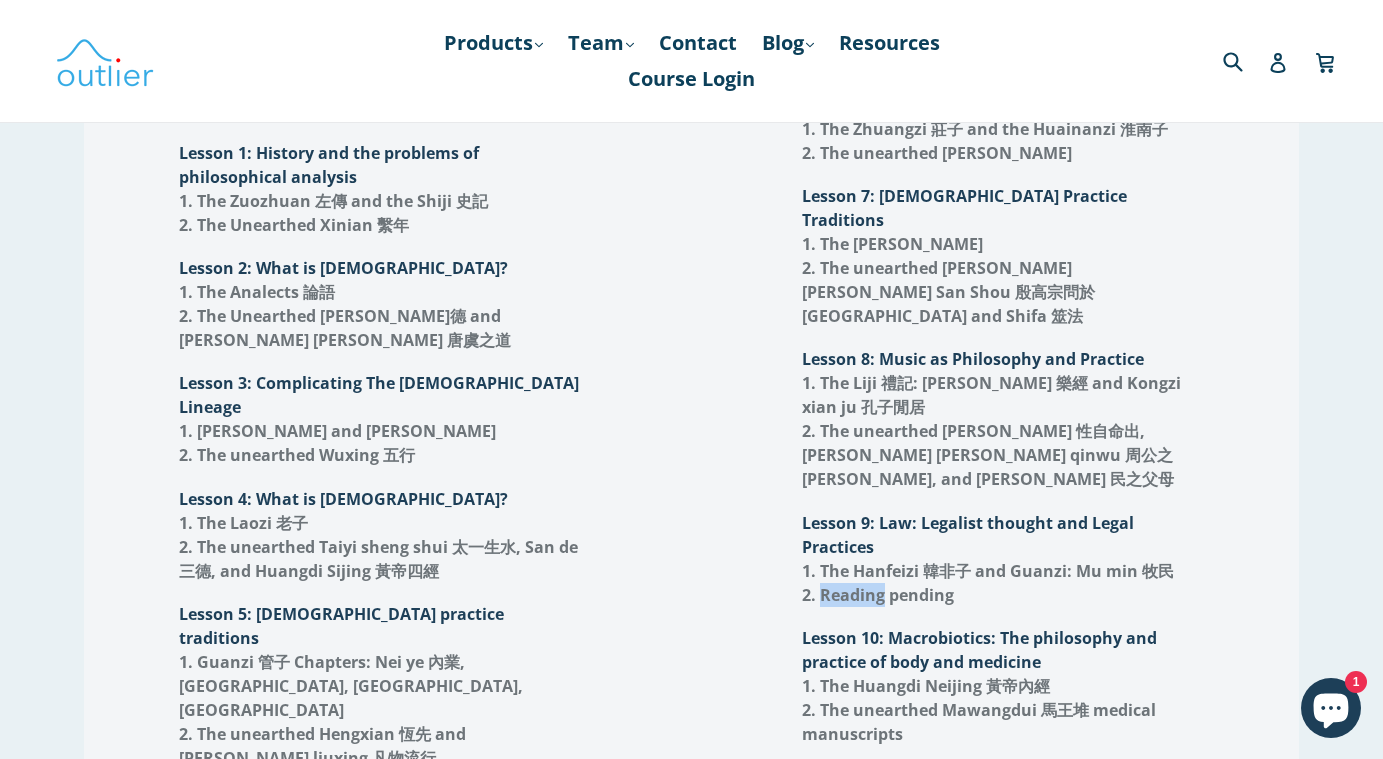 click on "2. Reading pending" at bounding box center (878, 595) 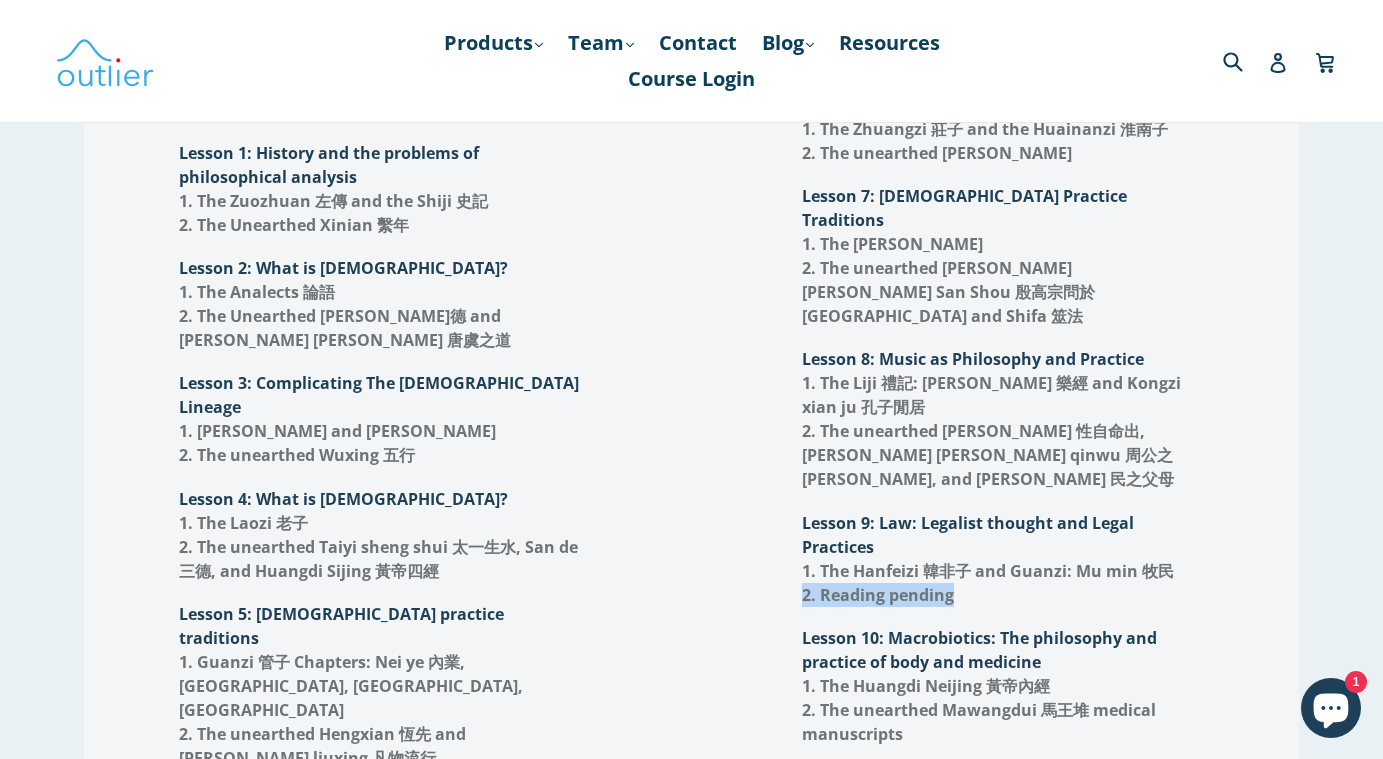 click on "2. Reading pending" at bounding box center (878, 595) 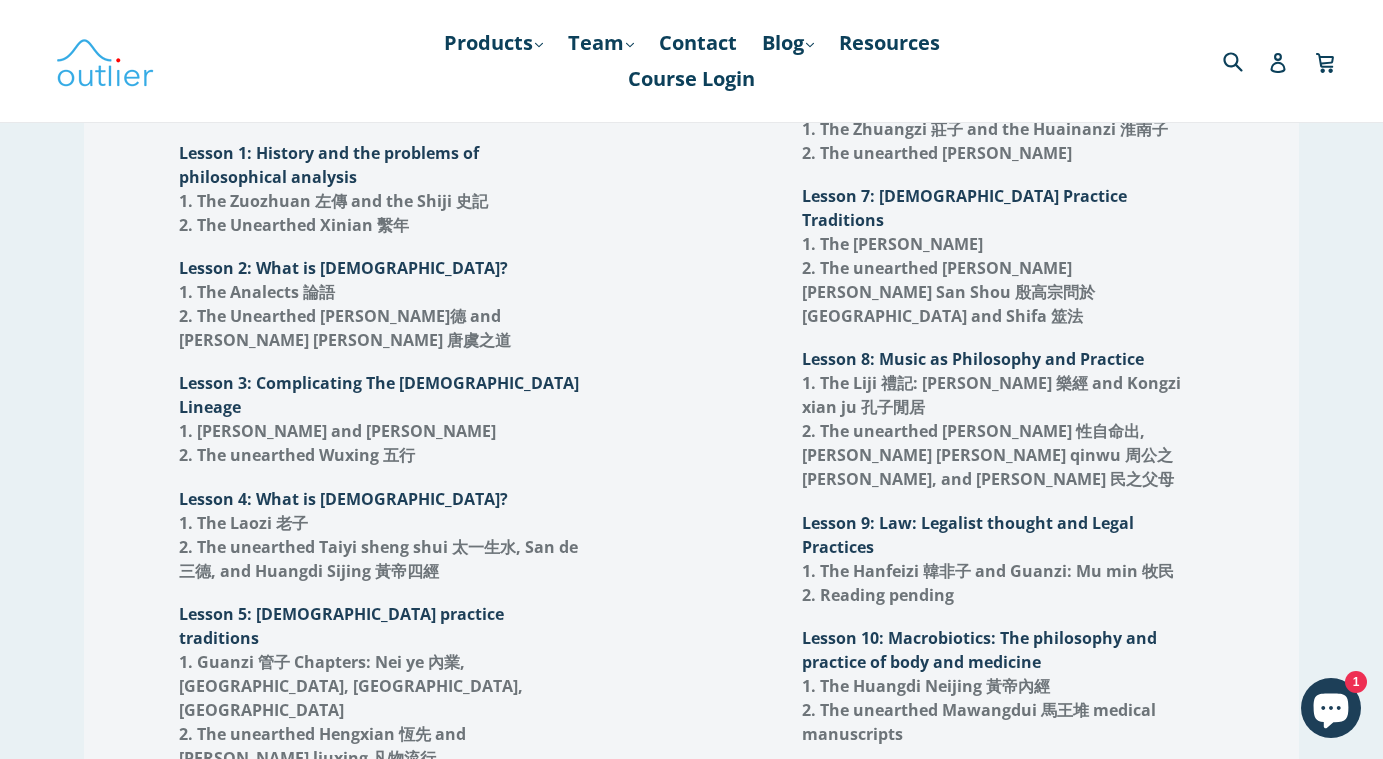 click on "Lesson 10: Macrobiotics: The philosophy and practice of body and medicine" at bounding box center [979, 650] 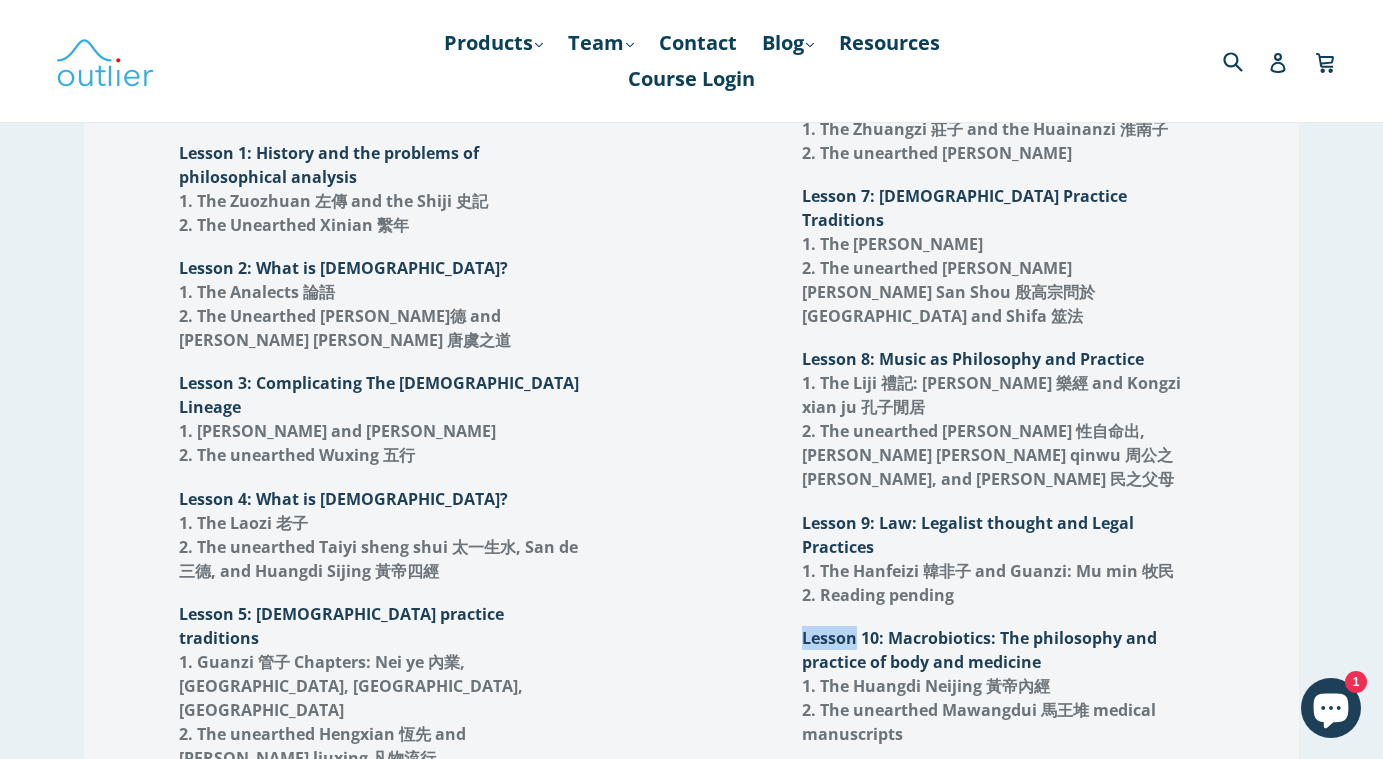 click on "Lesson 10: Macrobiotics: The philosophy and practice of body and medicine" at bounding box center (979, 650) 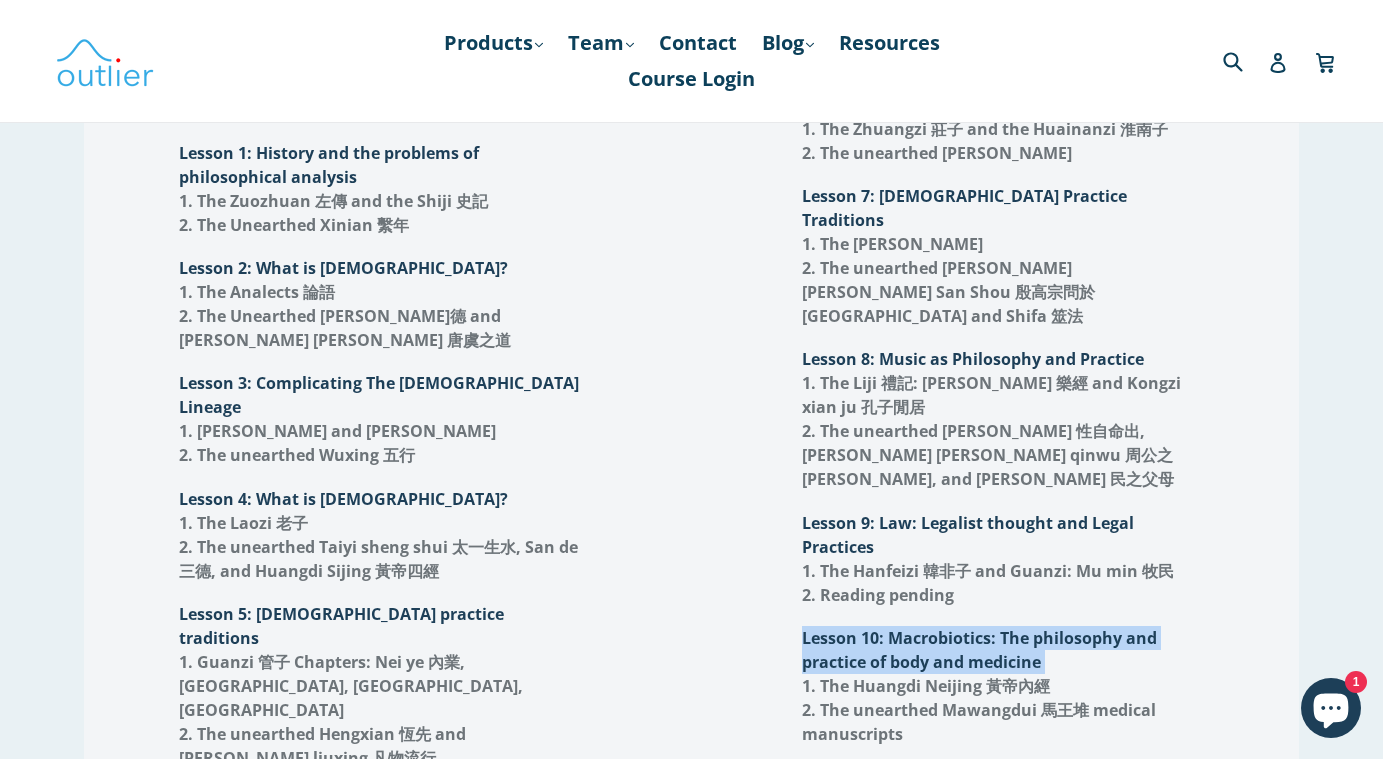 click on "Lesson 10: Macrobiotics: The philosophy and practice of body and medicine" at bounding box center [979, 650] 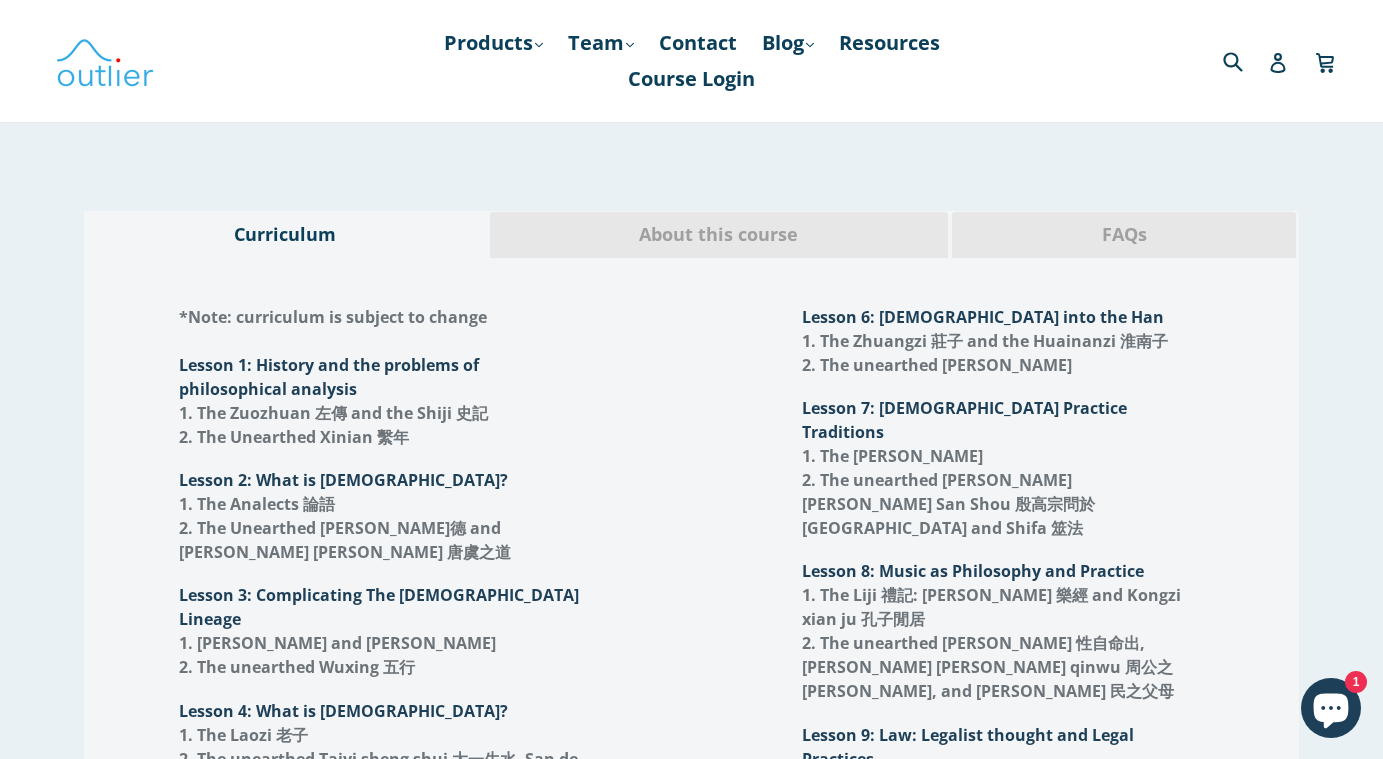 scroll, scrollTop: 2260, scrollLeft: 0, axis: vertical 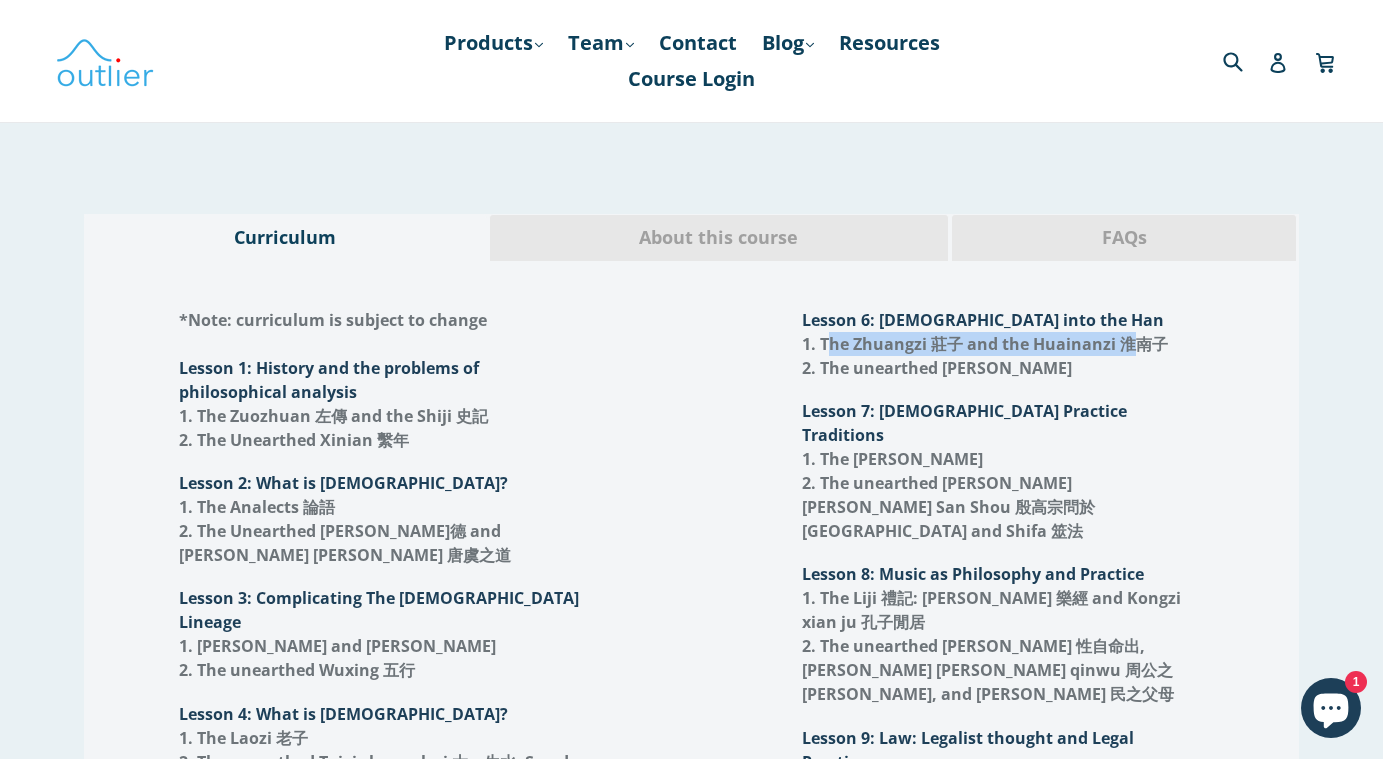 drag, startPoint x: 829, startPoint y: 282, endPoint x: 1130, endPoint y: 285, distance: 301.01495 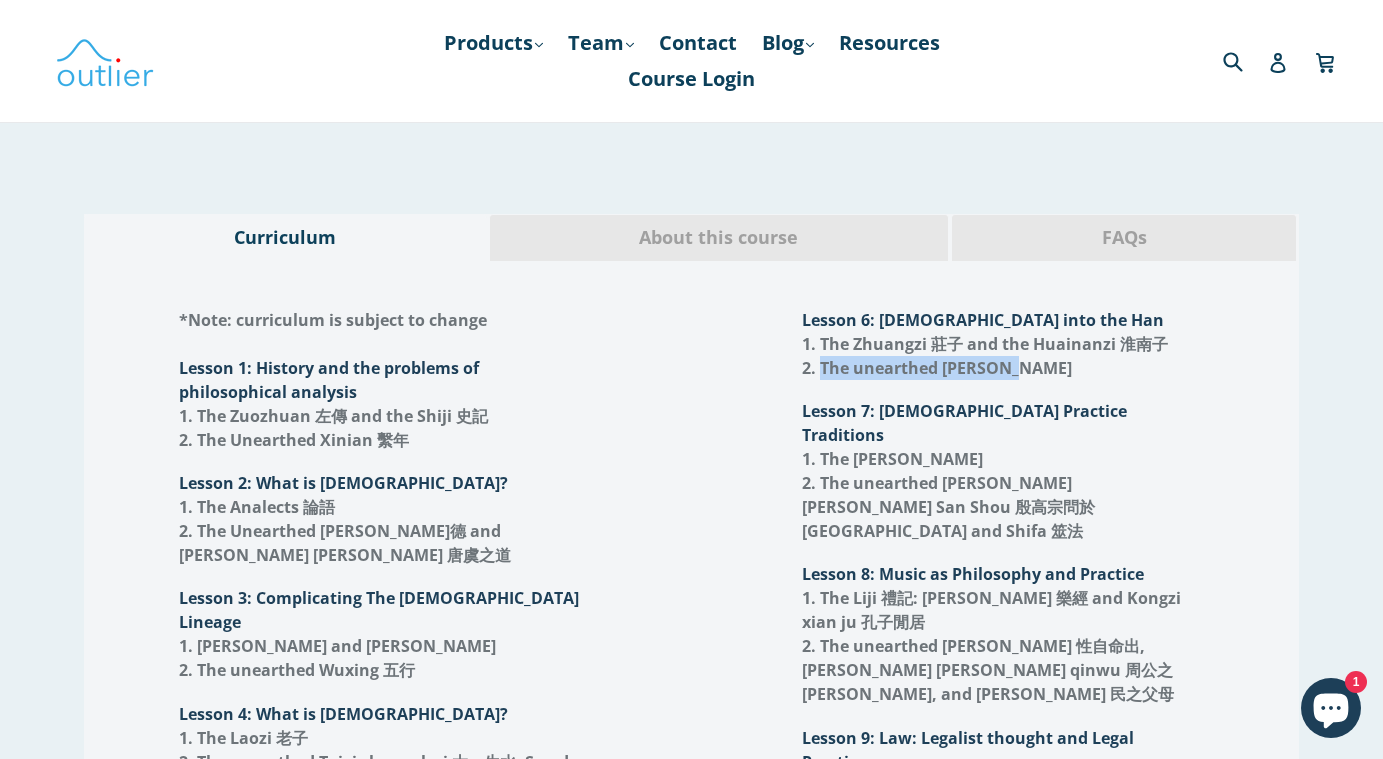 drag, startPoint x: 833, startPoint y: 308, endPoint x: 1066, endPoint y: 312, distance: 233.03433 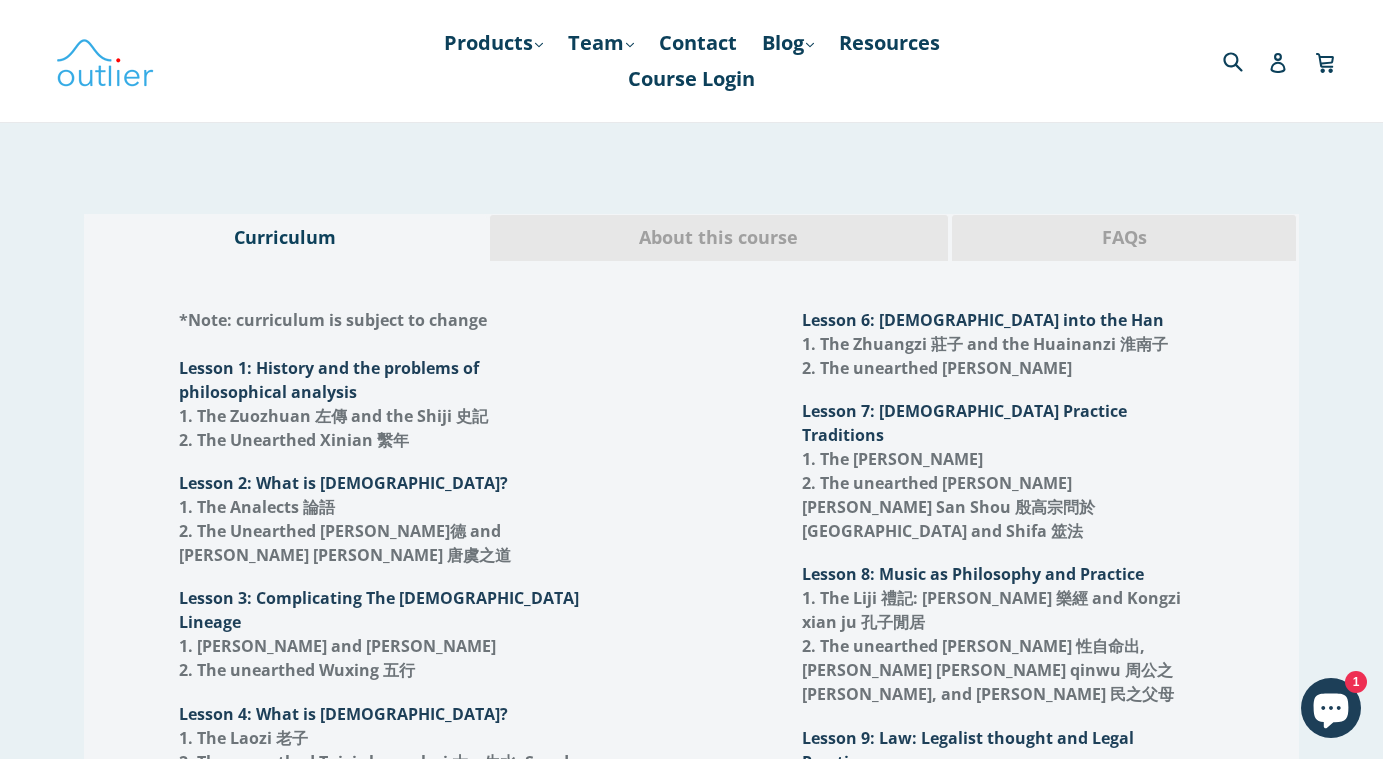 click on "Lesson" at bounding box center (829, 411) 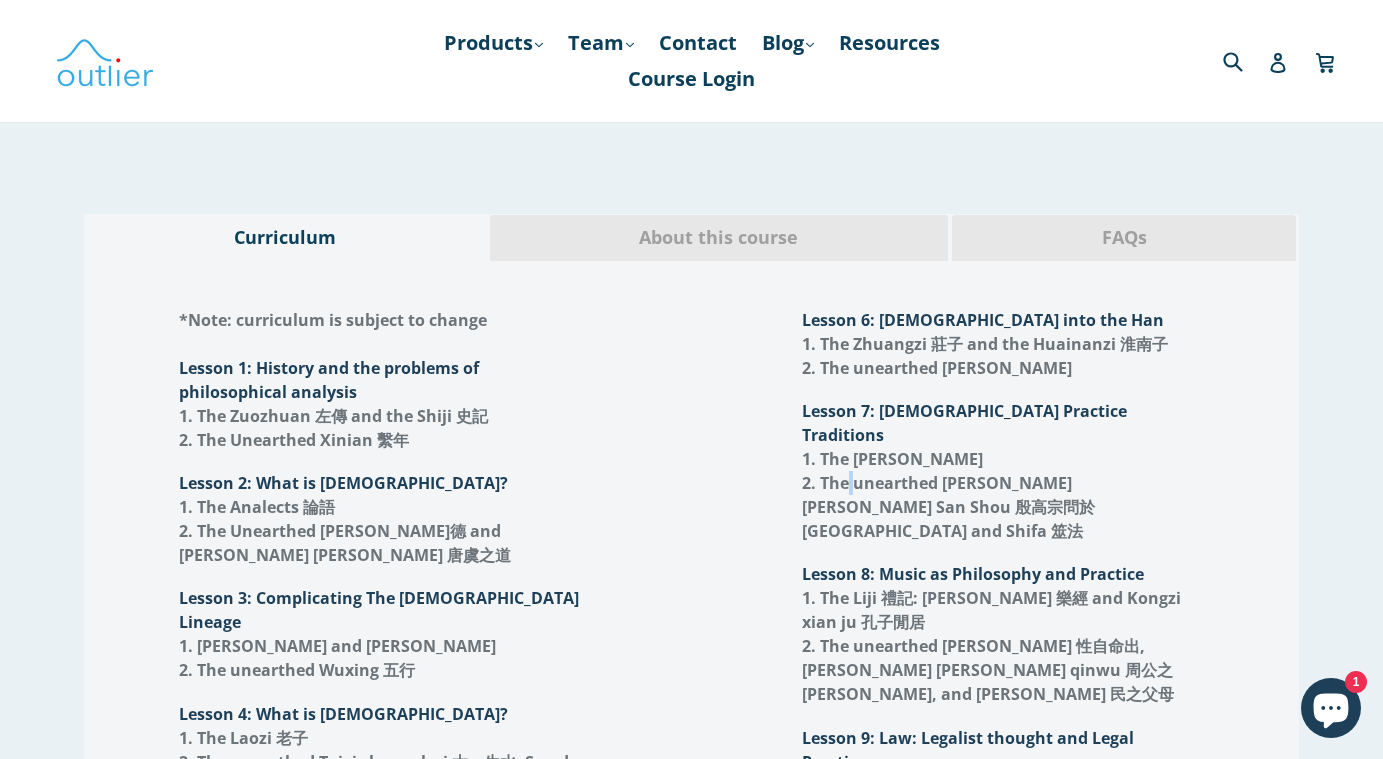 click on "2. The unearthed Yin Gaozong wen yu San Shou 殷高宗問於三壽 and Shifa 筮法" at bounding box center (948, 507) 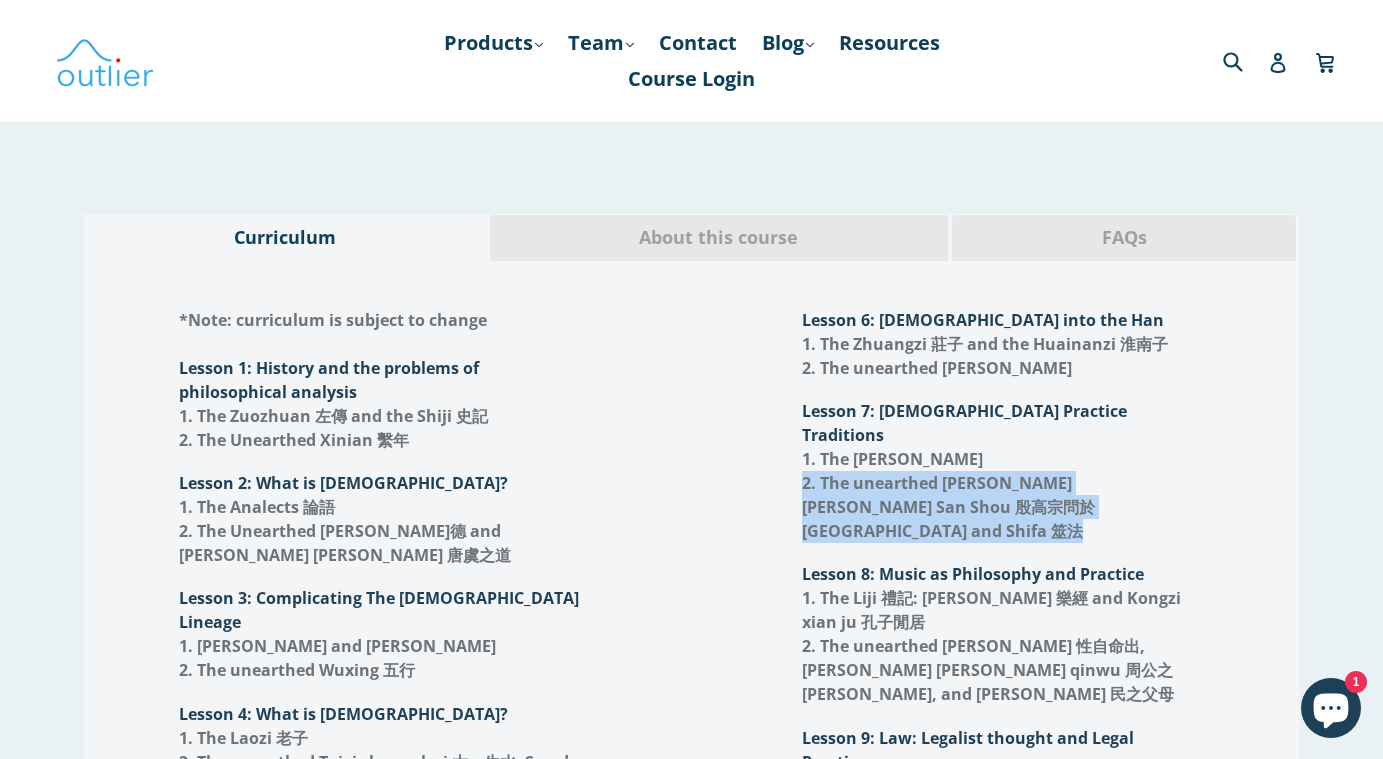 click on "2. The unearthed Yin Gaozong wen yu San Shou 殷高宗問於三壽 and Shifa 筮法" at bounding box center [948, 507] 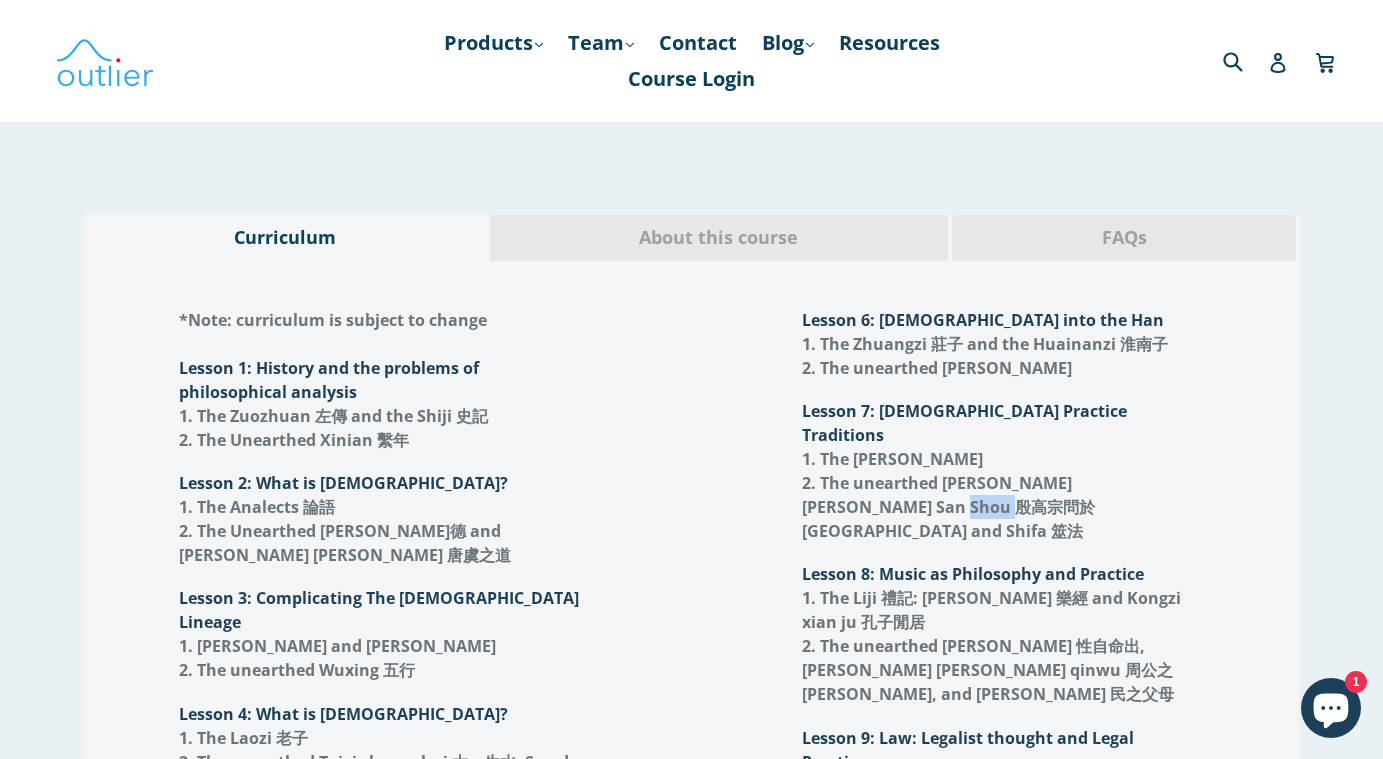 drag, startPoint x: 851, startPoint y: 425, endPoint x: 907, endPoint y: 424, distance: 56.008926 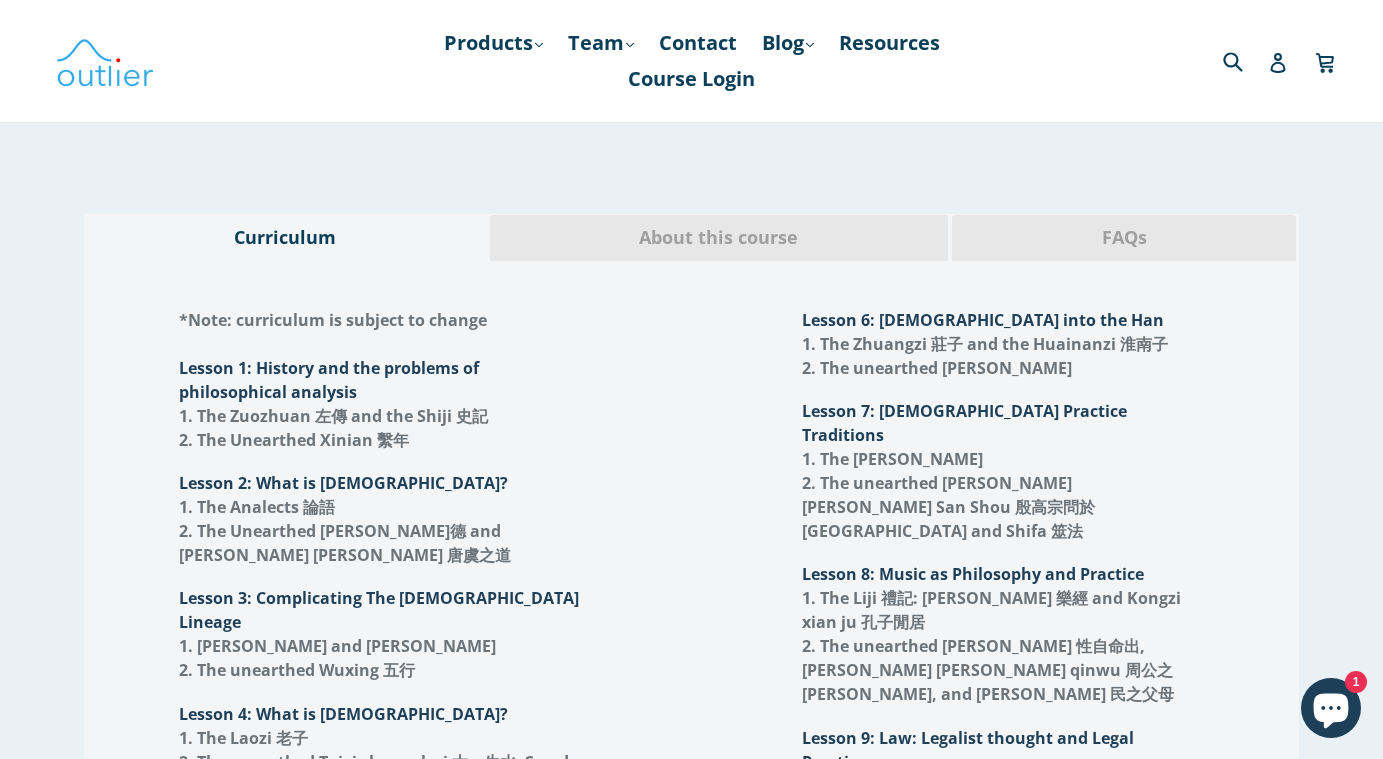 click on "2. The unearthed Yin Gaozong wen yu San Shou 殷高宗問於三壽 and Shifa 筮法" at bounding box center (948, 507) 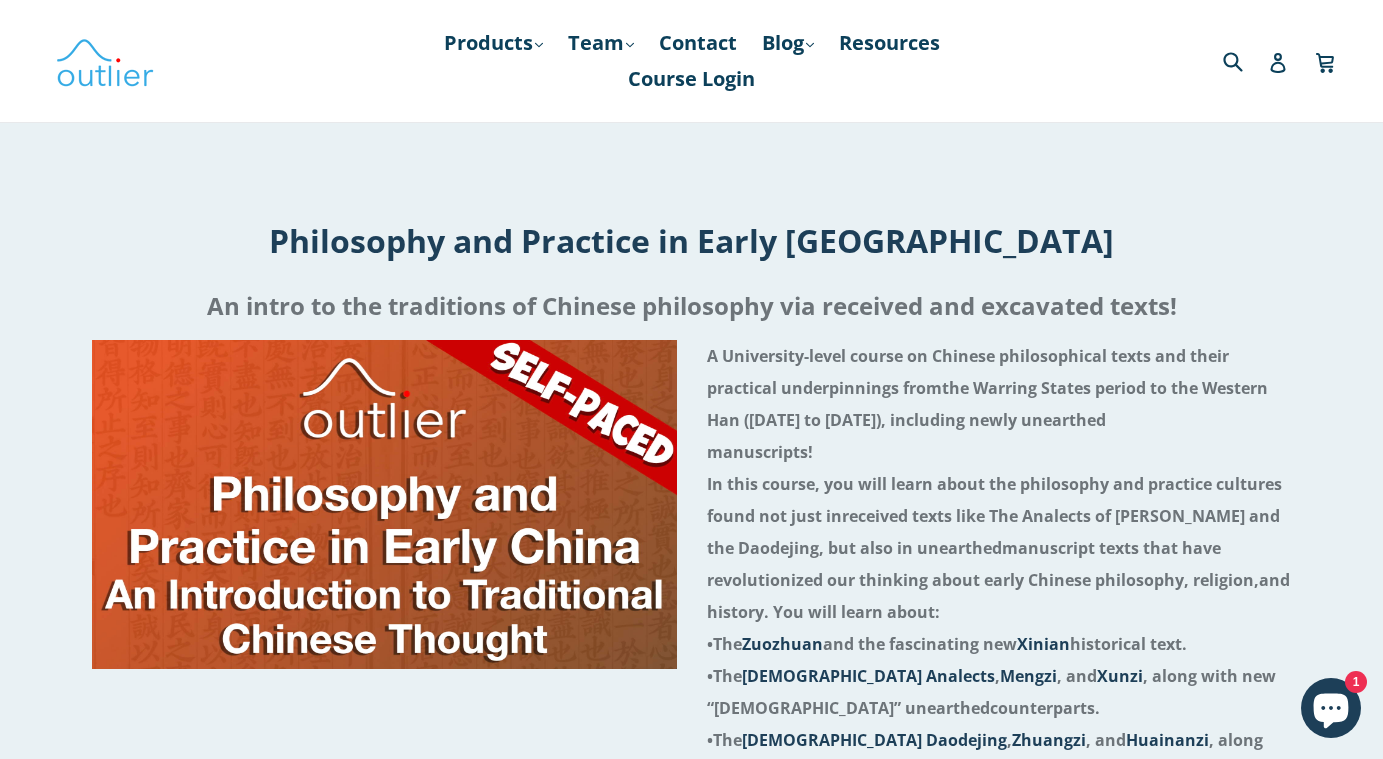 scroll, scrollTop: 0, scrollLeft: 0, axis: both 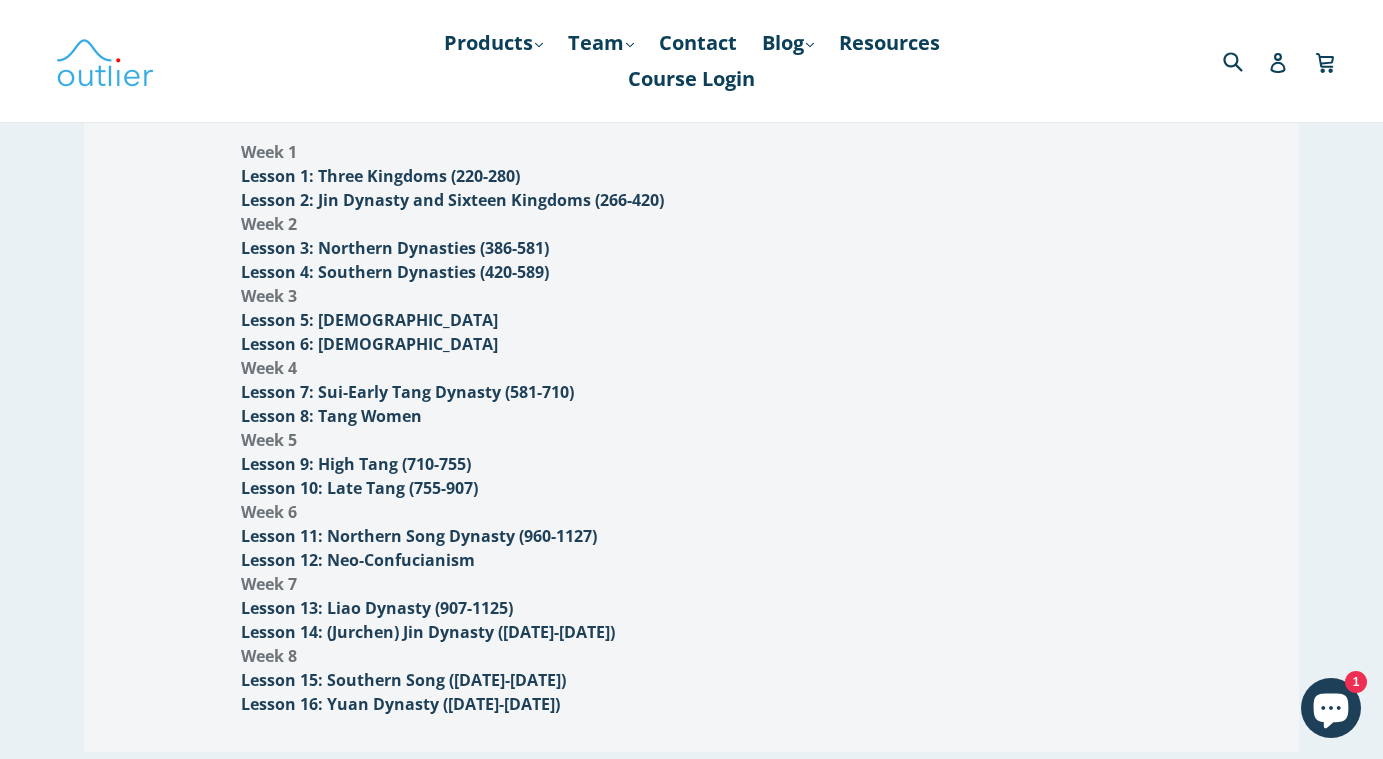 click on "Lesson 9: High Tang (710-755)" at bounding box center [356, 464] 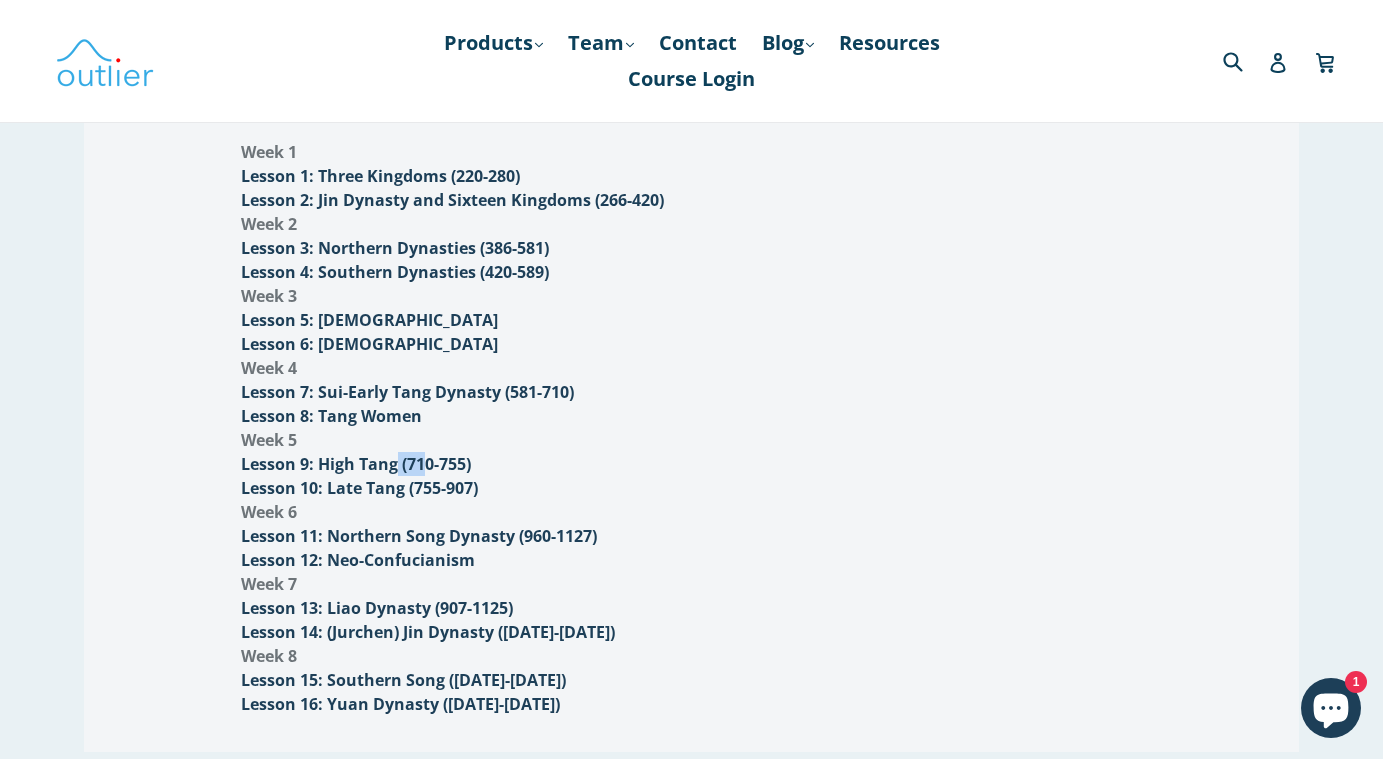 click on "Lesson 9: High Tang (710-755)" at bounding box center (356, 464) 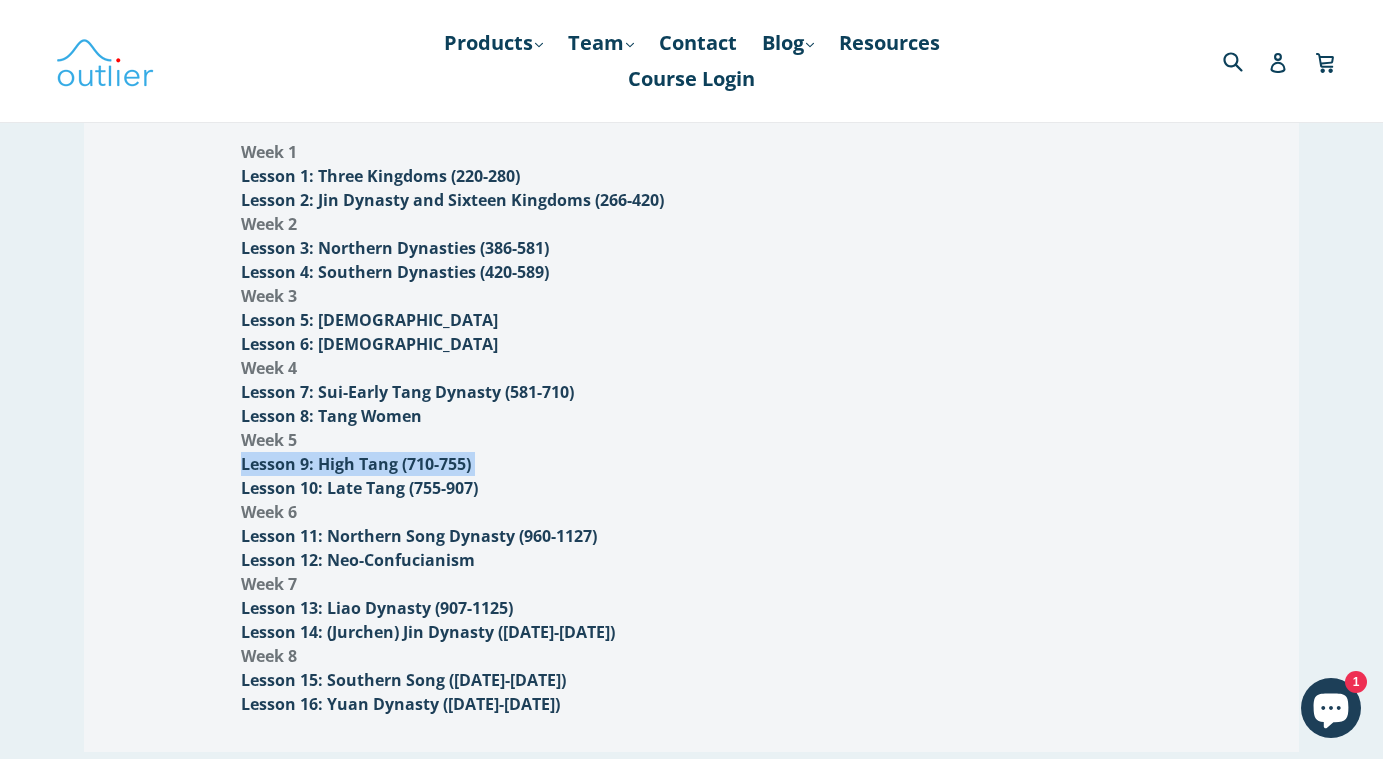 click on "Lesson 9: High Tang (710-755)" at bounding box center (356, 464) 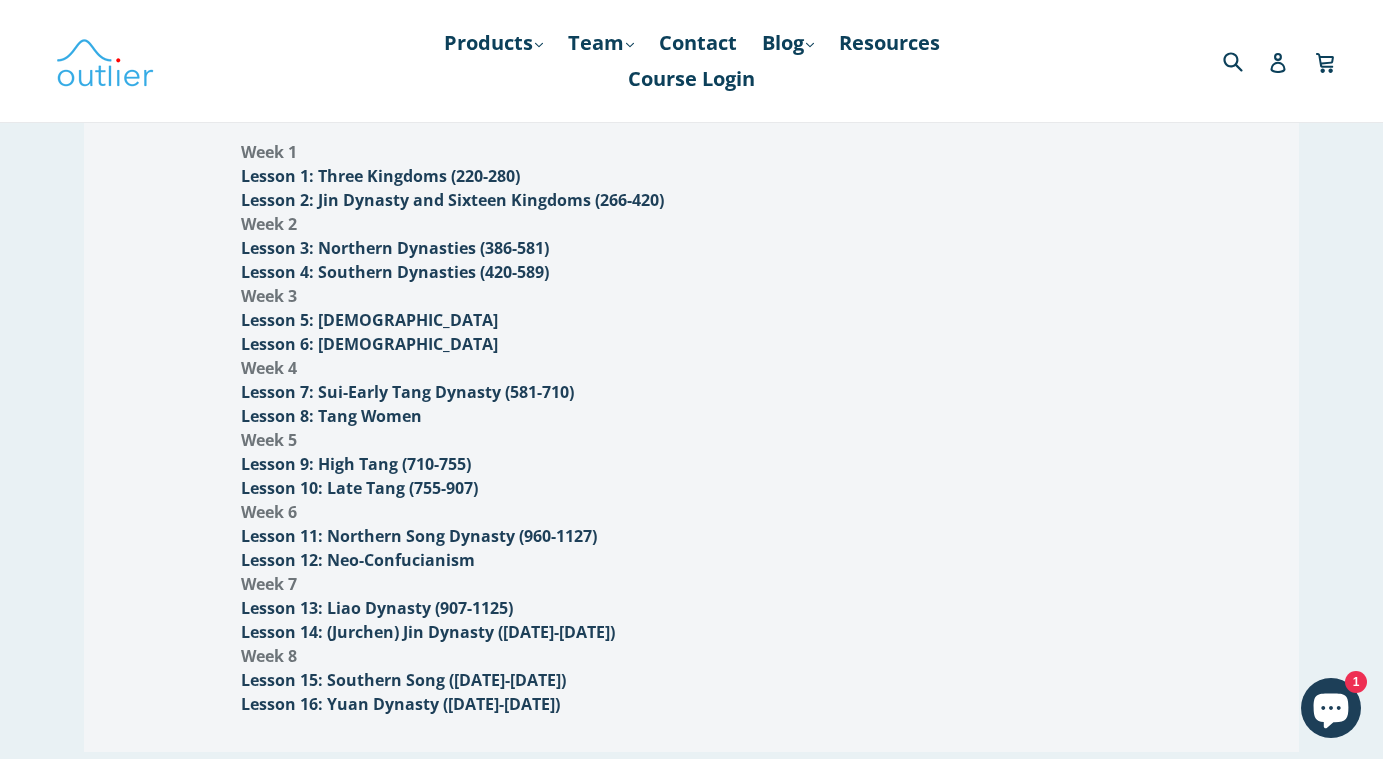 click on "Lesson 10: Late Tang (755-907)" at bounding box center (359, 488) 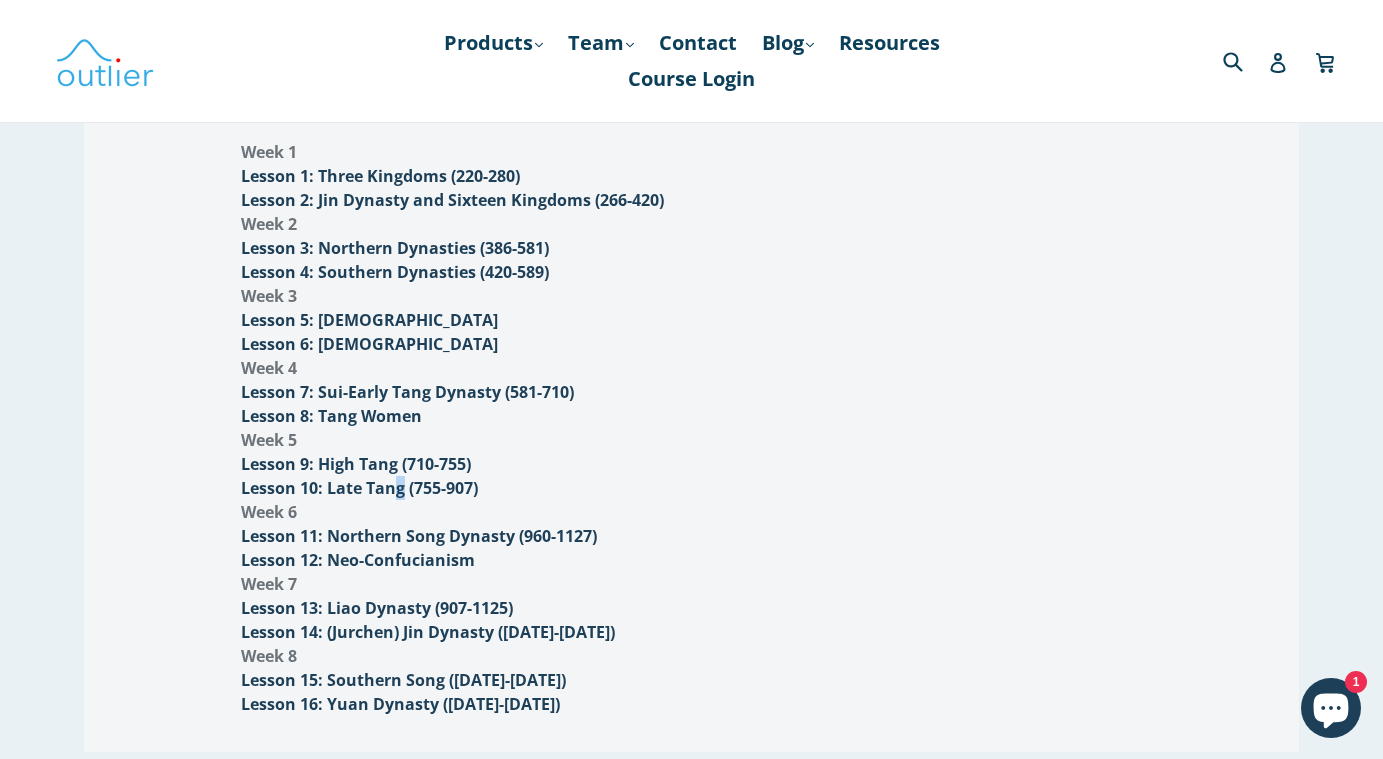 click on "Lesson 10: Late Tang (755-907)" at bounding box center (359, 488) 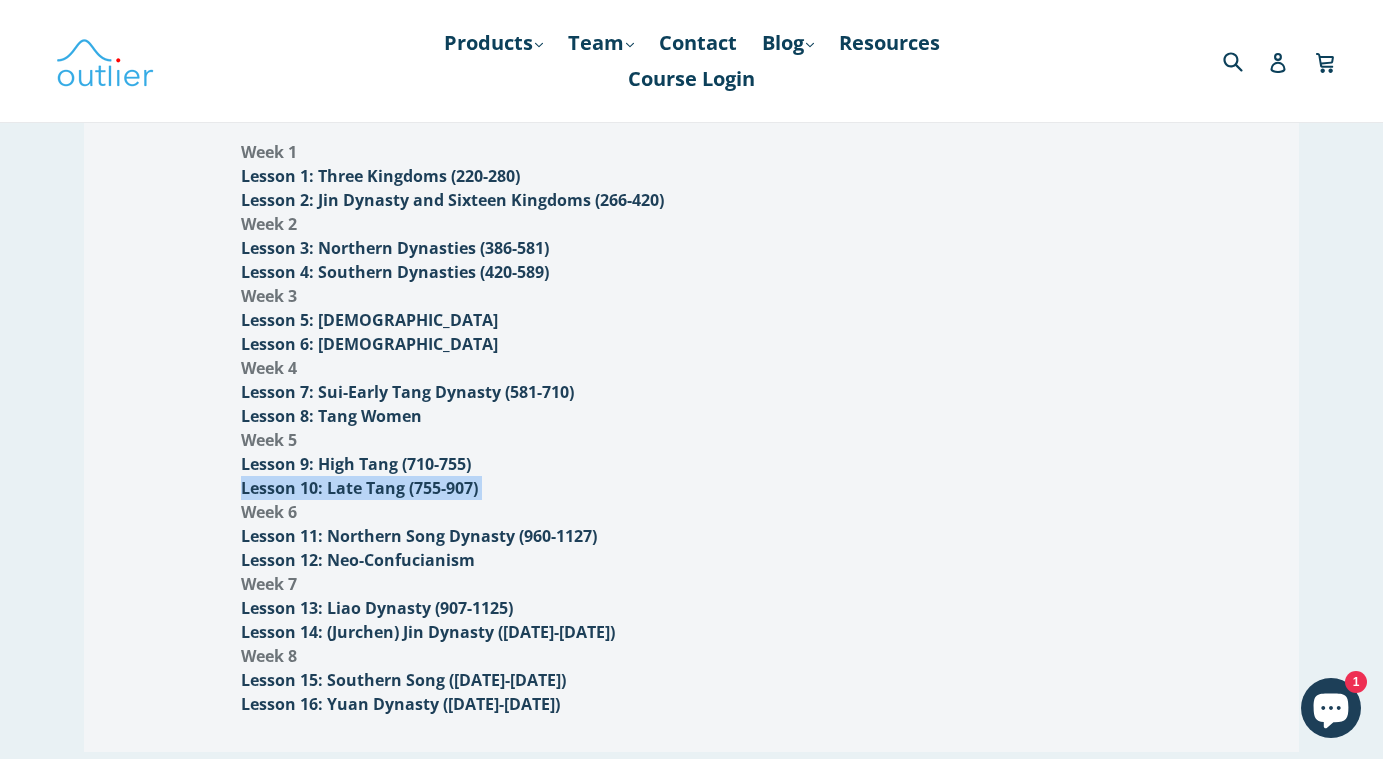 click on "Lesson 10: Late Tang (755-907)" at bounding box center [359, 488] 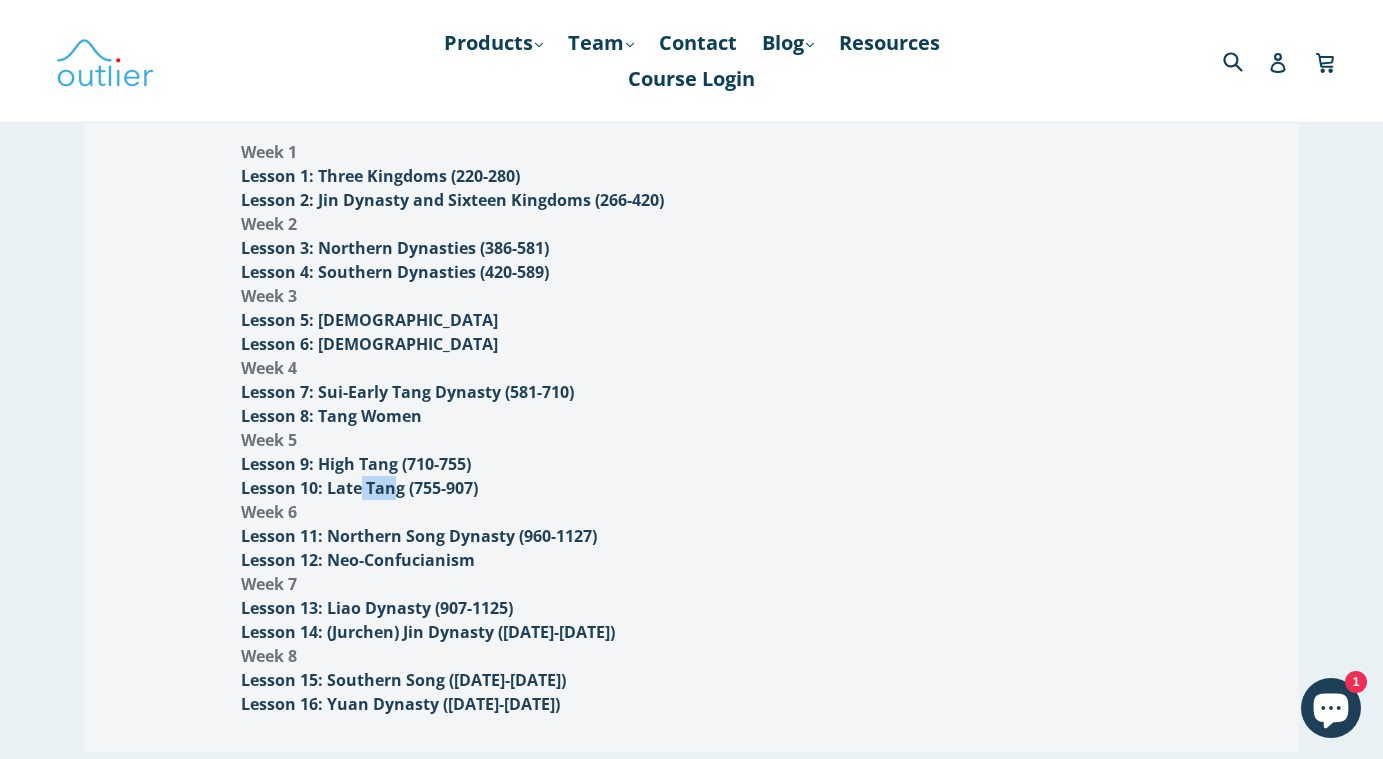 click on "Lesson 10: Late Tang (755-907)" at bounding box center [359, 488] 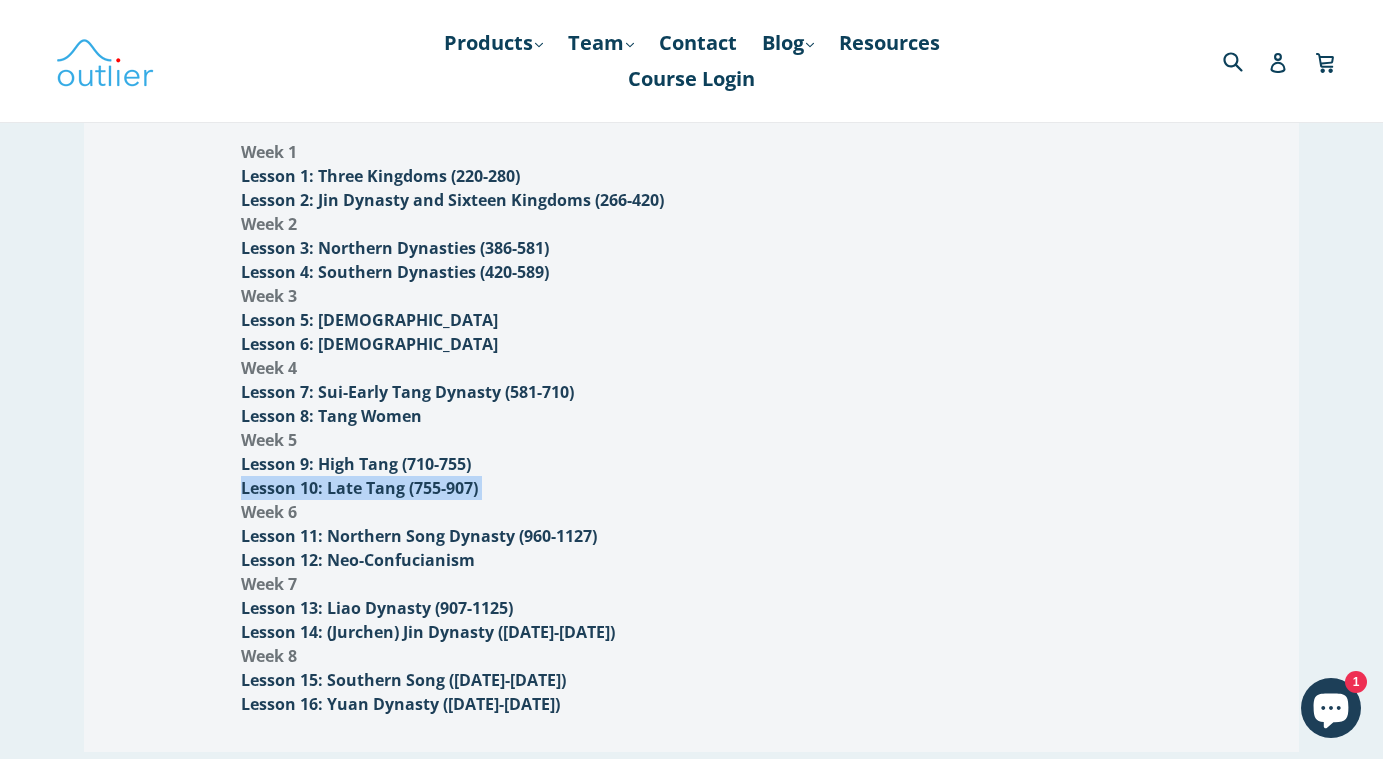 click on "Lesson 10: Late Tang (755-907)" at bounding box center [359, 488] 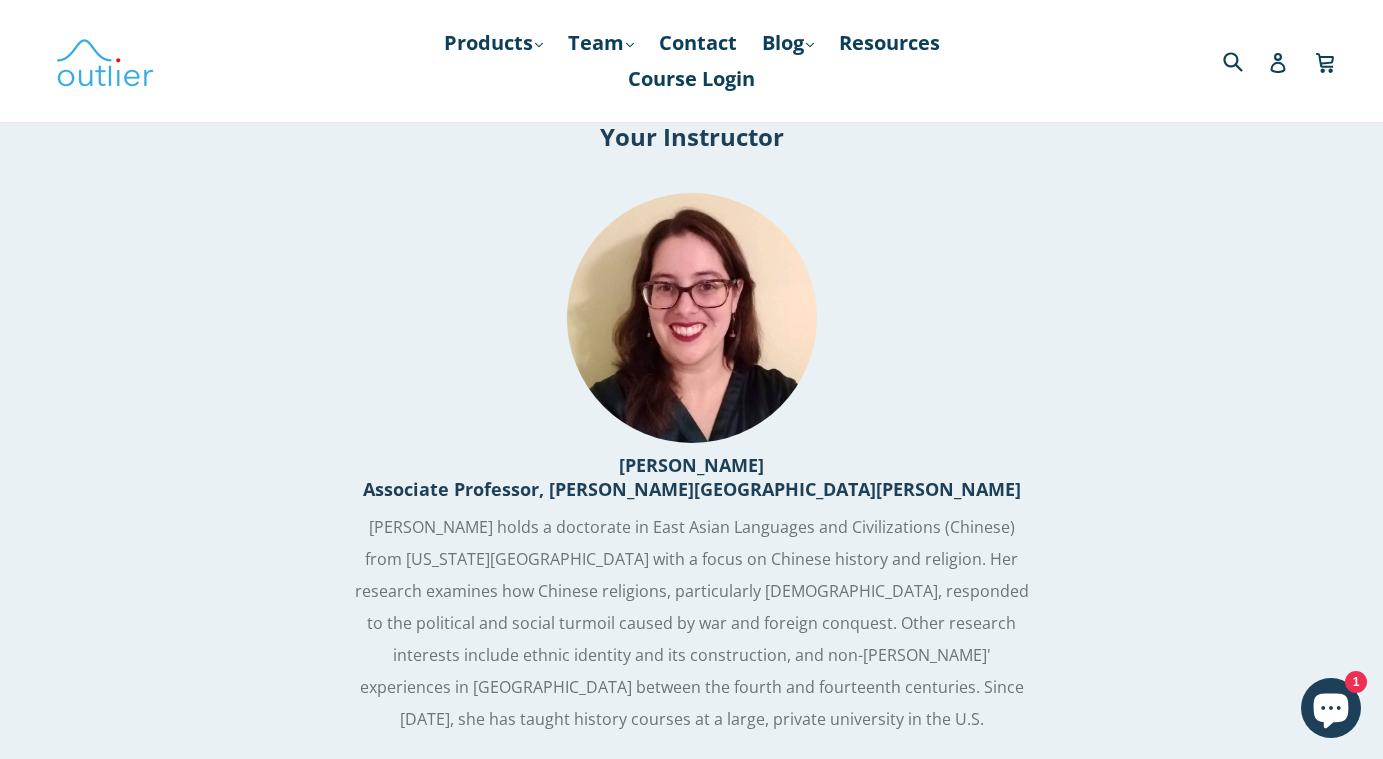 scroll, scrollTop: 2798, scrollLeft: 0, axis: vertical 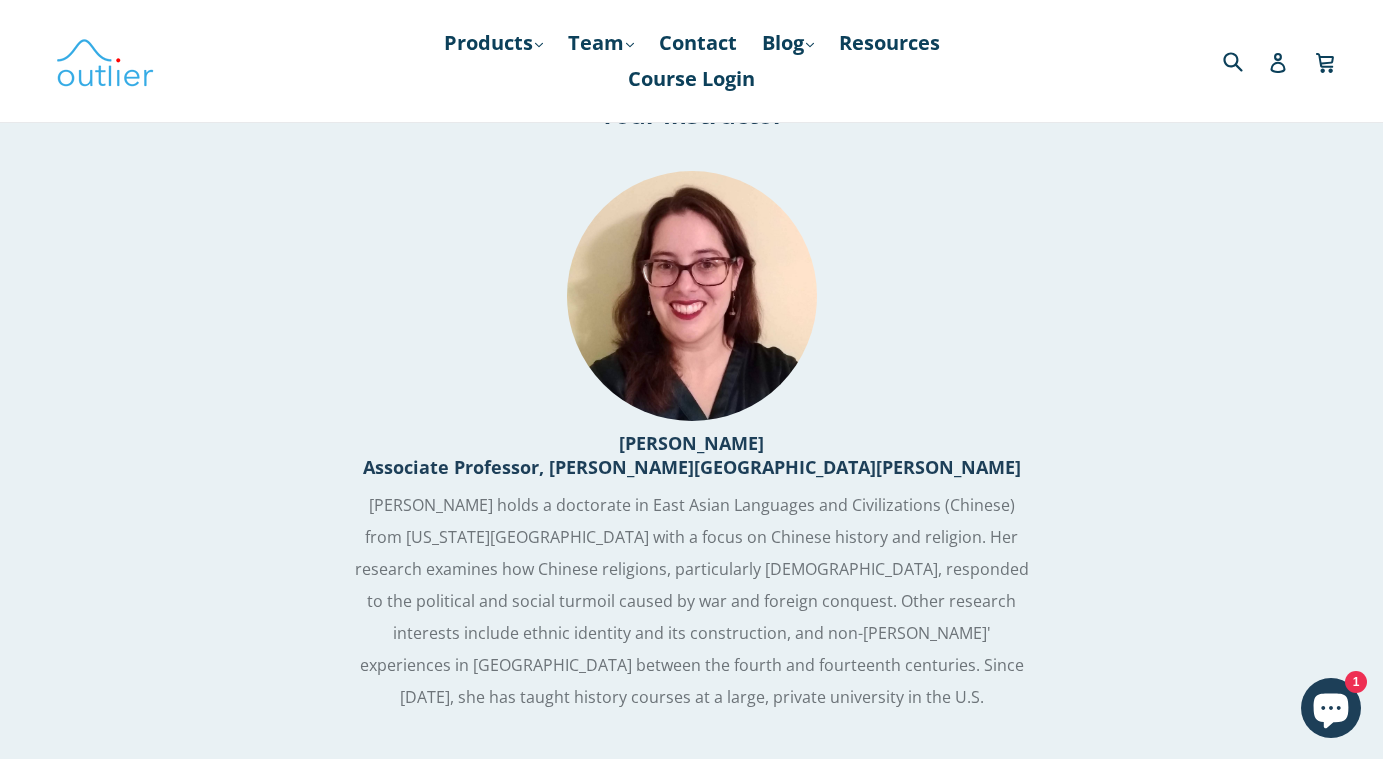 click on "[PERSON_NAME] holds a doctorate in East Asian Languages and Civilizations (Chinese) from [US_STATE][GEOGRAPHIC_DATA] with a focus on Chinese history and religion. Her research examines how Chinese religions, particularly [DEMOGRAPHIC_DATA], responded to the political and social turmoil caused by war and foreign conquest. Other research interests include ethnic identity and its construction, and non-[PERSON_NAME]' experiences in [GEOGRAPHIC_DATA] between the fourth and fourteenth centuries. Since [DATE], she has taught history courses at a large, private university in the U.S." at bounding box center (692, 601) 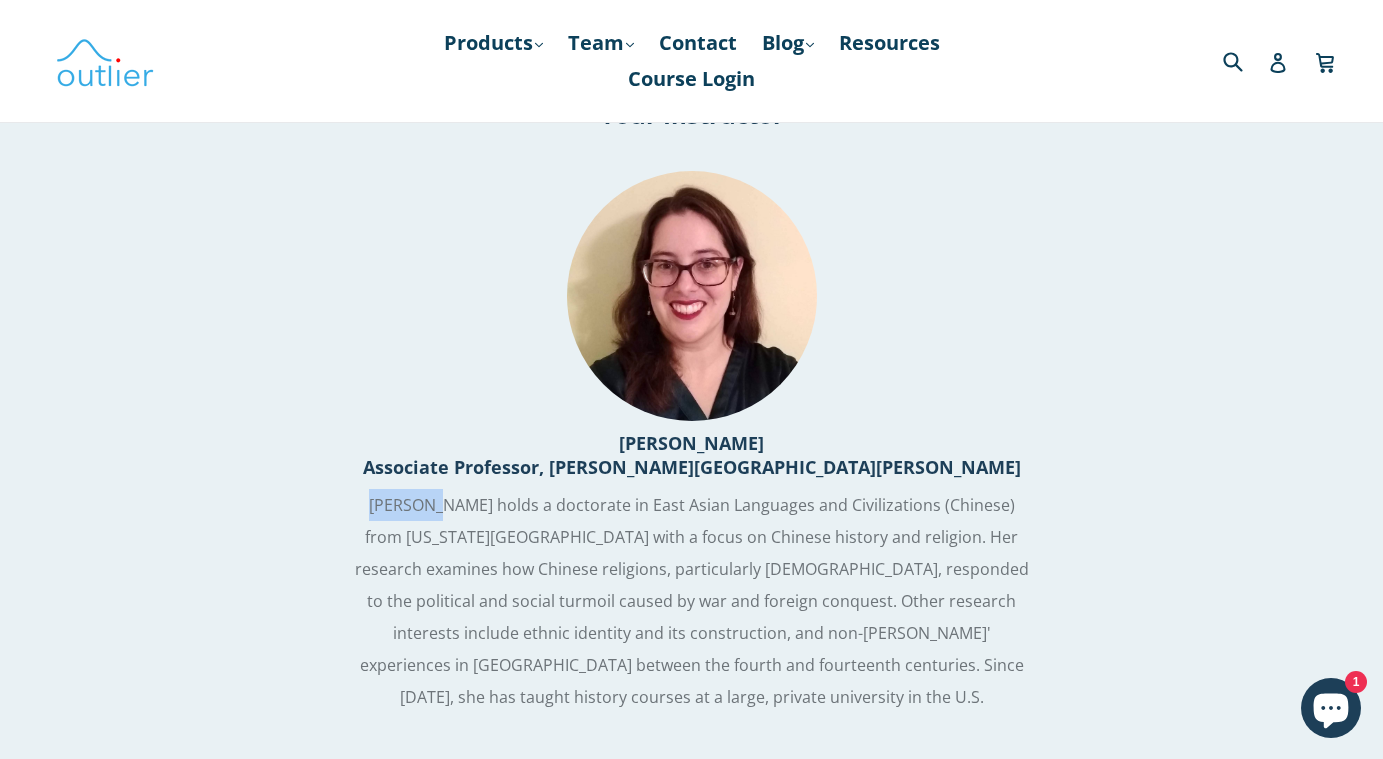 click on "[PERSON_NAME] holds a doctorate in East Asian Languages and Civilizations (Chinese) from [US_STATE][GEOGRAPHIC_DATA] with a focus on Chinese history and religion. Her research examines how Chinese religions, particularly [DEMOGRAPHIC_DATA], responded to the political and social turmoil caused by war and foreign conquest. Other research interests include ethnic identity and its construction, and non-[PERSON_NAME]' experiences in [GEOGRAPHIC_DATA] between the fourth and fourteenth centuries. Since [DATE], she has taught history courses at a large, private university in the U.S." at bounding box center (692, 601) 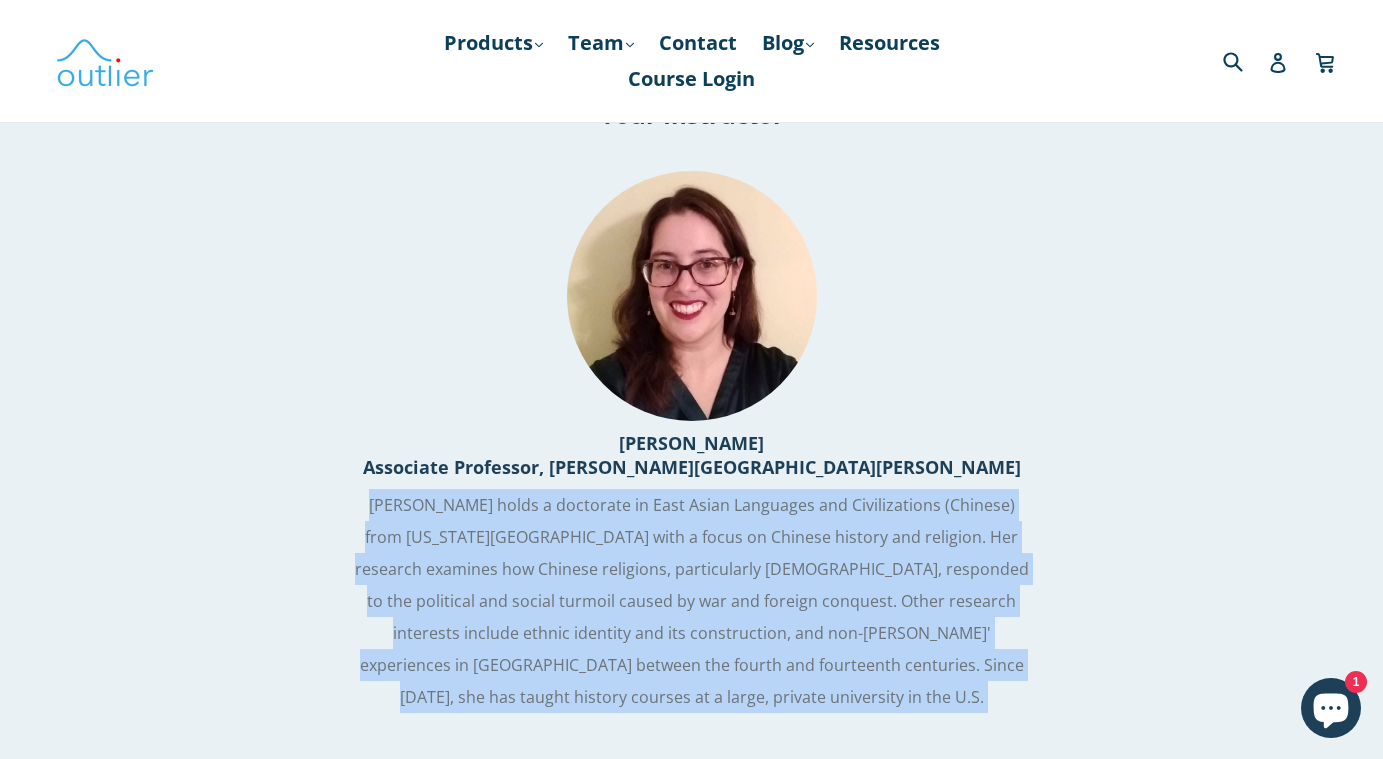 click on "[PERSON_NAME] holds a doctorate in East Asian Languages and Civilizations (Chinese) from [US_STATE][GEOGRAPHIC_DATA] with a focus on Chinese history and religion. Her research examines how Chinese religions, particularly [DEMOGRAPHIC_DATA], responded to the political and social turmoil caused by war and foreign conquest. Other research interests include ethnic identity and its construction, and non-[PERSON_NAME]' experiences in [GEOGRAPHIC_DATA] between the fourth and fourteenth centuries. Since [DATE], she has taught history courses at a large, private university in the U.S." at bounding box center [692, 601] 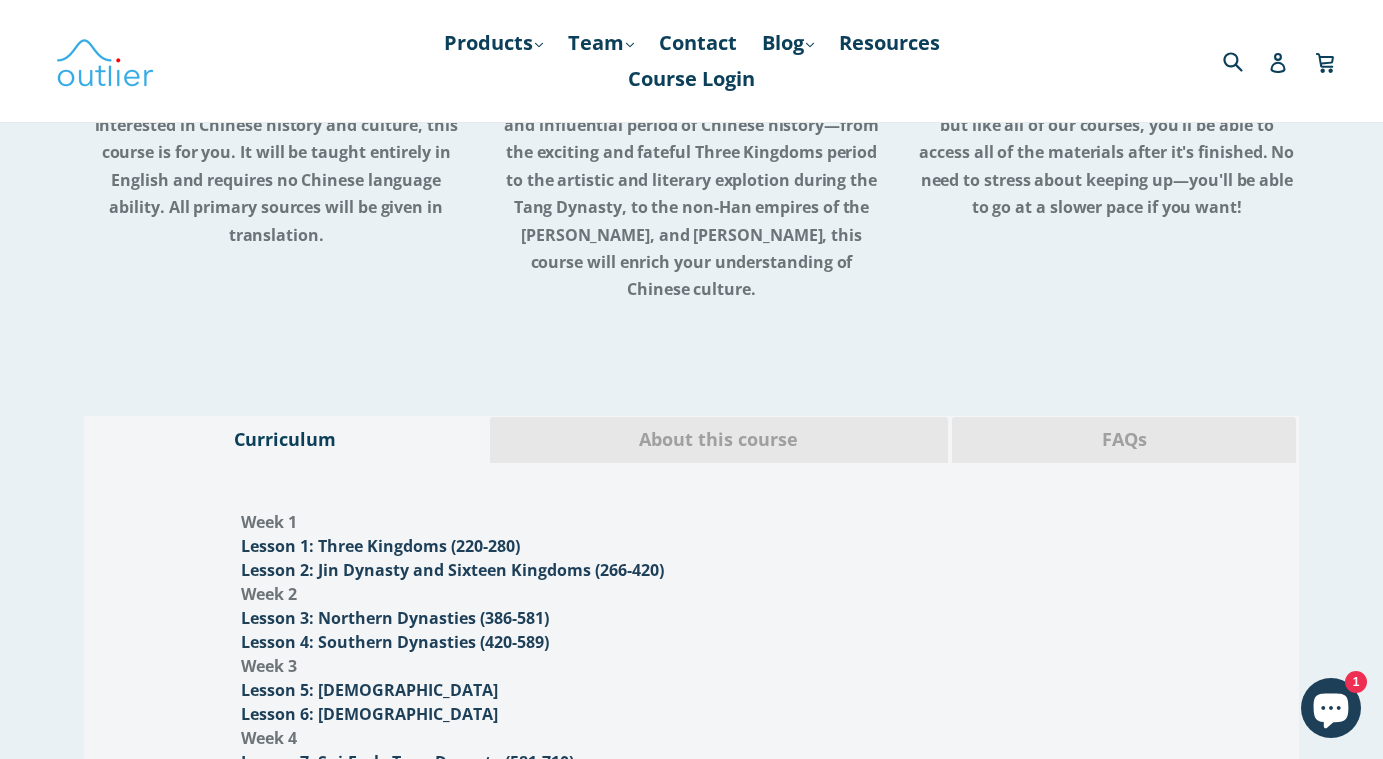 scroll, scrollTop: 1714, scrollLeft: 1, axis: both 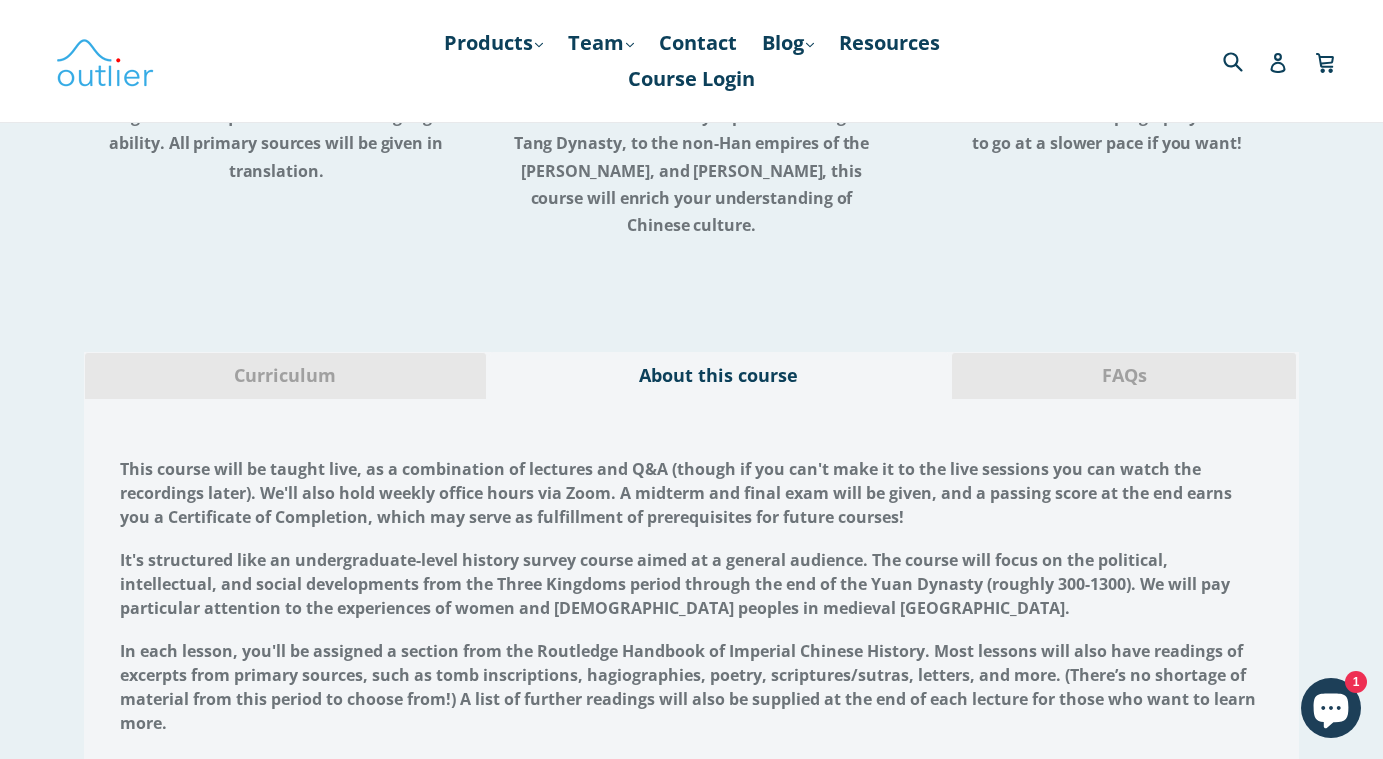 click on "FAQs" at bounding box center (1124, 376) 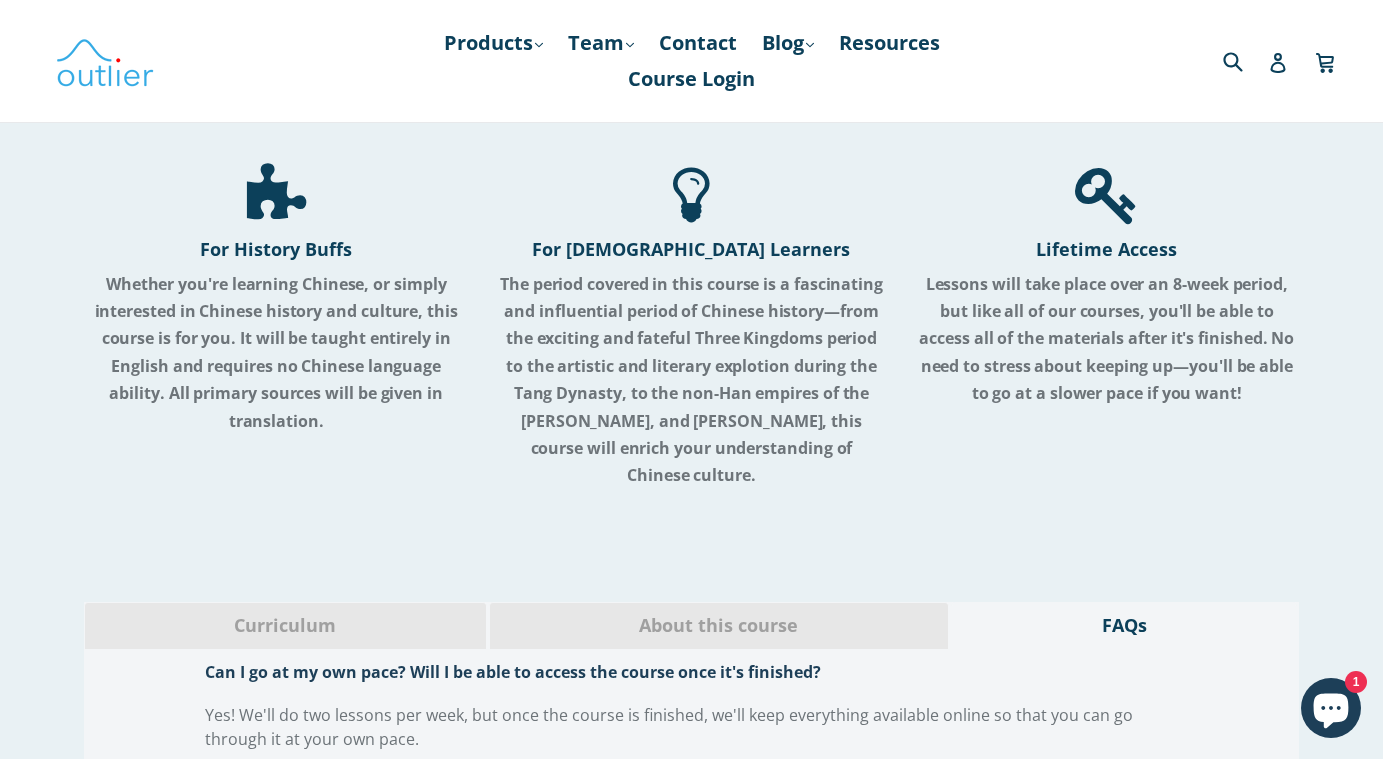 scroll, scrollTop: 1518, scrollLeft: 0, axis: vertical 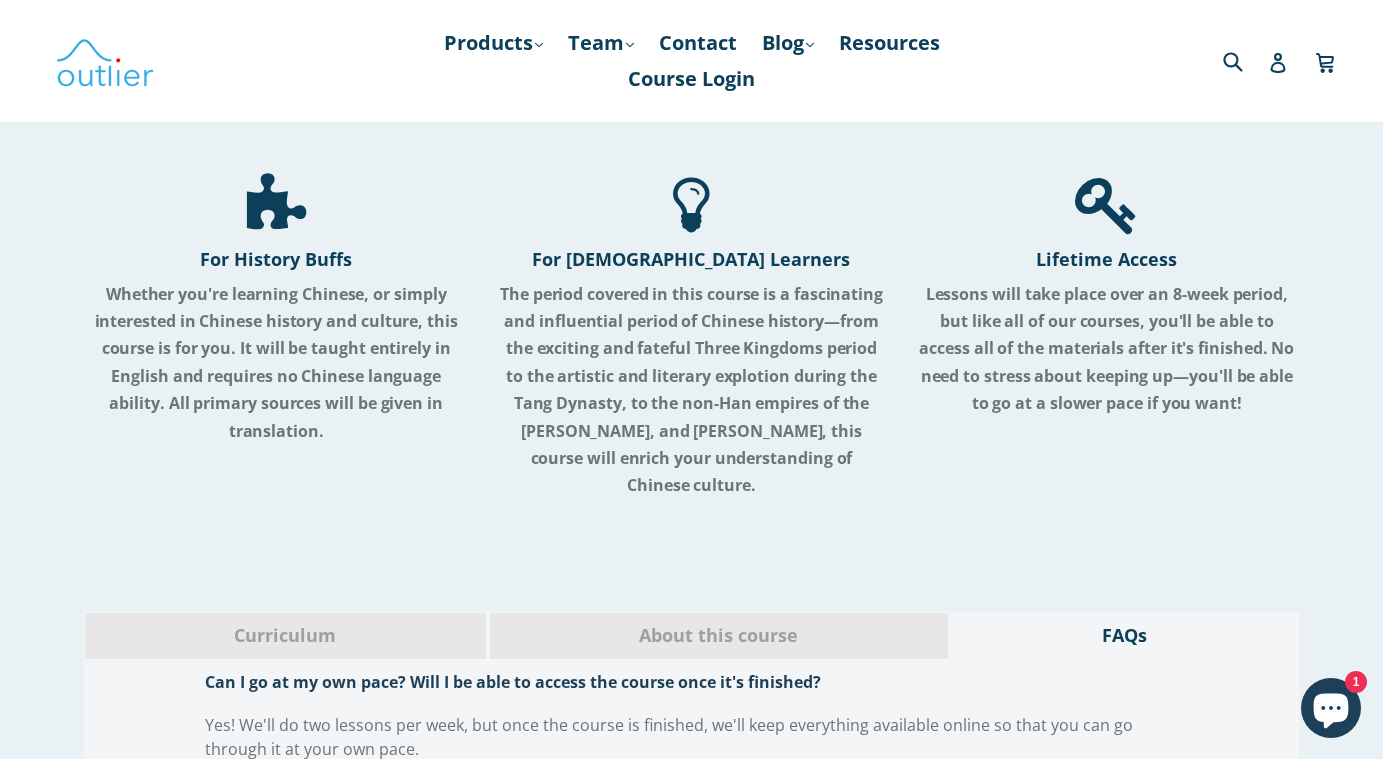 drag, startPoint x: 387, startPoint y: 588, endPoint x: 445, endPoint y: 570, distance: 60.728905 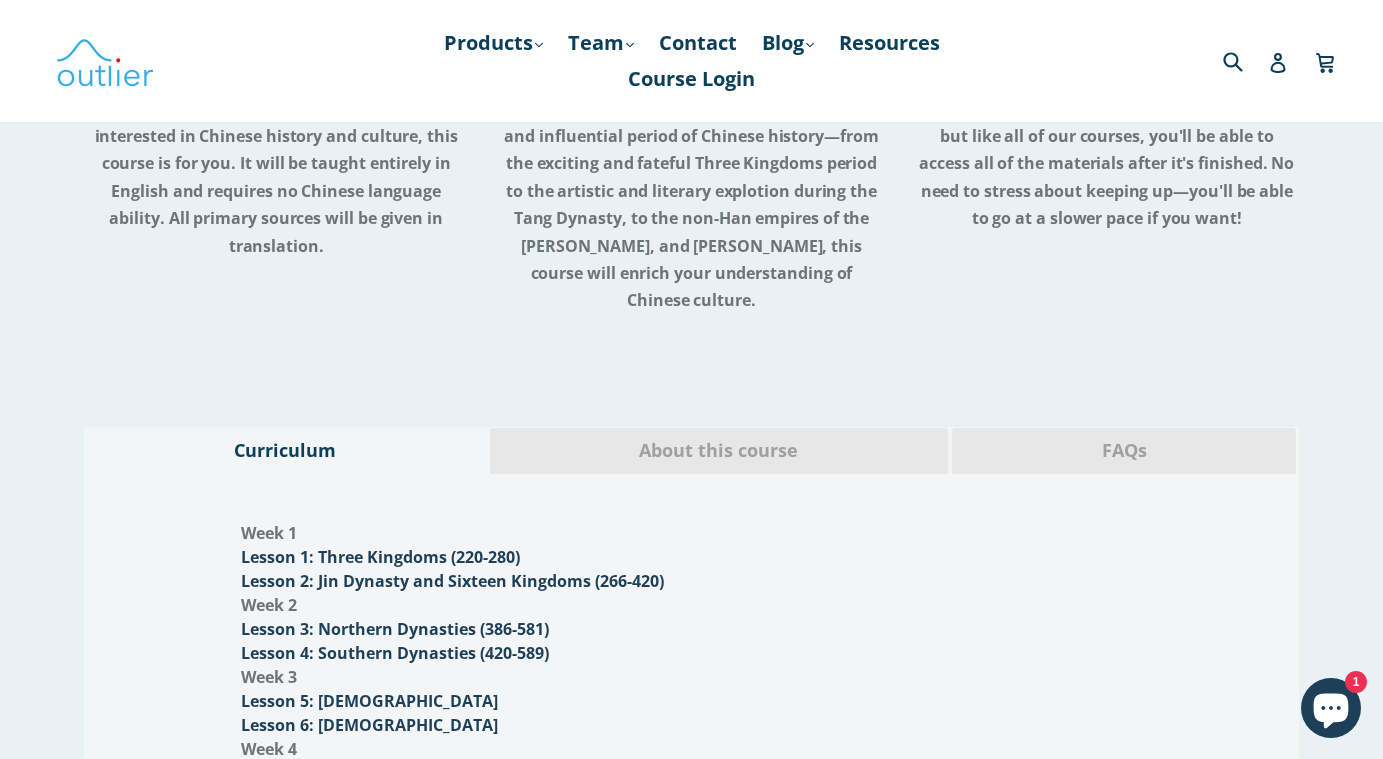 click on "About this course" at bounding box center (719, 451) 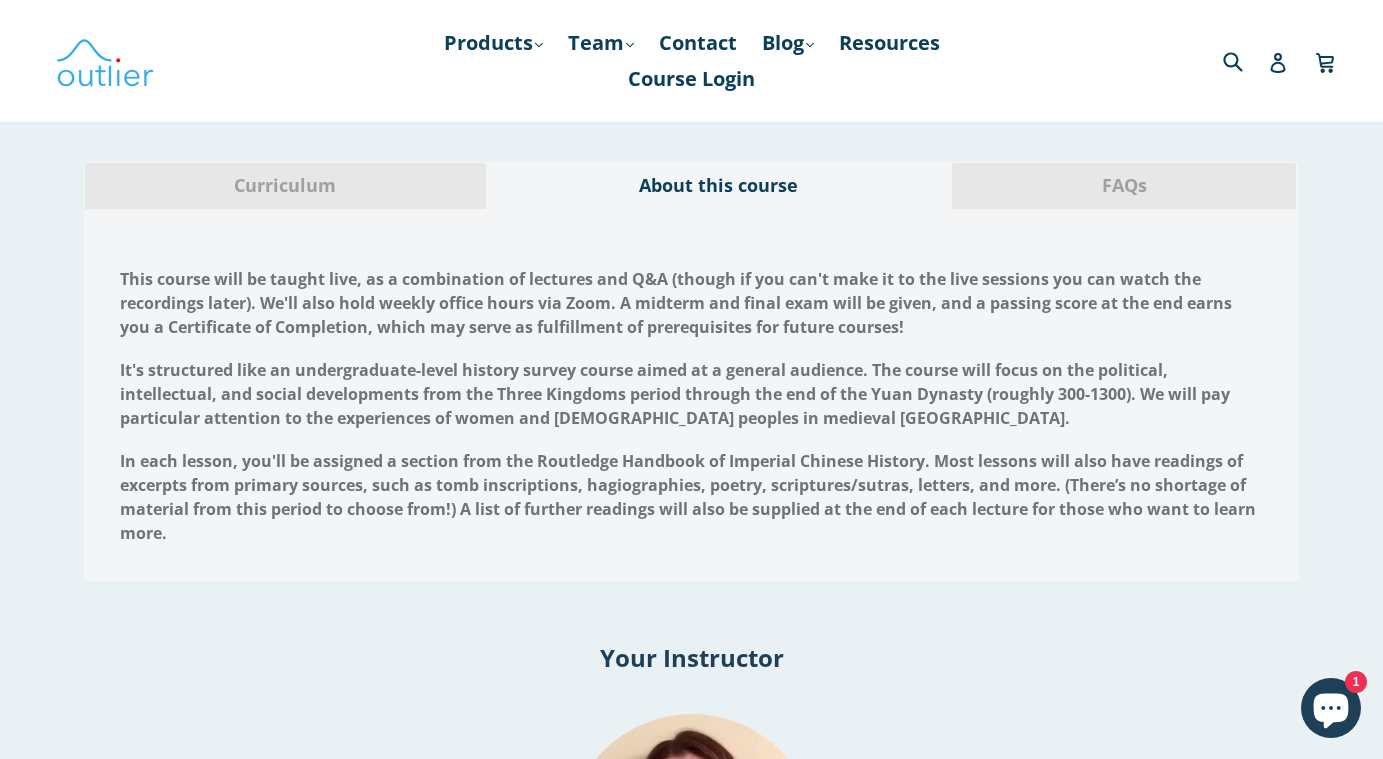 scroll, scrollTop: 1967, scrollLeft: 0, axis: vertical 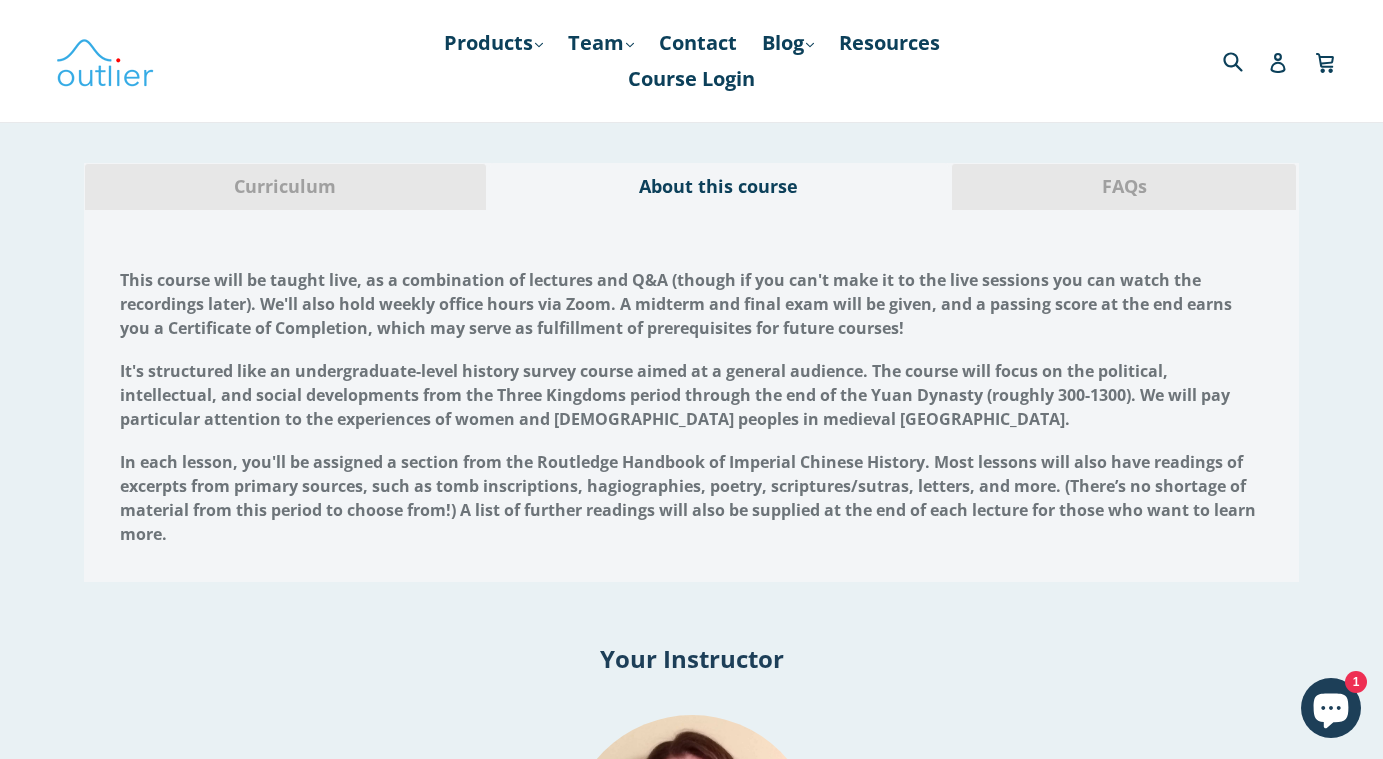click on "It's structured like an undergraduate-level history survey course aimed at a general audience. The course will focus on the political, intellectual, and social developments from the Three Kingdoms period through the end of the Yuan Dynasty (roughly 300-1300). We will pay particular attention to the experiences of women and [DEMOGRAPHIC_DATA] peoples in medieval [GEOGRAPHIC_DATA]." at bounding box center (675, 395) 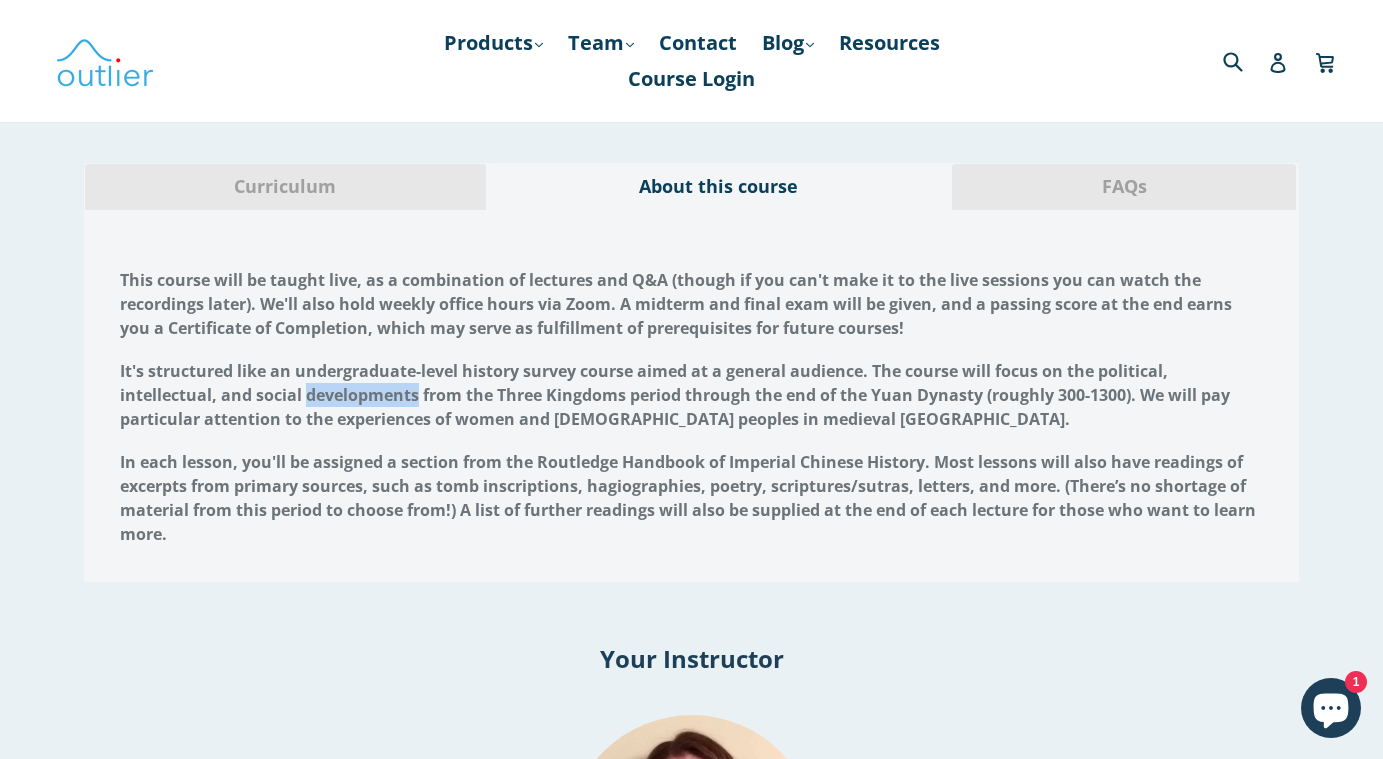 click on "It's structured like an undergraduate-level history survey course aimed at a general audience. The course will focus on the political, intellectual, and social developments from the Three Kingdoms period through the end of the Yuan Dynasty (roughly 300-1300). We will pay particular attention to the experiences of women and [DEMOGRAPHIC_DATA] peoples in medieval [GEOGRAPHIC_DATA]." at bounding box center [675, 395] 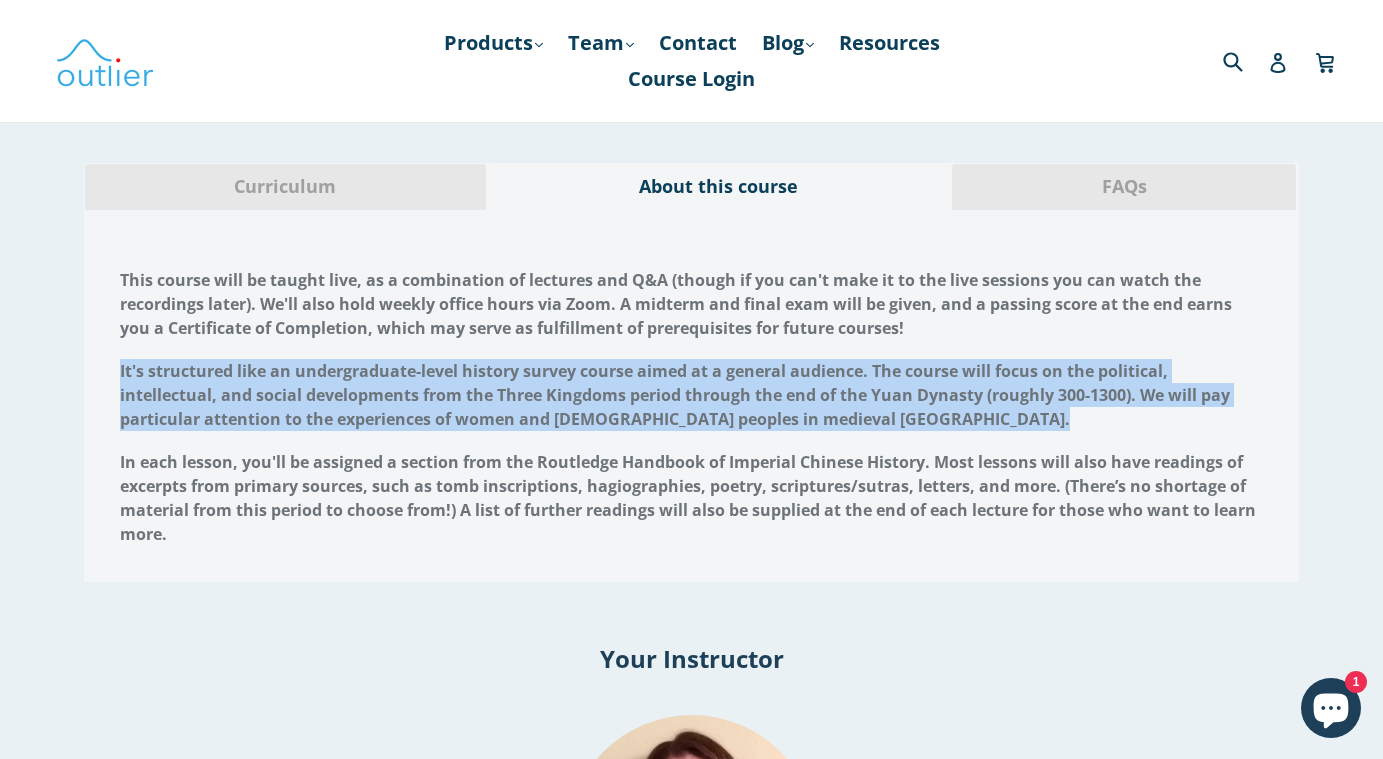 click on "It's structured like an undergraduate-level history survey course aimed at a general audience. The course will focus on the political, intellectual, and social developments from the Three Kingdoms period through the end of the Yuan Dynasty (roughly 300-1300). We will pay particular attention to the experiences of women and [DEMOGRAPHIC_DATA] peoples in medieval [GEOGRAPHIC_DATA]." at bounding box center (675, 395) 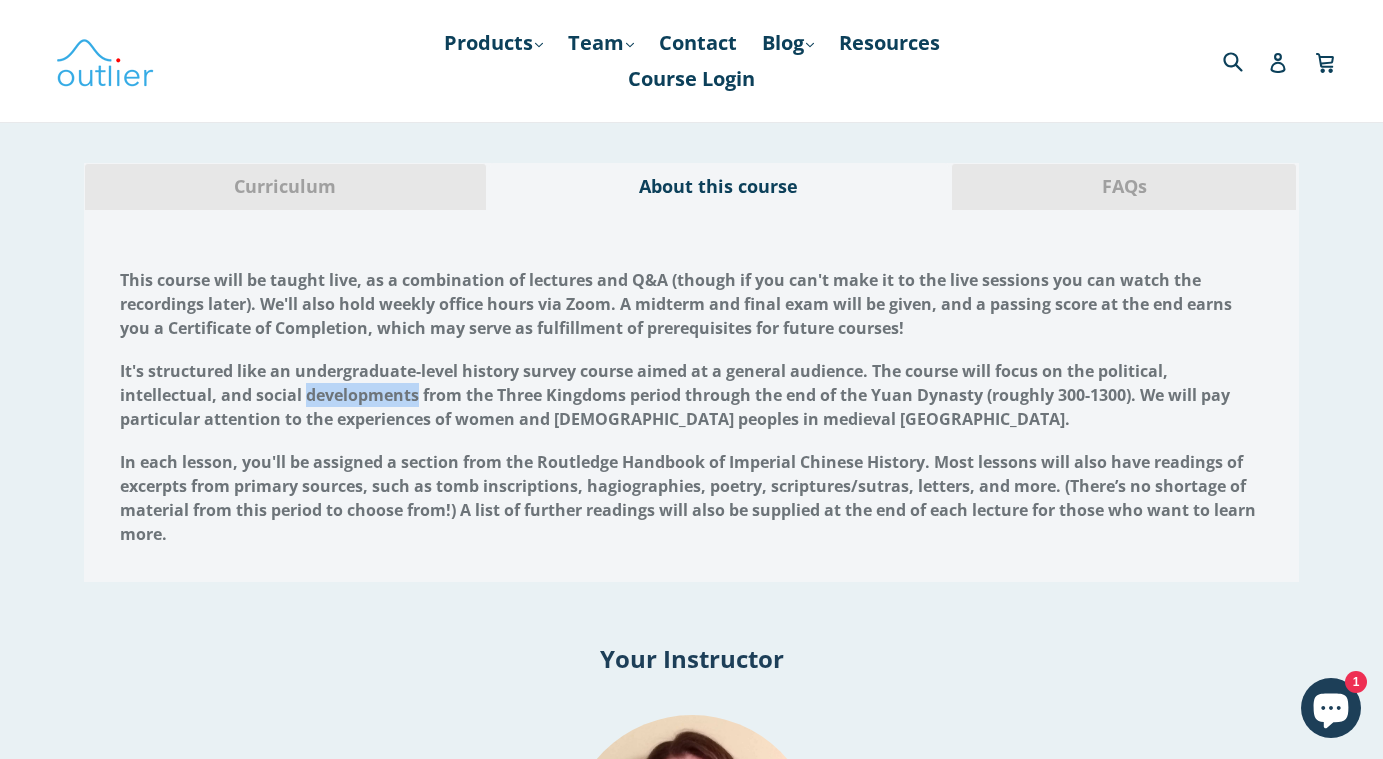 click on "It's structured like an undergraduate-level history survey course aimed at a general audience. The course will focus on the political, intellectual, and social developments from the Three Kingdoms period through the end of the Yuan Dynasty (roughly 300-1300). We will pay particular attention to the experiences of women and [DEMOGRAPHIC_DATA] peoples in medieval [GEOGRAPHIC_DATA]." at bounding box center (675, 395) 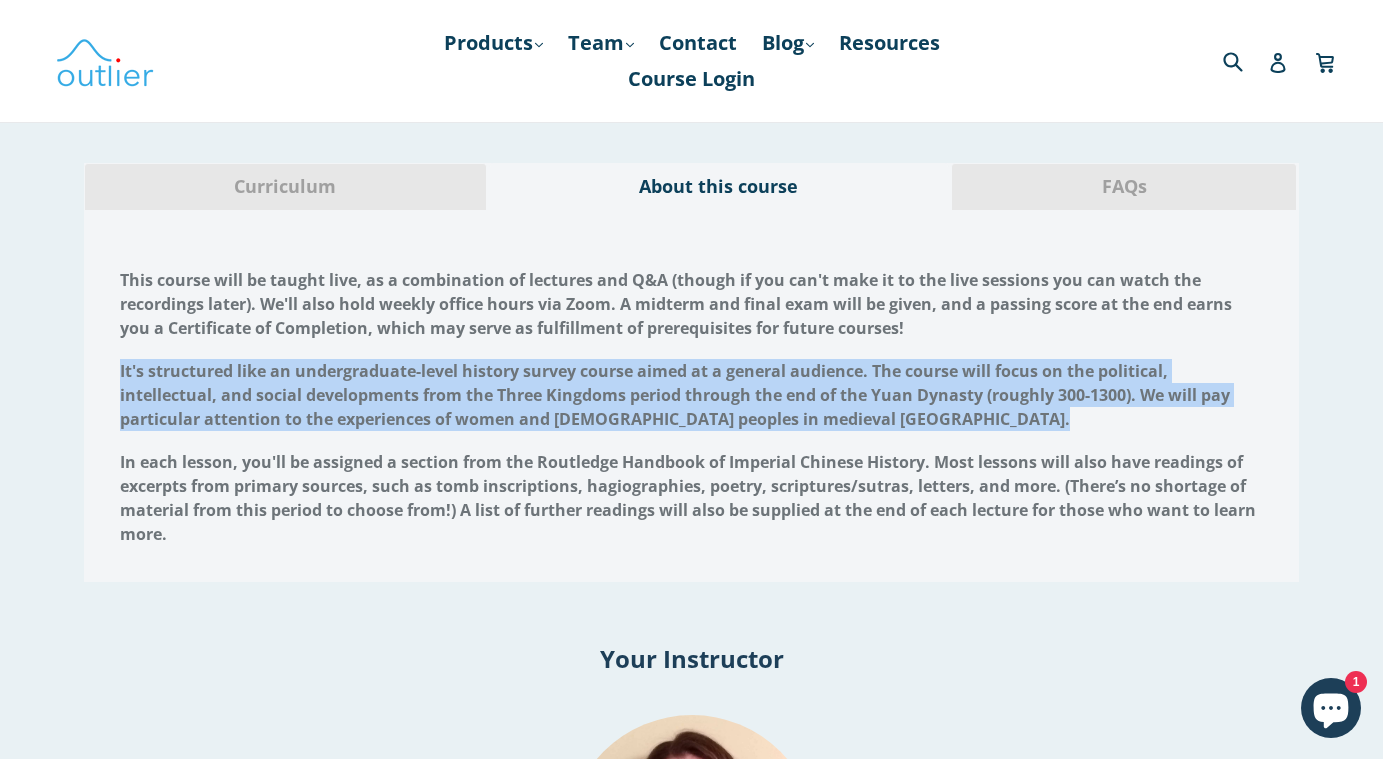 click on "It's structured like an undergraduate-level history survey course aimed at a general audience. The course will focus on the political, intellectual, and social developments from the Three Kingdoms period through the end of the Yuan Dynasty (roughly 300-1300). We will pay particular attention to the experiences of women and [DEMOGRAPHIC_DATA] peoples in medieval [GEOGRAPHIC_DATA]." at bounding box center [675, 395] 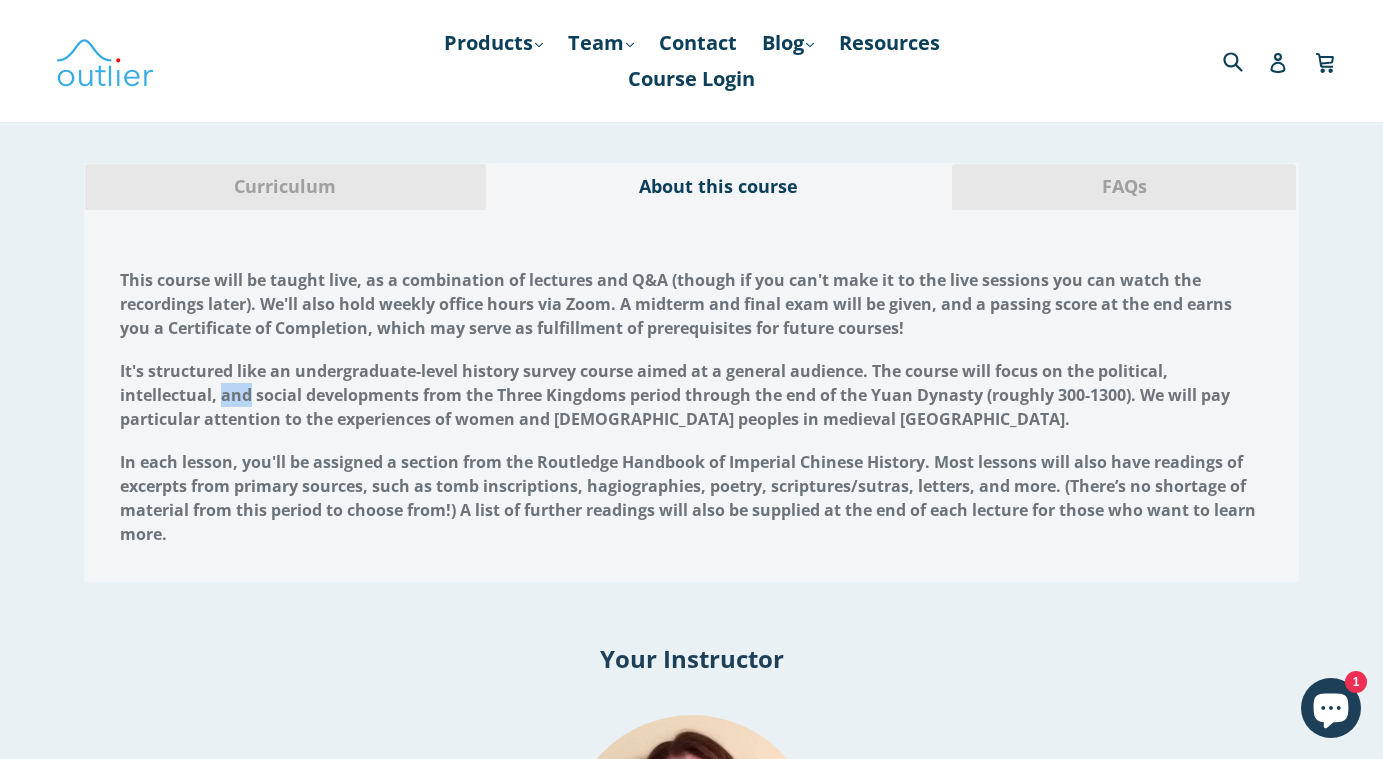 click on "It's structured like an undergraduate-level history survey course aimed at a general audience. The course will focus on the political, intellectual, and social developments from the Three Kingdoms period through the end of the Yuan Dynasty (roughly 300-1300). We will pay particular attention to the experiences of women and [DEMOGRAPHIC_DATA] peoples in medieval [GEOGRAPHIC_DATA]." at bounding box center (675, 395) 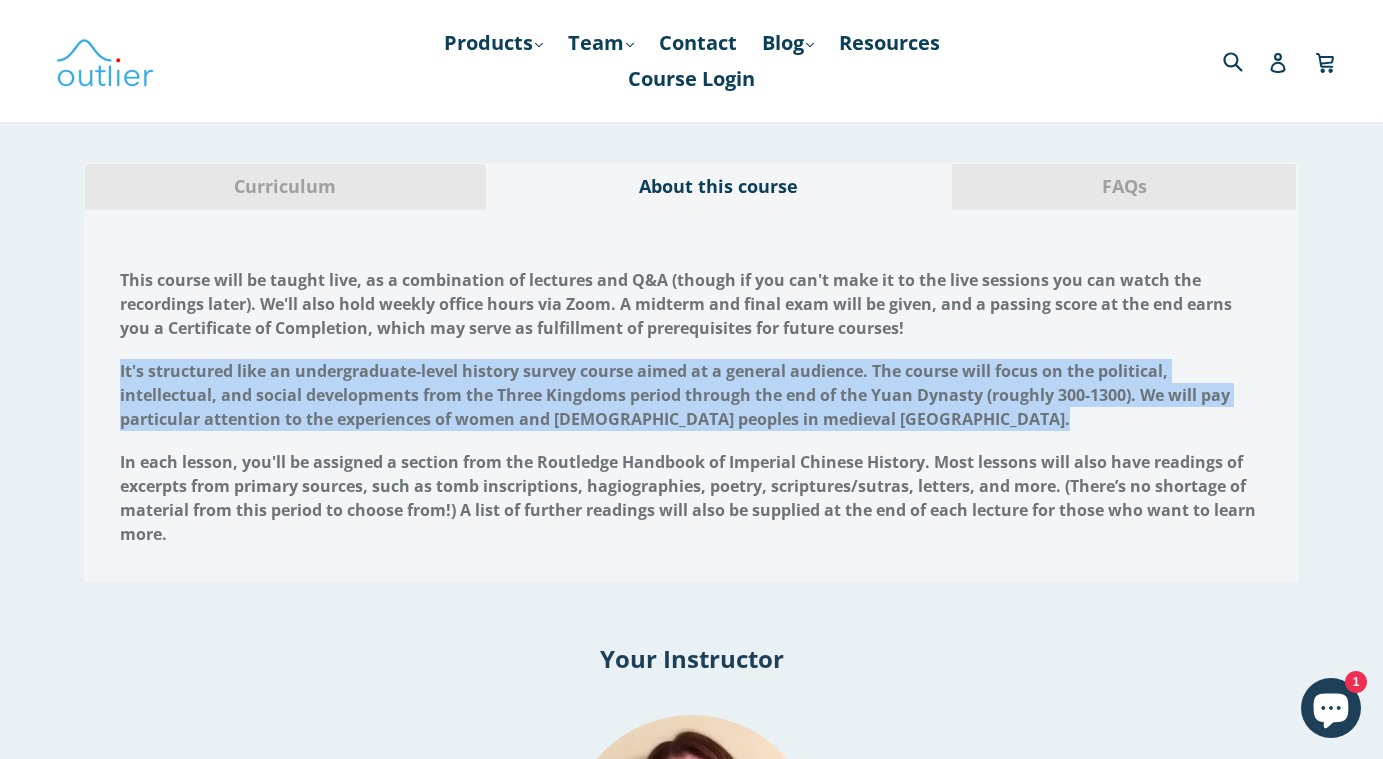 click on "It's structured like an undergraduate-level history survey course aimed at a general audience. The course will focus on the political, intellectual, and social developments from the Three Kingdoms period through the end of the Yuan Dynasty (roughly 300-1300). We will pay particular attention to the experiences of women and [DEMOGRAPHIC_DATA] peoples in medieval [GEOGRAPHIC_DATA]." at bounding box center [675, 395] 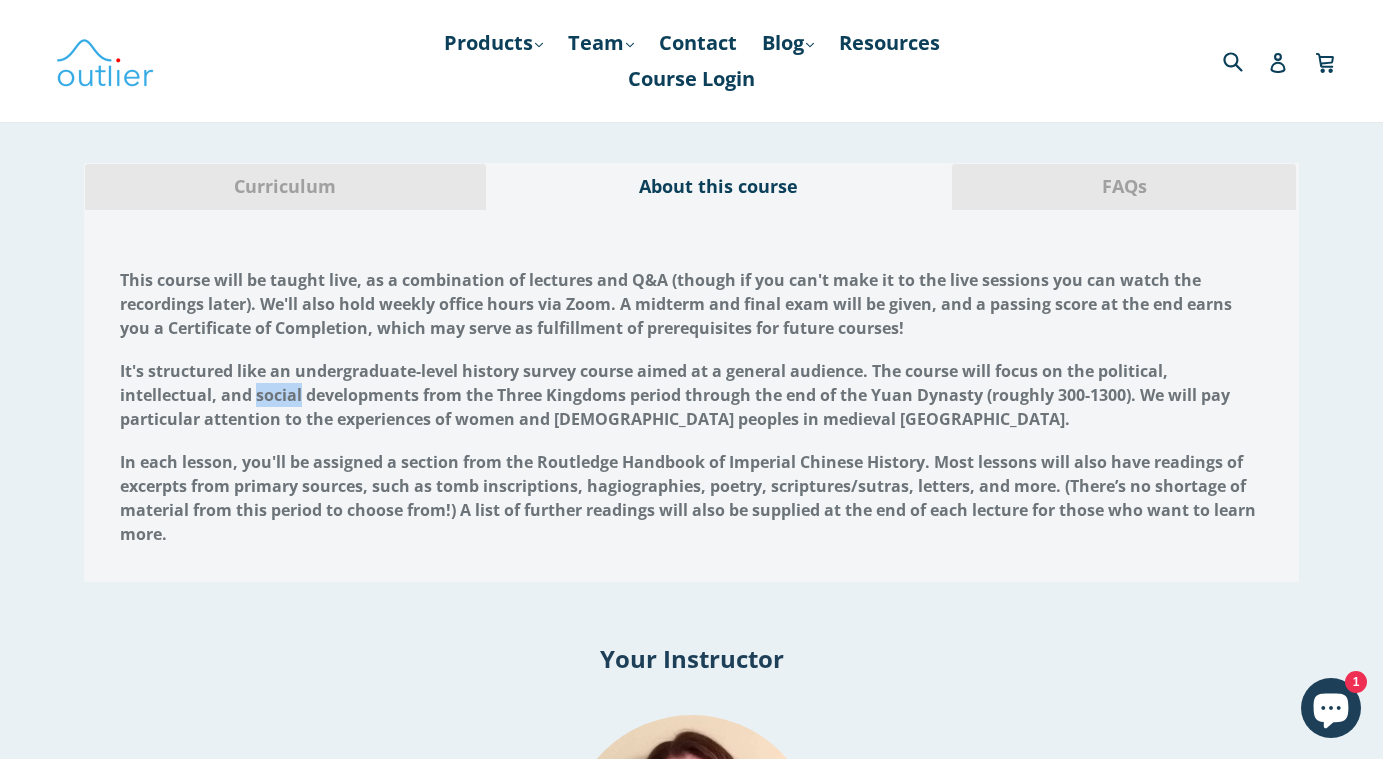 click on "It's structured like an undergraduate-level history survey course aimed at a general audience. The course will focus on the political, intellectual, and social developments from the Three Kingdoms period through the end of the Yuan Dynasty (roughly 300-1300). We will pay particular attention to the experiences of women and [DEMOGRAPHIC_DATA] peoples in medieval [GEOGRAPHIC_DATA]." at bounding box center [692, 395] 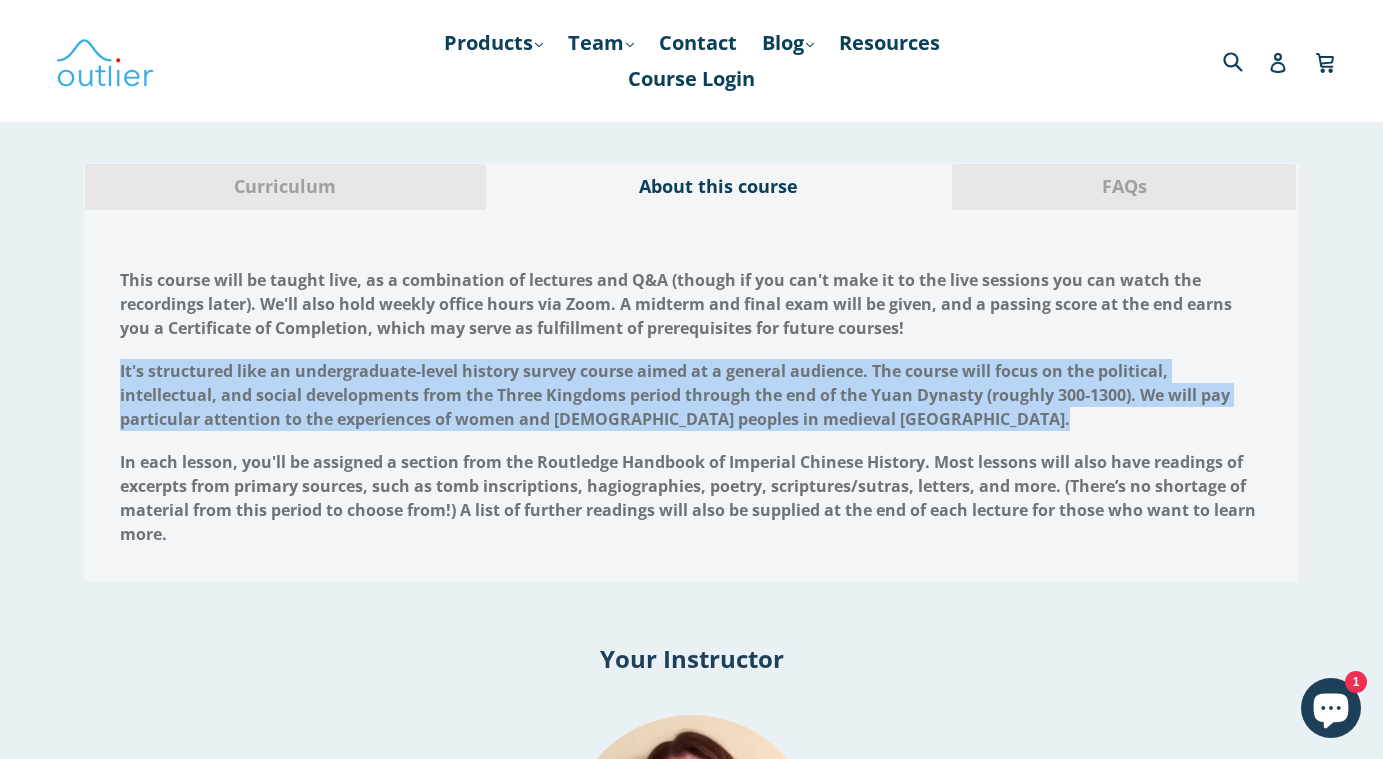 click on "It's structured like an undergraduate-level history survey course aimed at a general audience. The course will focus on the political, intellectual, and social developments from the Three Kingdoms period through the end of the Yuan Dynasty (roughly 300-1300). We will pay particular attention to the experiences of women and [DEMOGRAPHIC_DATA] peoples in medieval [GEOGRAPHIC_DATA]." at bounding box center (692, 395) 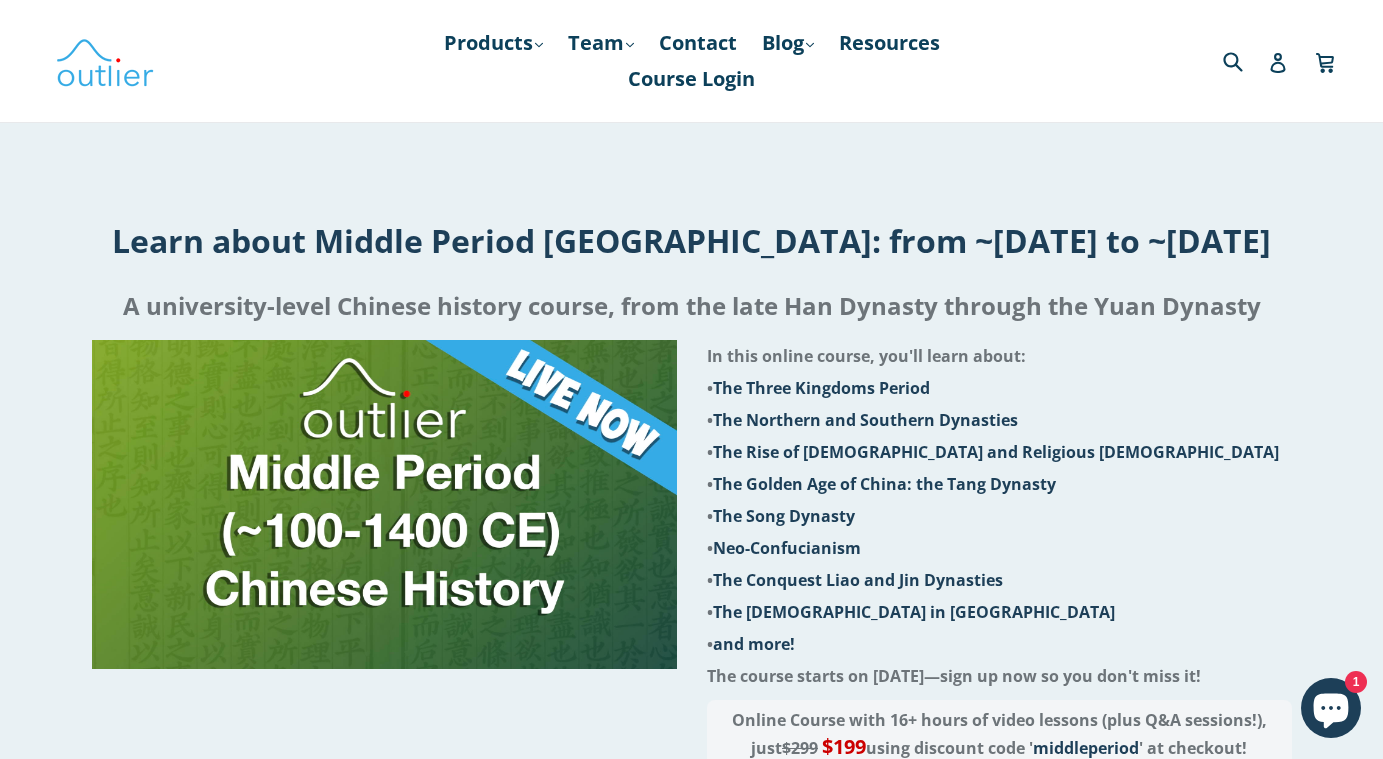 scroll, scrollTop: 0, scrollLeft: 0, axis: both 